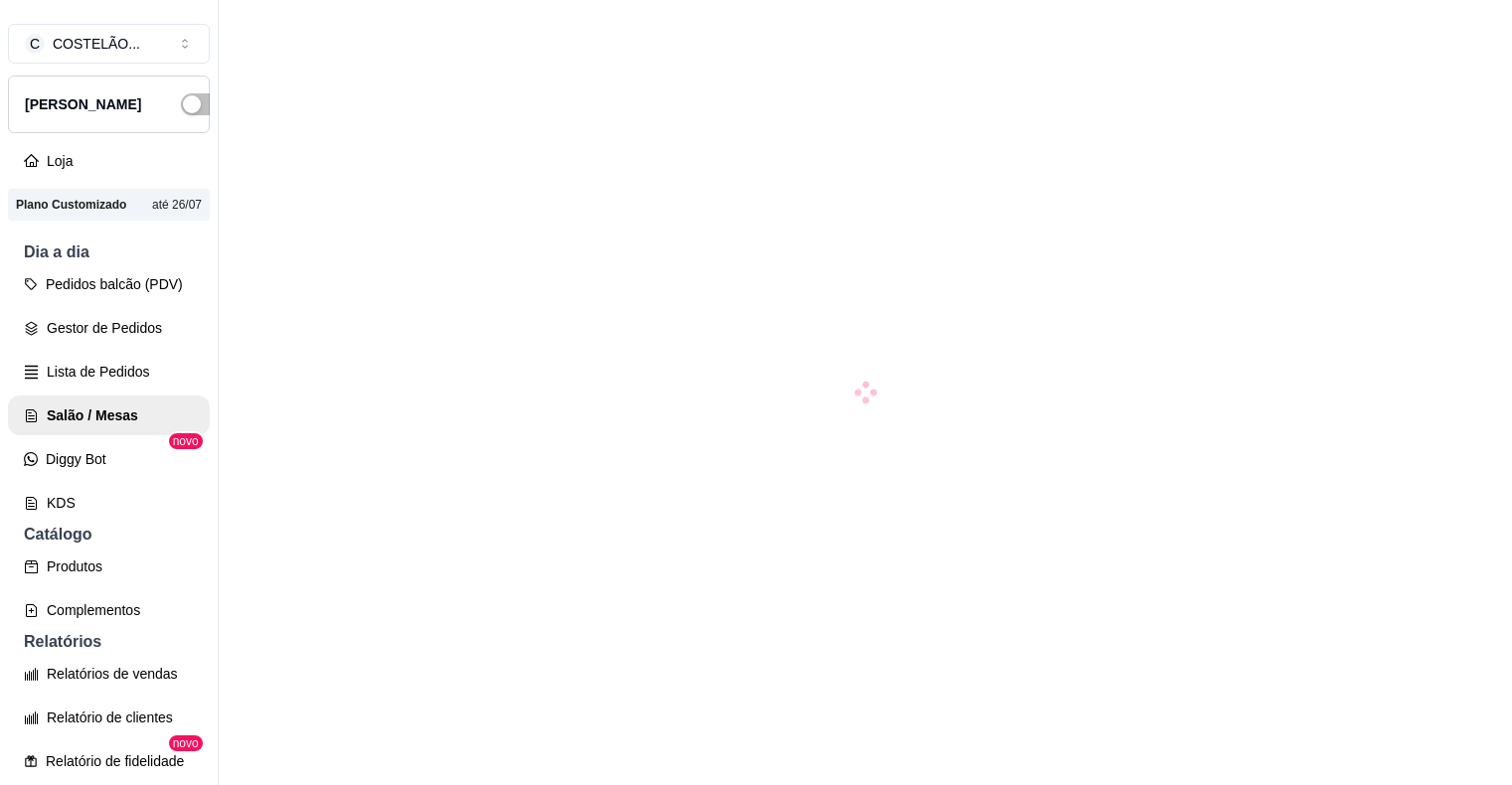 scroll, scrollTop: 0, scrollLeft: 0, axis: both 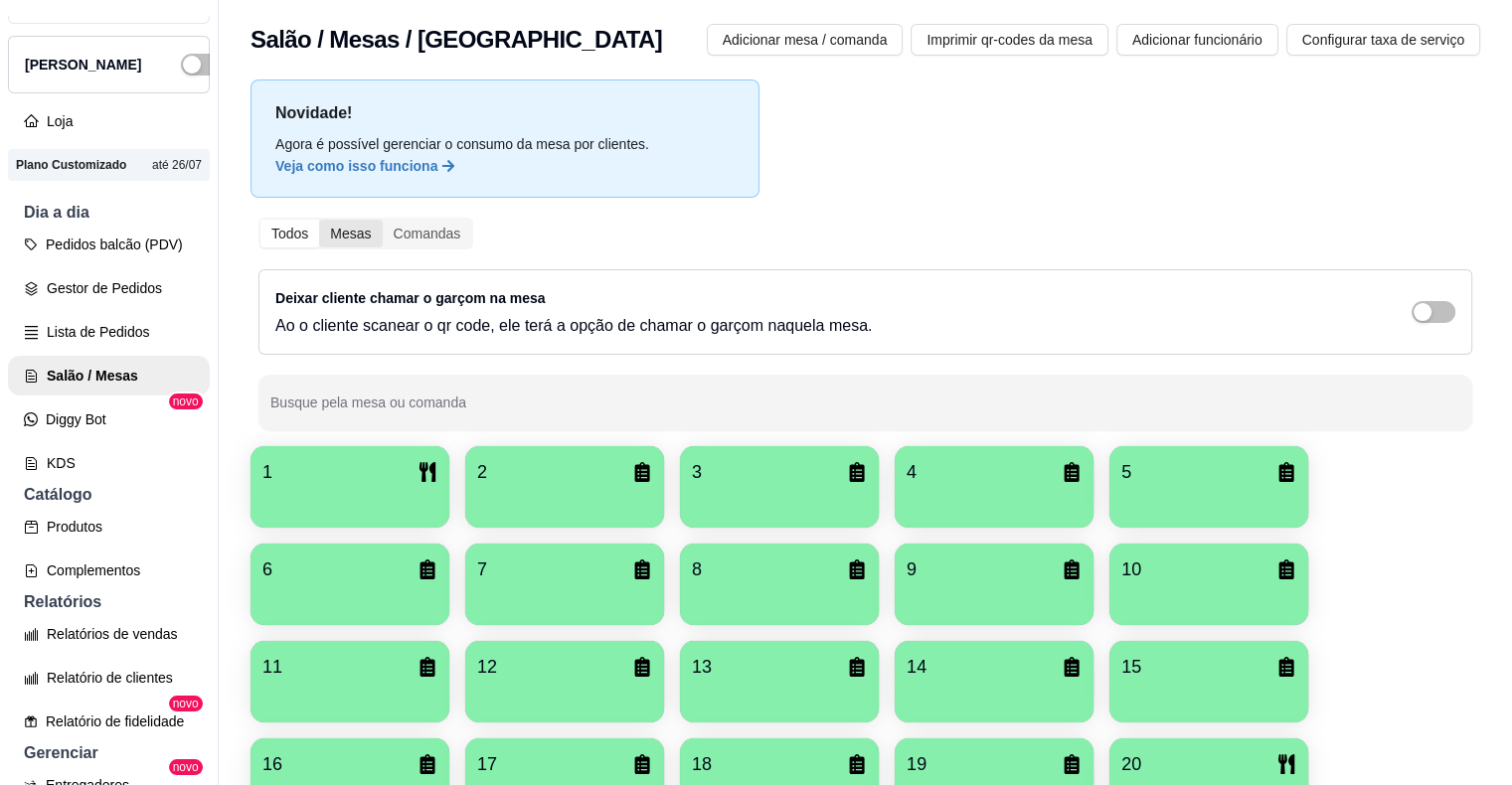 click on "Mesas" at bounding box center (350, 234) 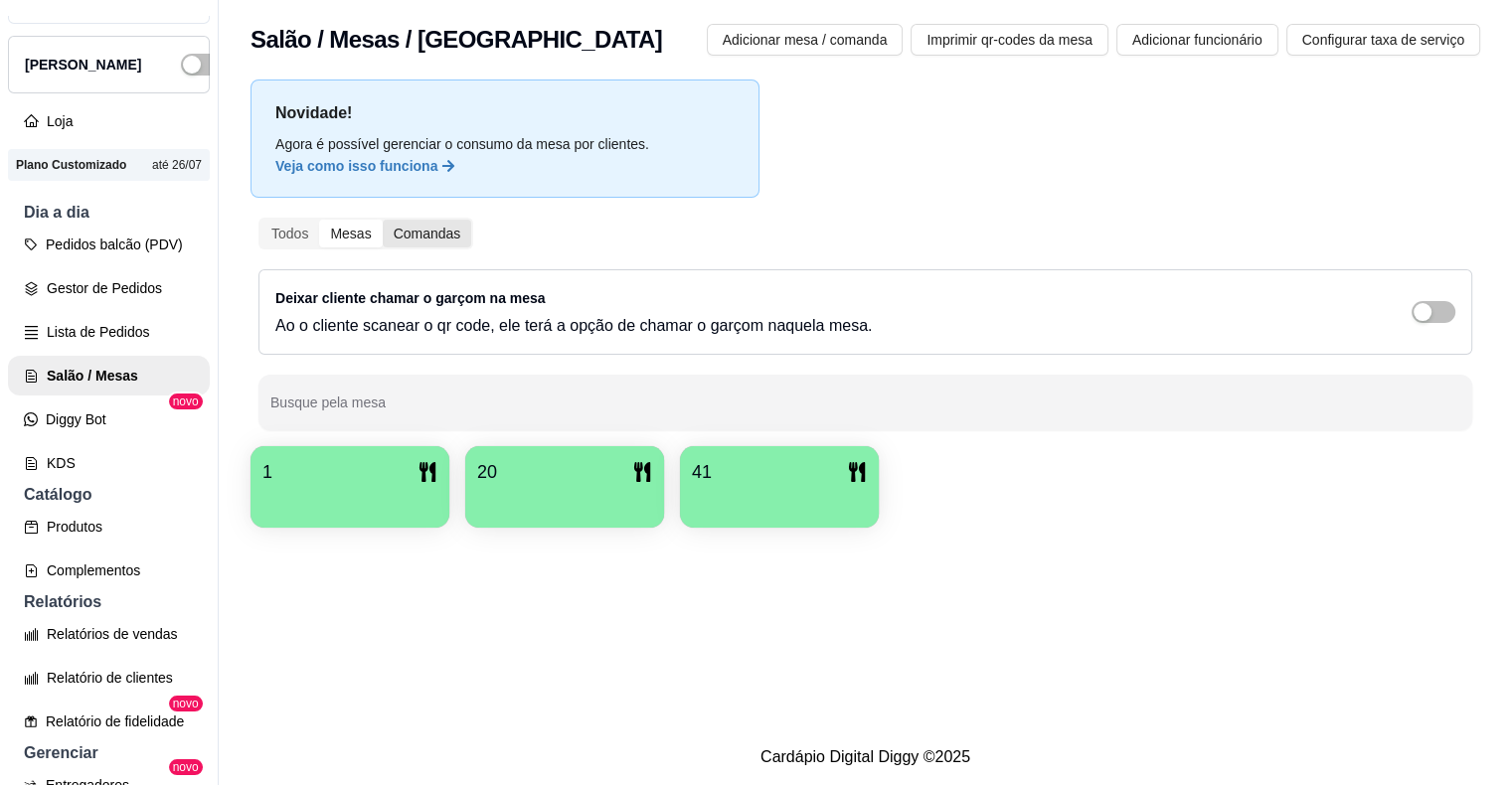 click on "Comandas" at bounding box center (427, 234) 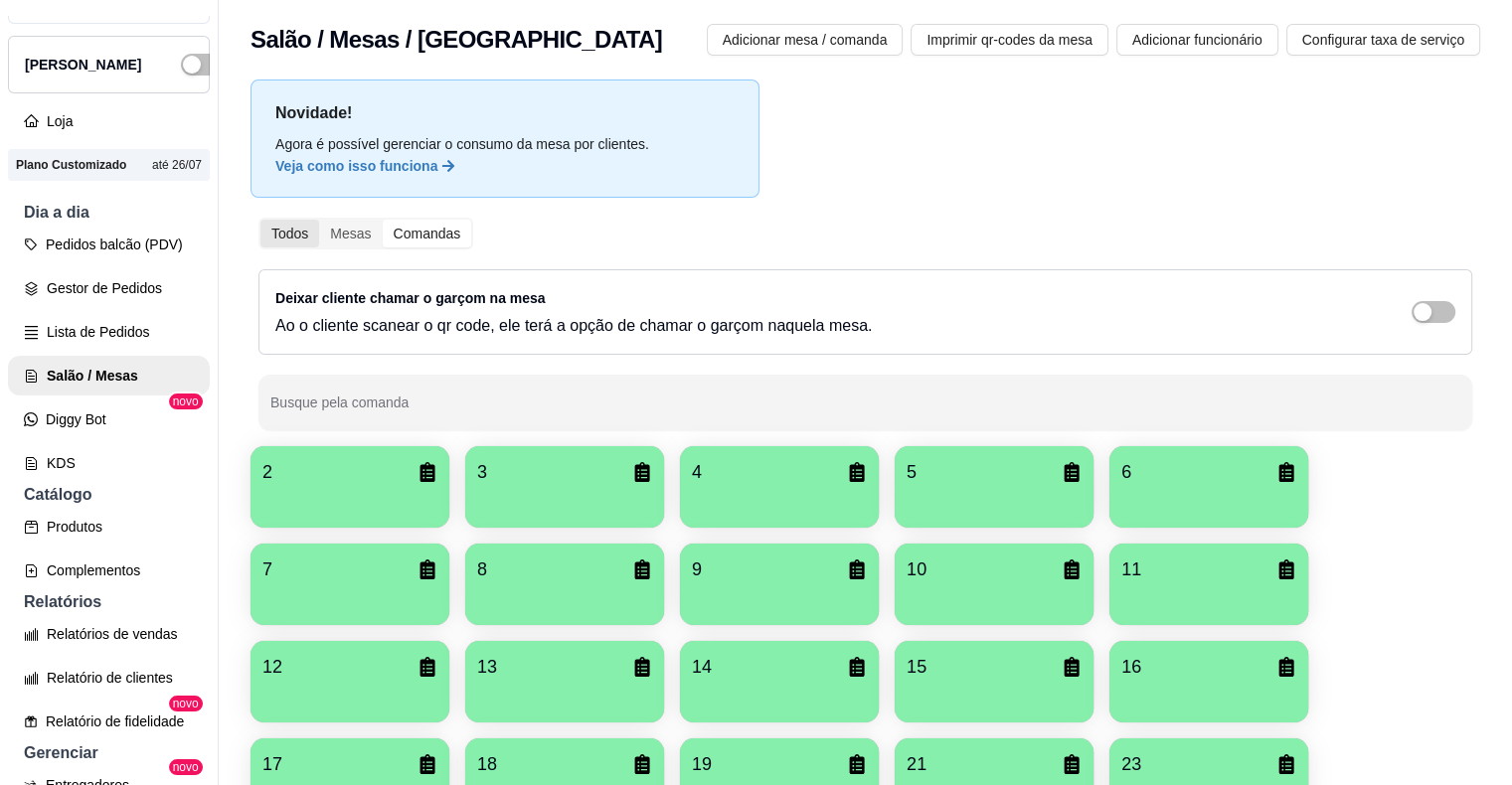 click on "Todos" at bounding box center [289, 234] 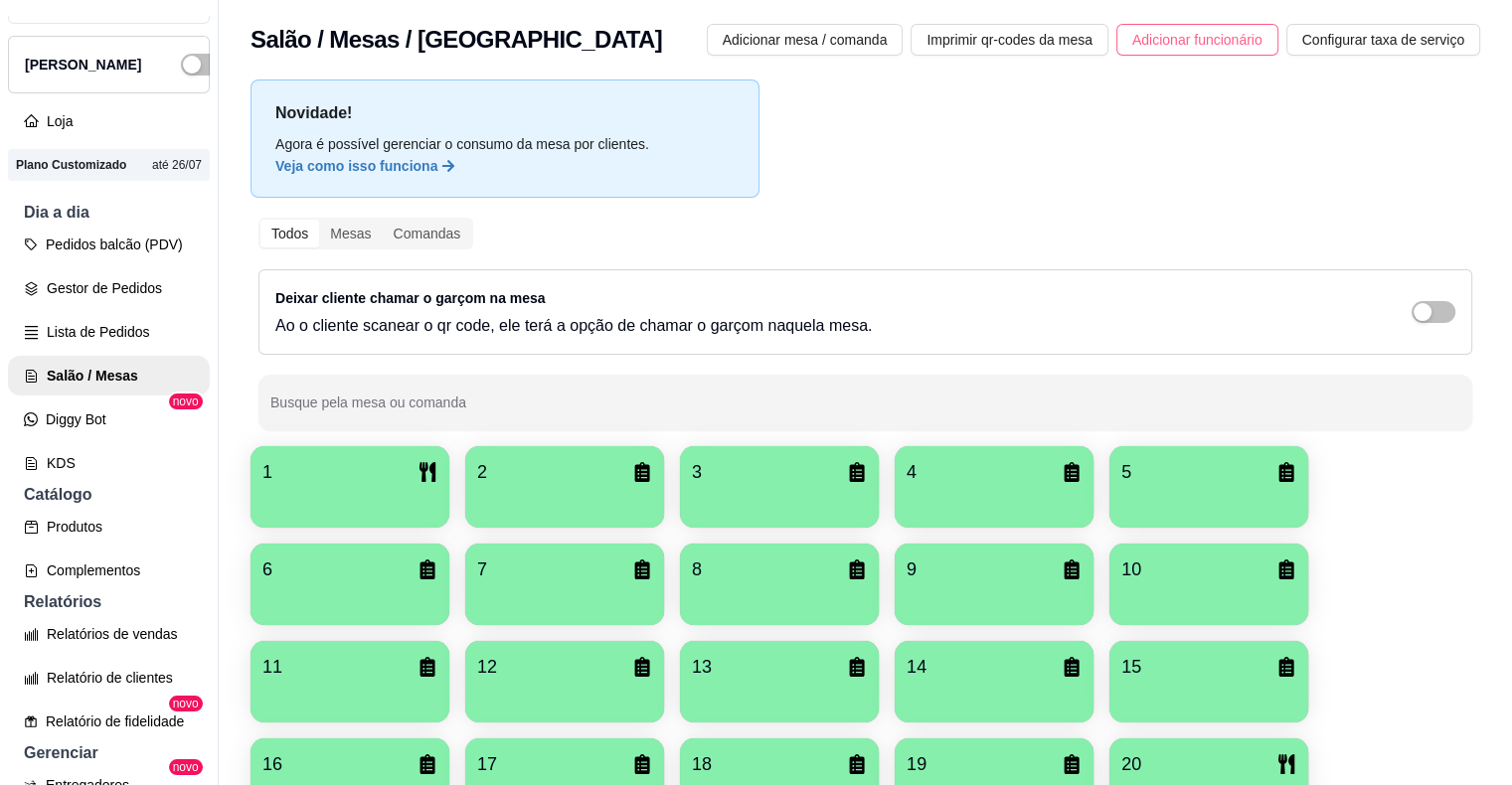 click on "Adicionar funcionário" at bounding box center (1197, 40) 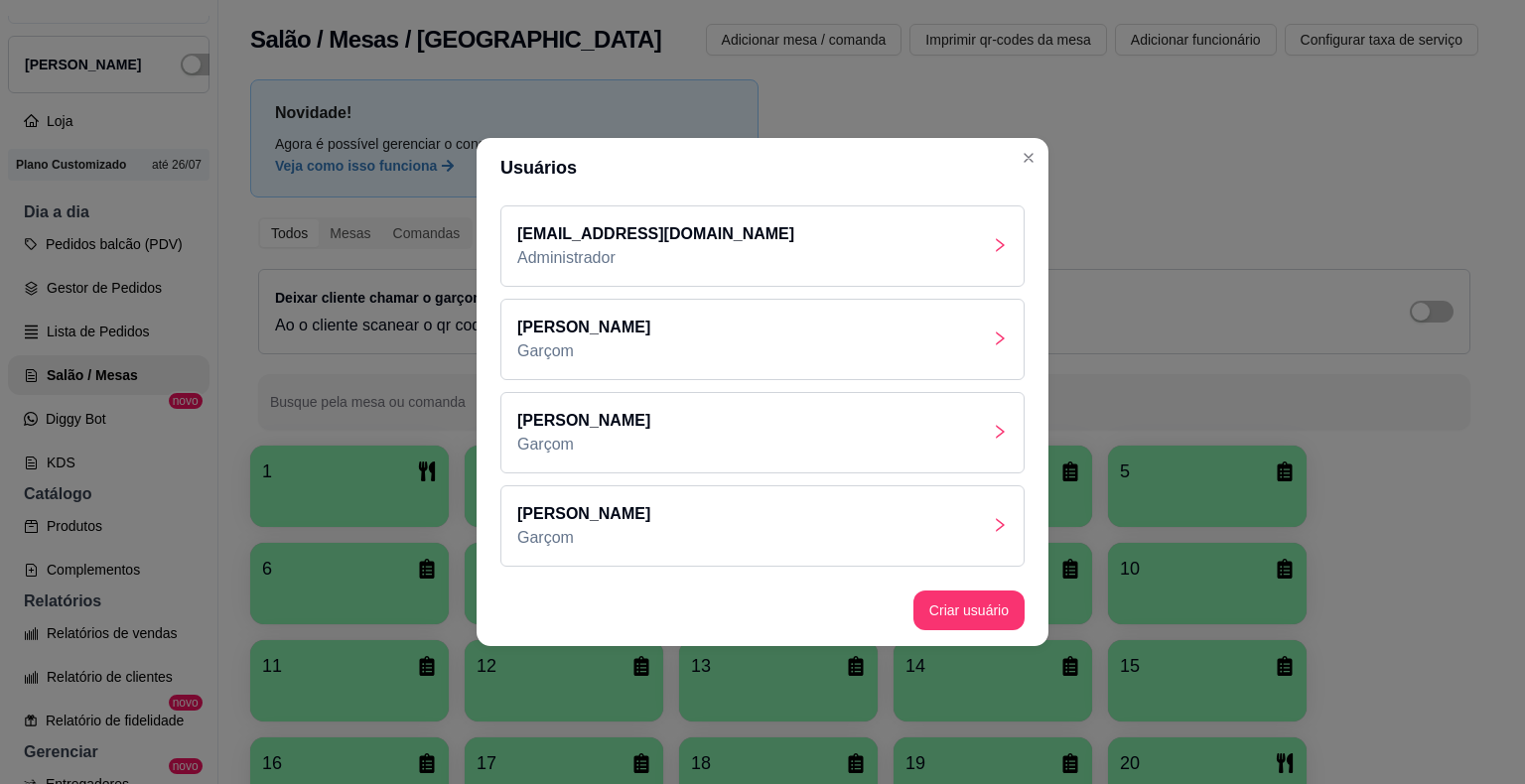 click 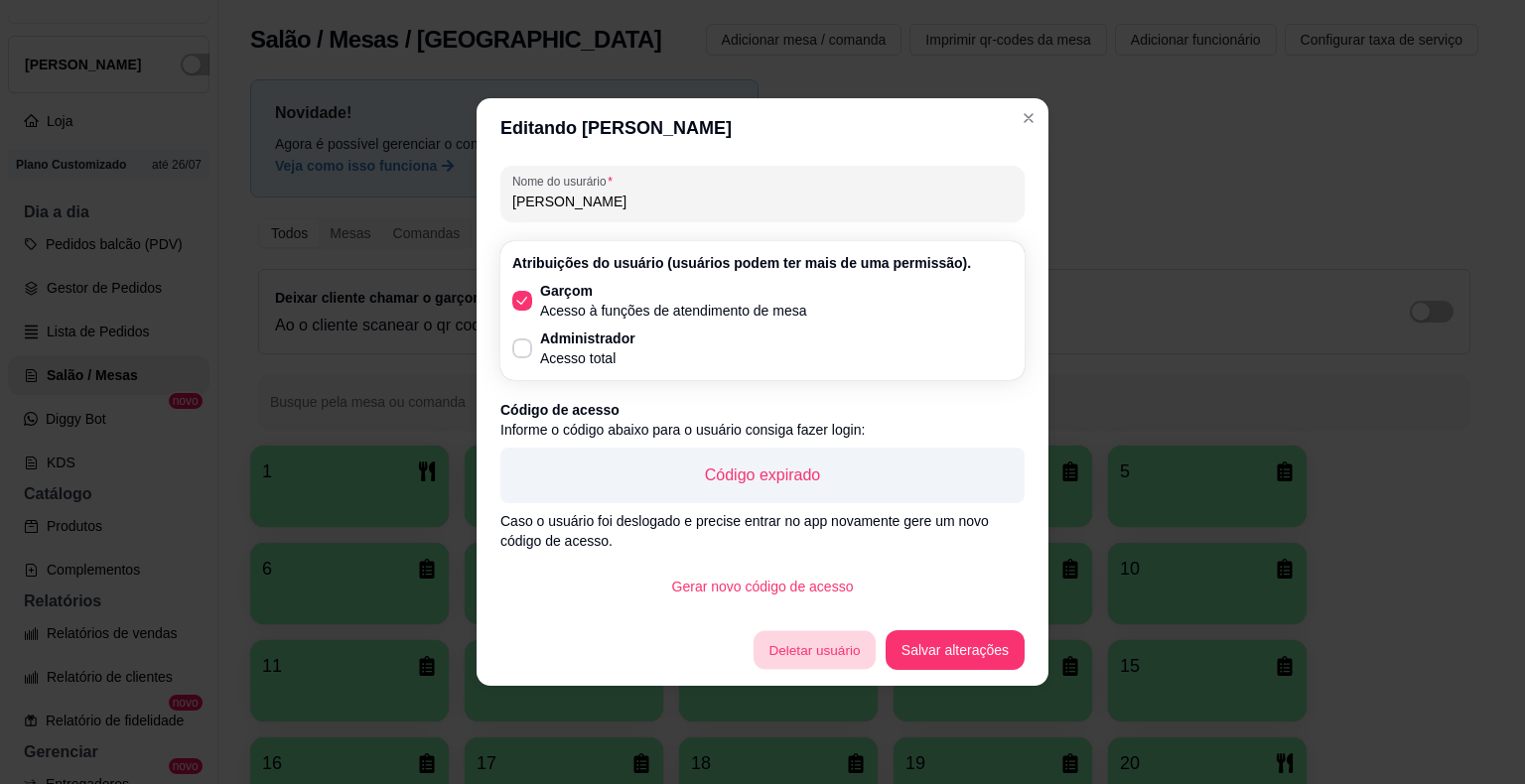 click on "Deletar usuário" at bounding box center (814, 650) 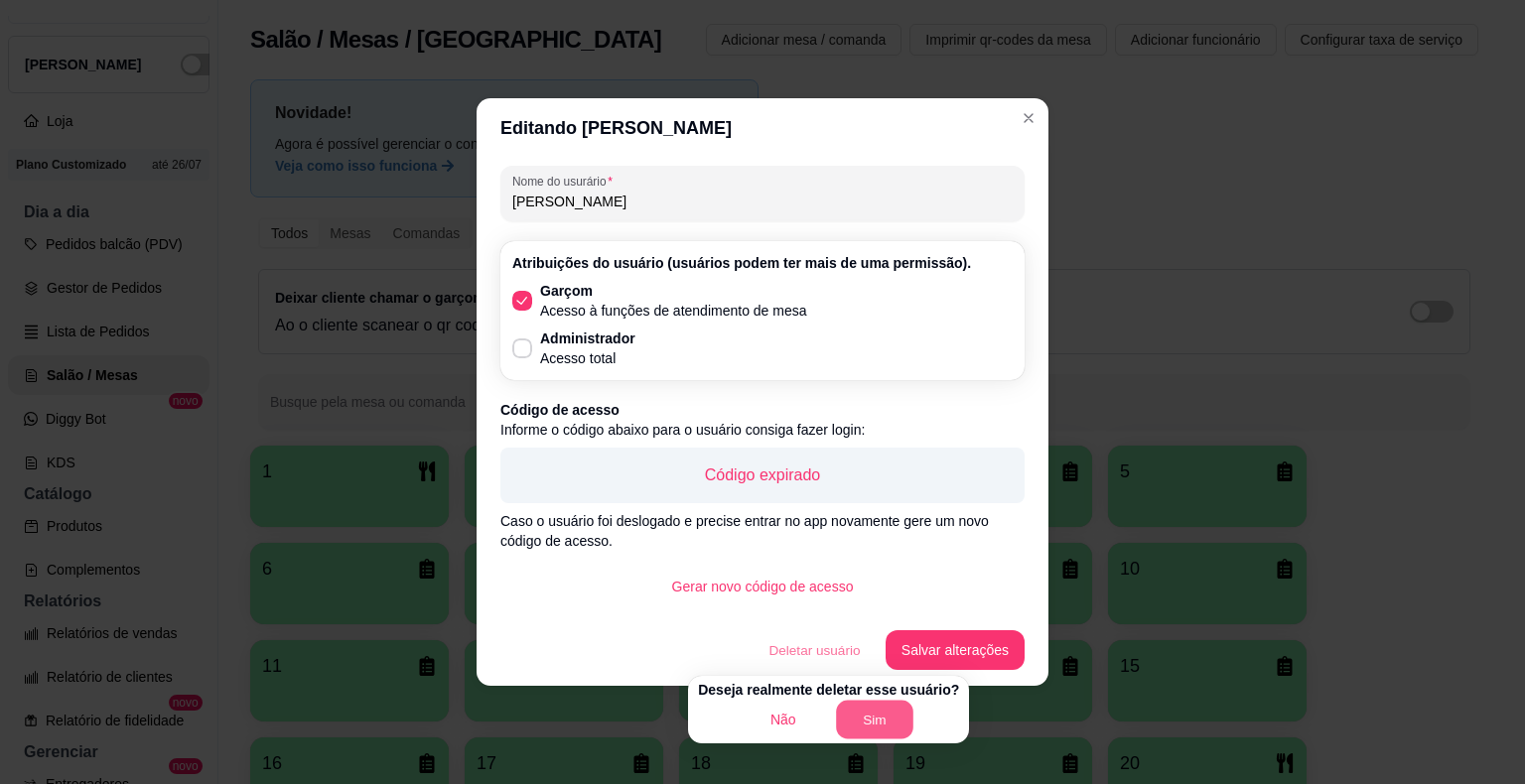 click on "Sim" at bounding box center [875, 719] 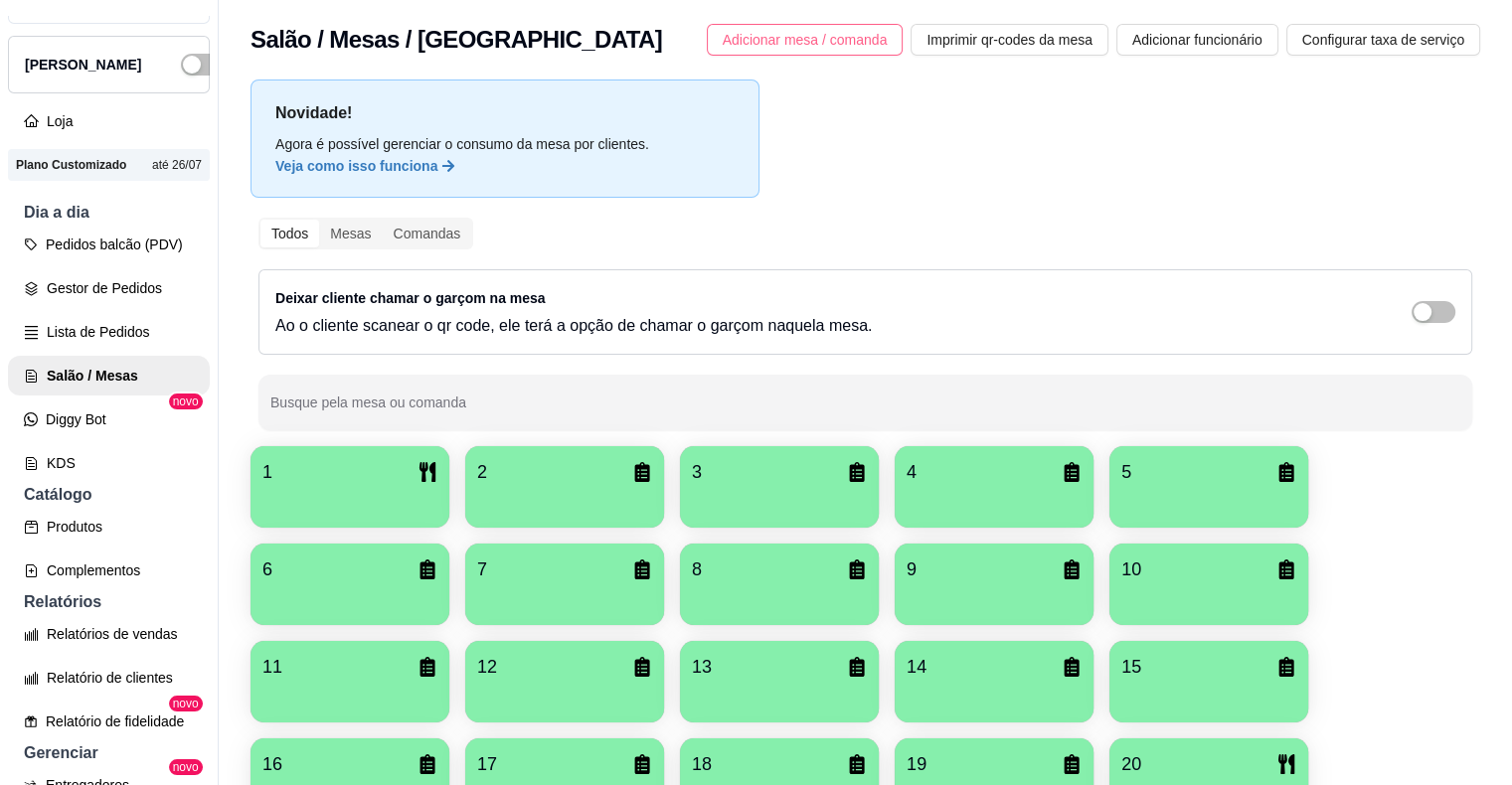 click on "Adicionar mesa / comanda" at bounding box center (805, 40) 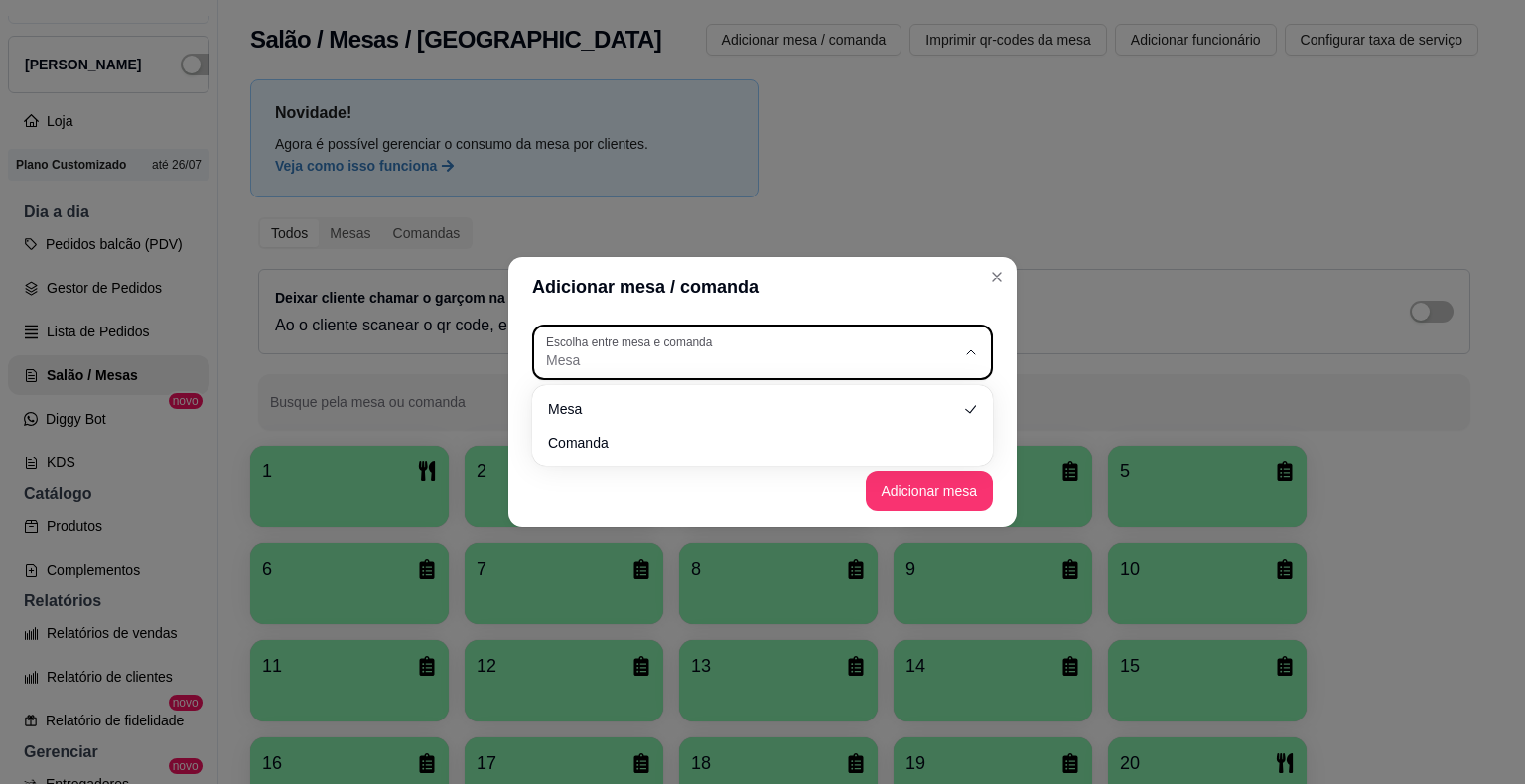 click on "Escolha entre mesa e comanda Mesa" at bounding box center [762, 352] 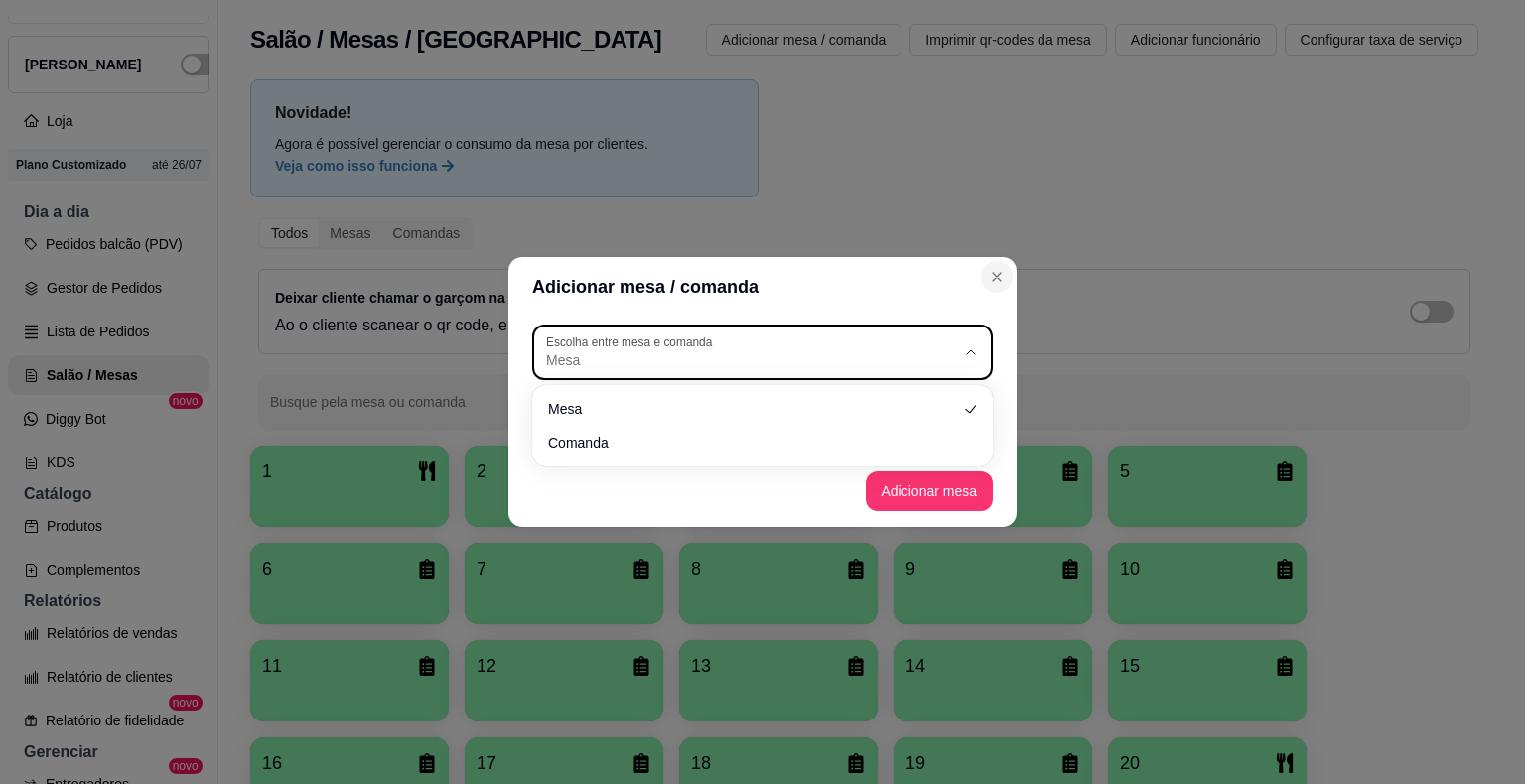 click 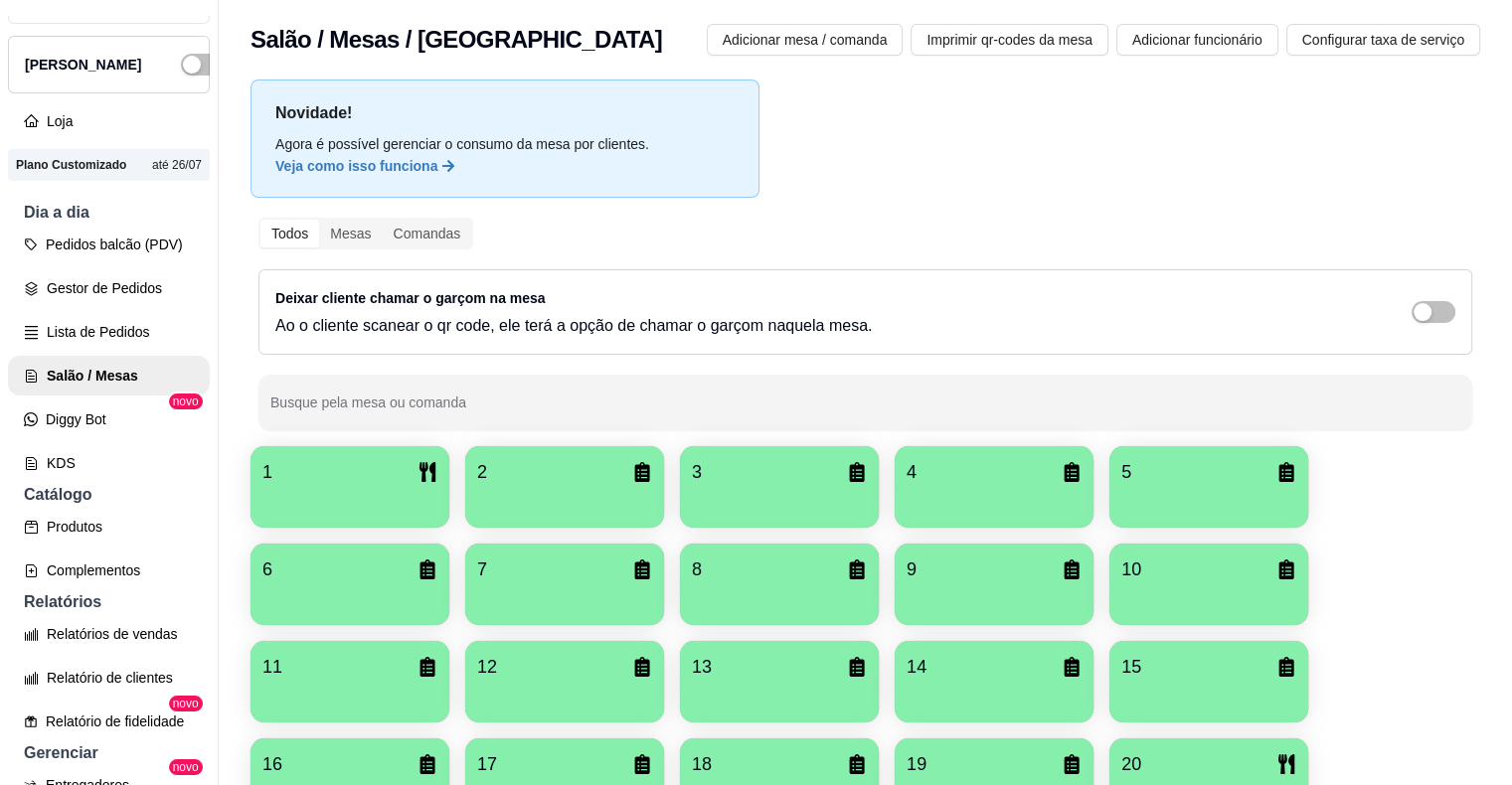 scroll, scrollTop: 18, scrollLeft: 0, axis: vertical 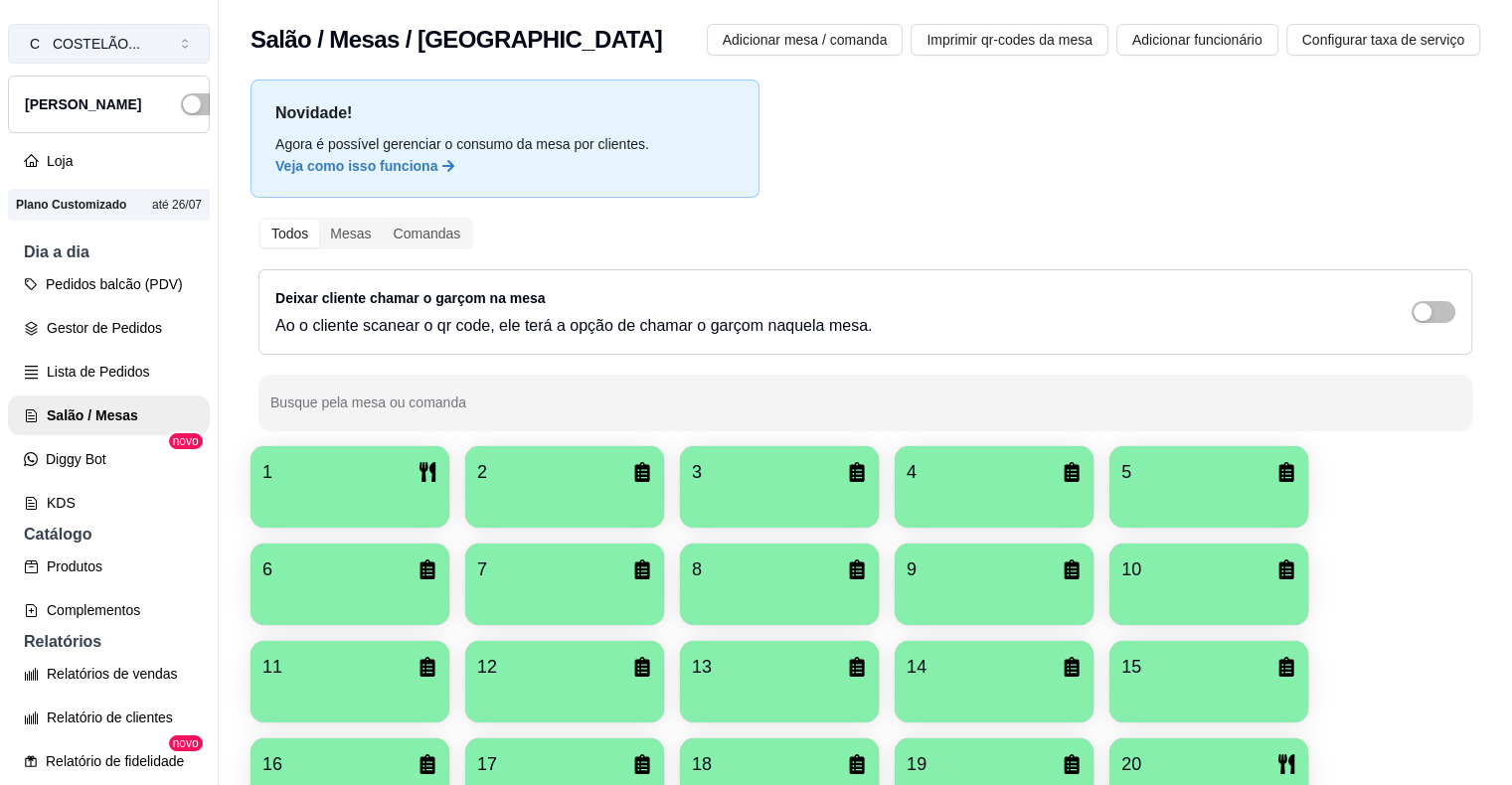 click on "C COSTELÃO  ..." at bounding box center [108, 44] 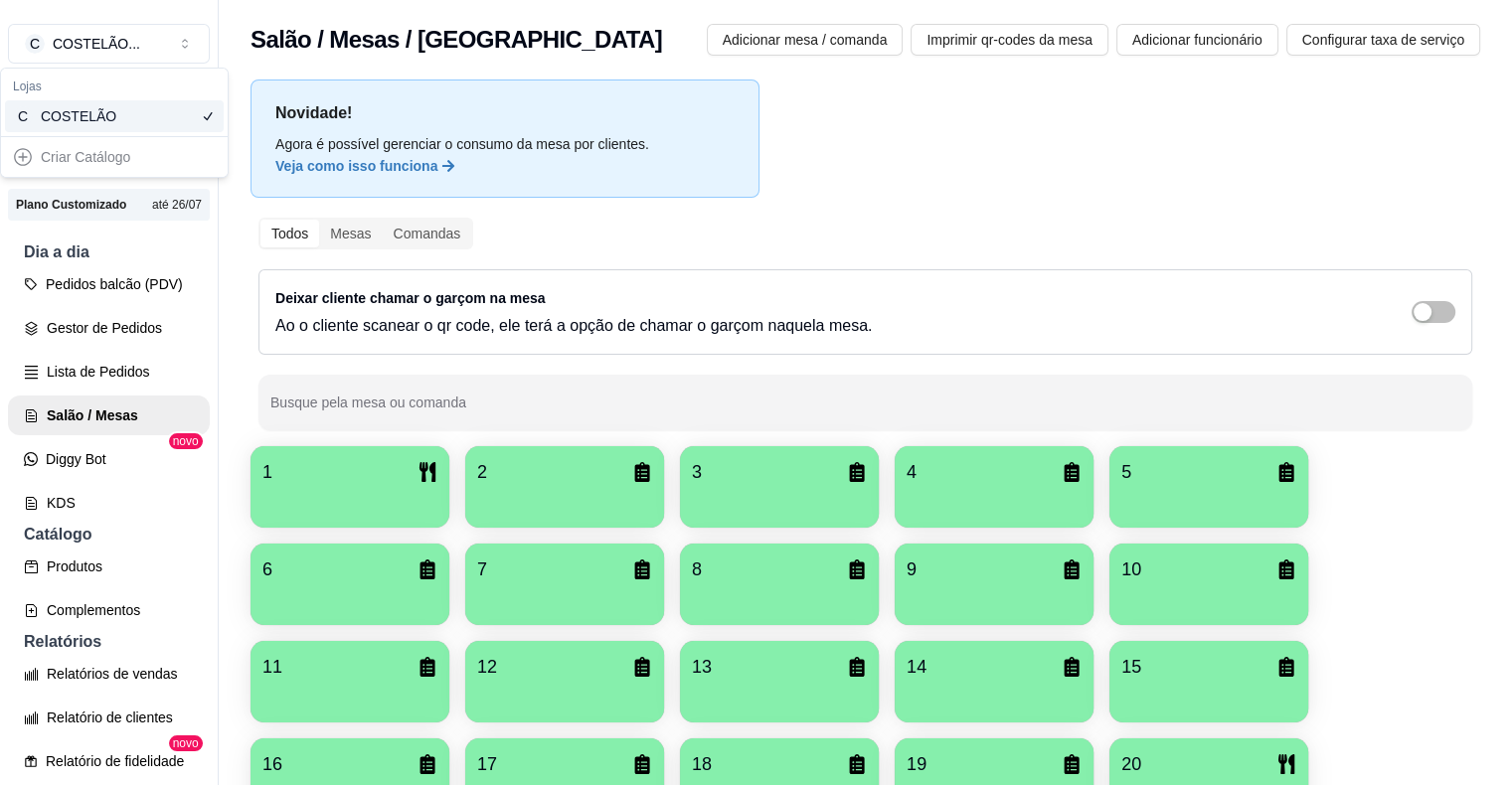 click on "Criar Catálogo" at bounding box center (114, 157) 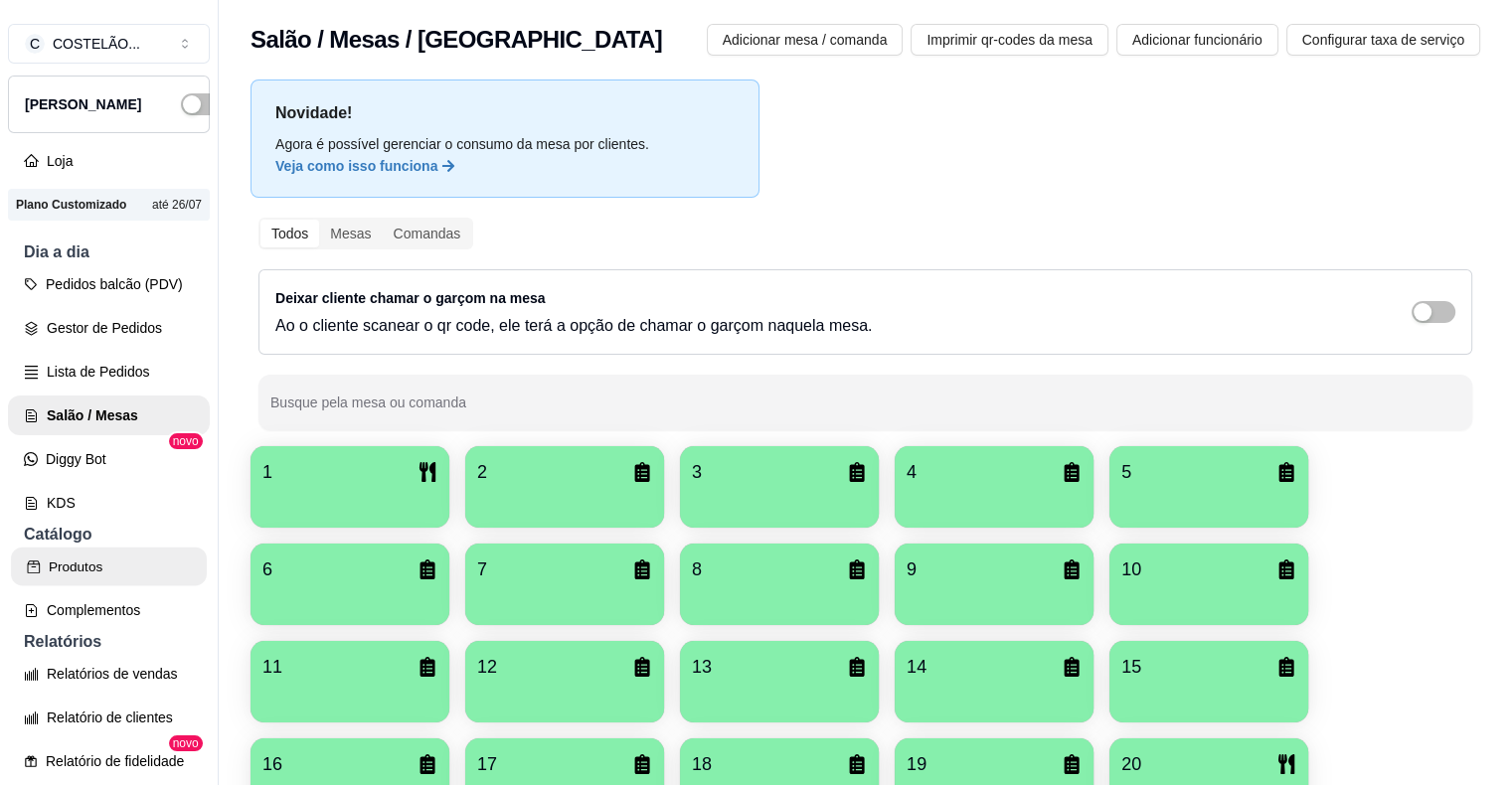 click on "Produtos" at bounding box center (108, 566) 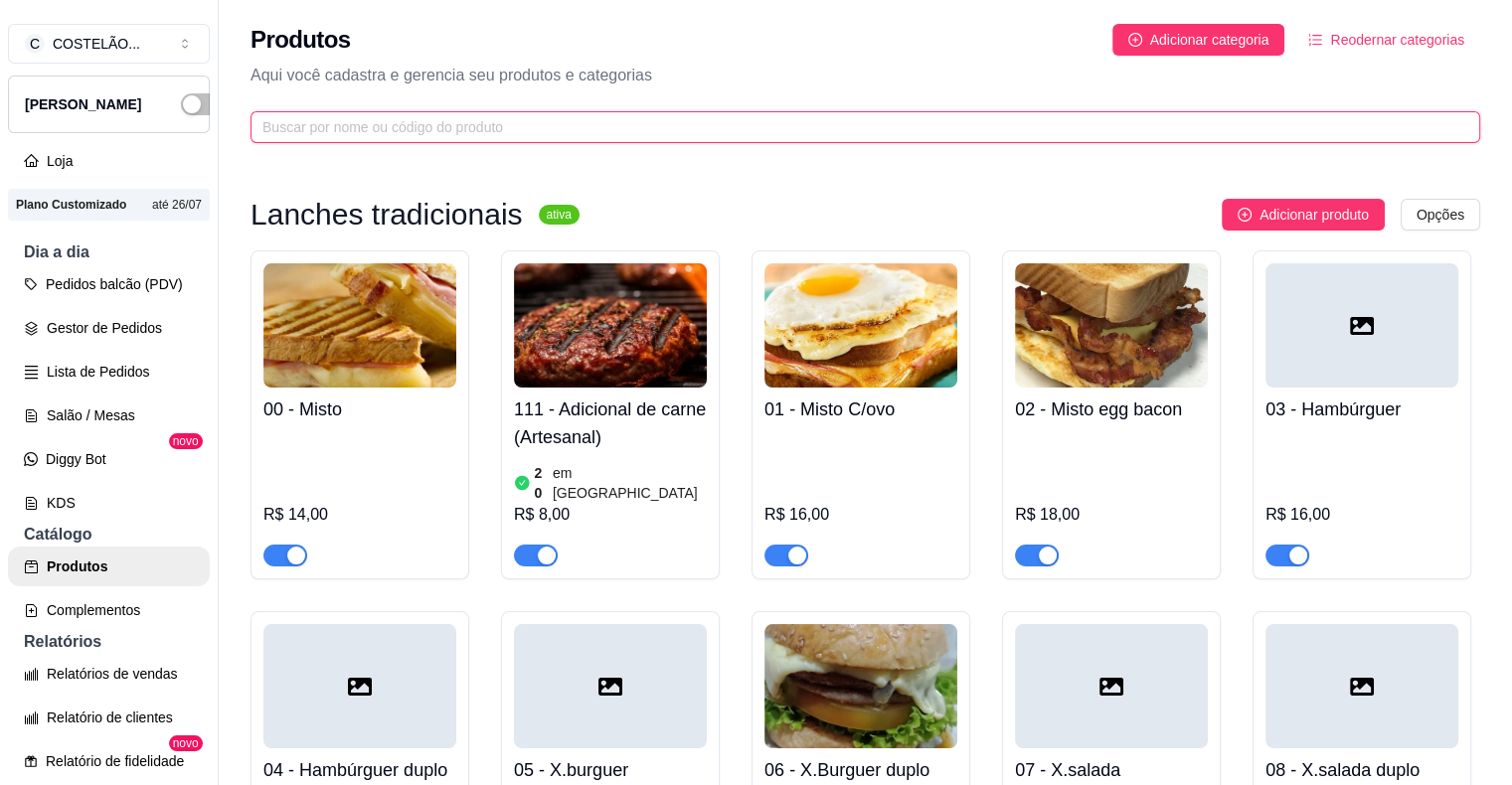 click at bounding box center (857, 127) 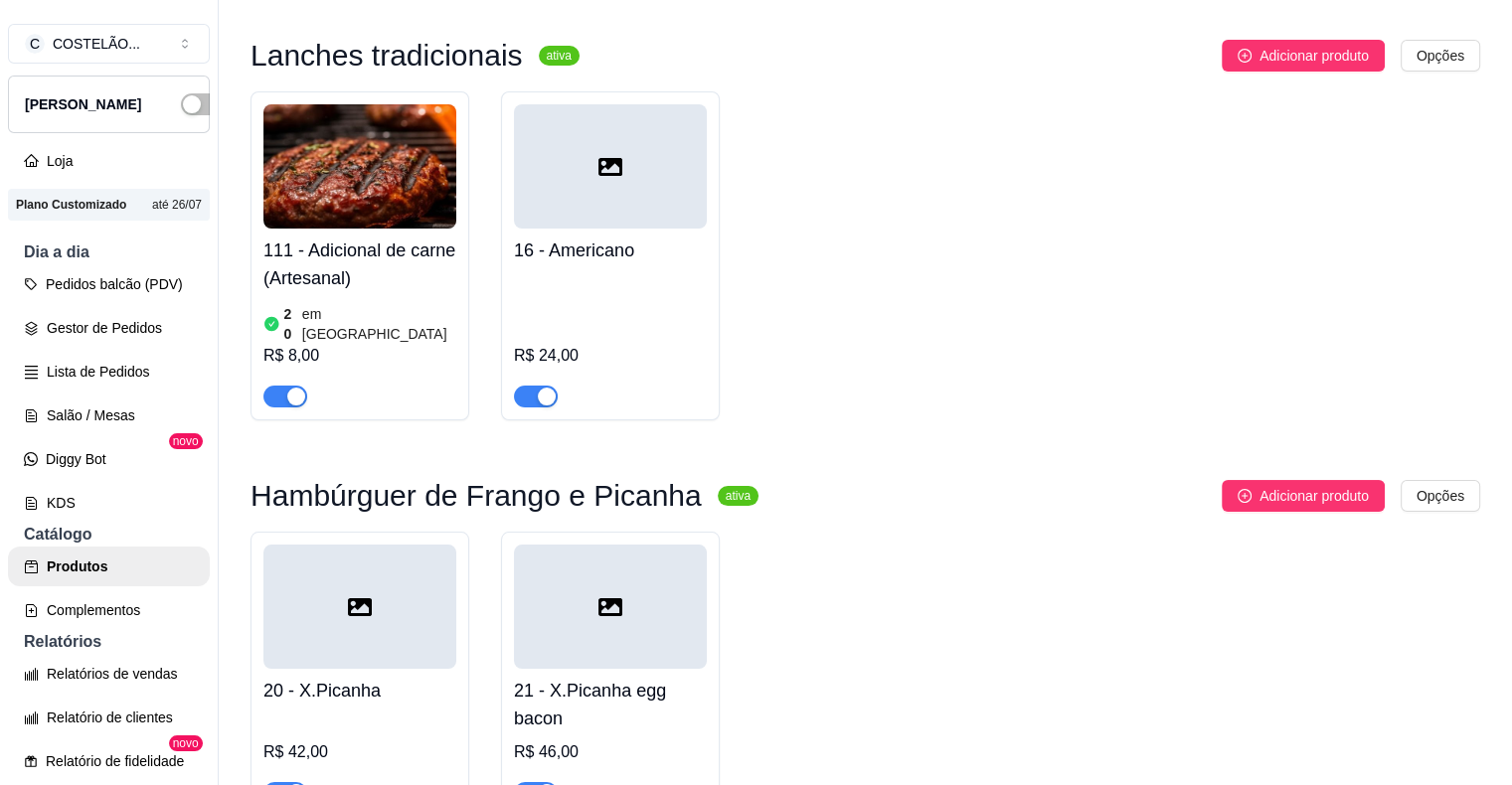 scroll, scrollTop: 161, scrollLeft: 0, axis: vertical 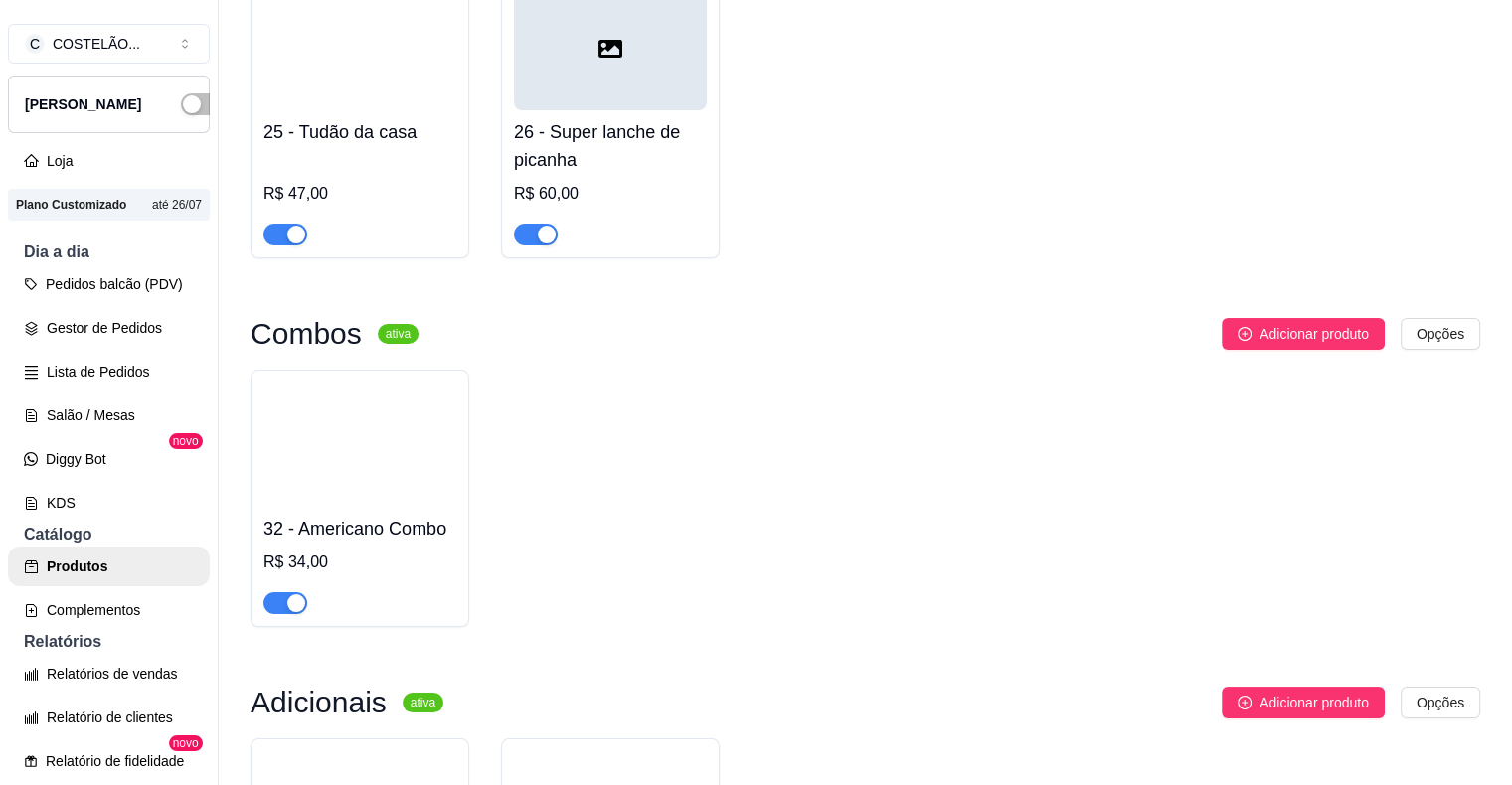 type on "CA" 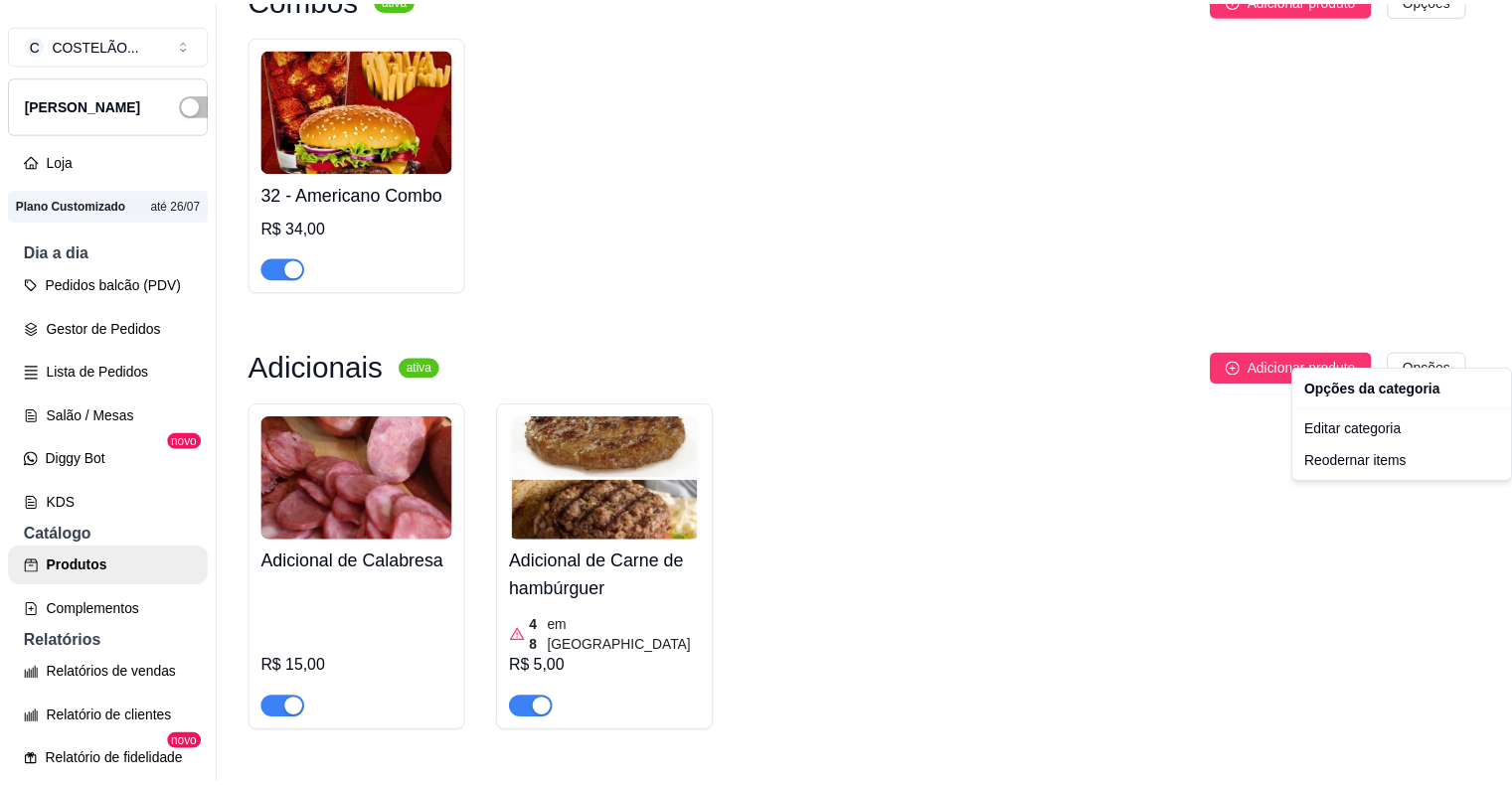 scroll, scrollTop: 1457, scrollLeft: 0, axis: vertical 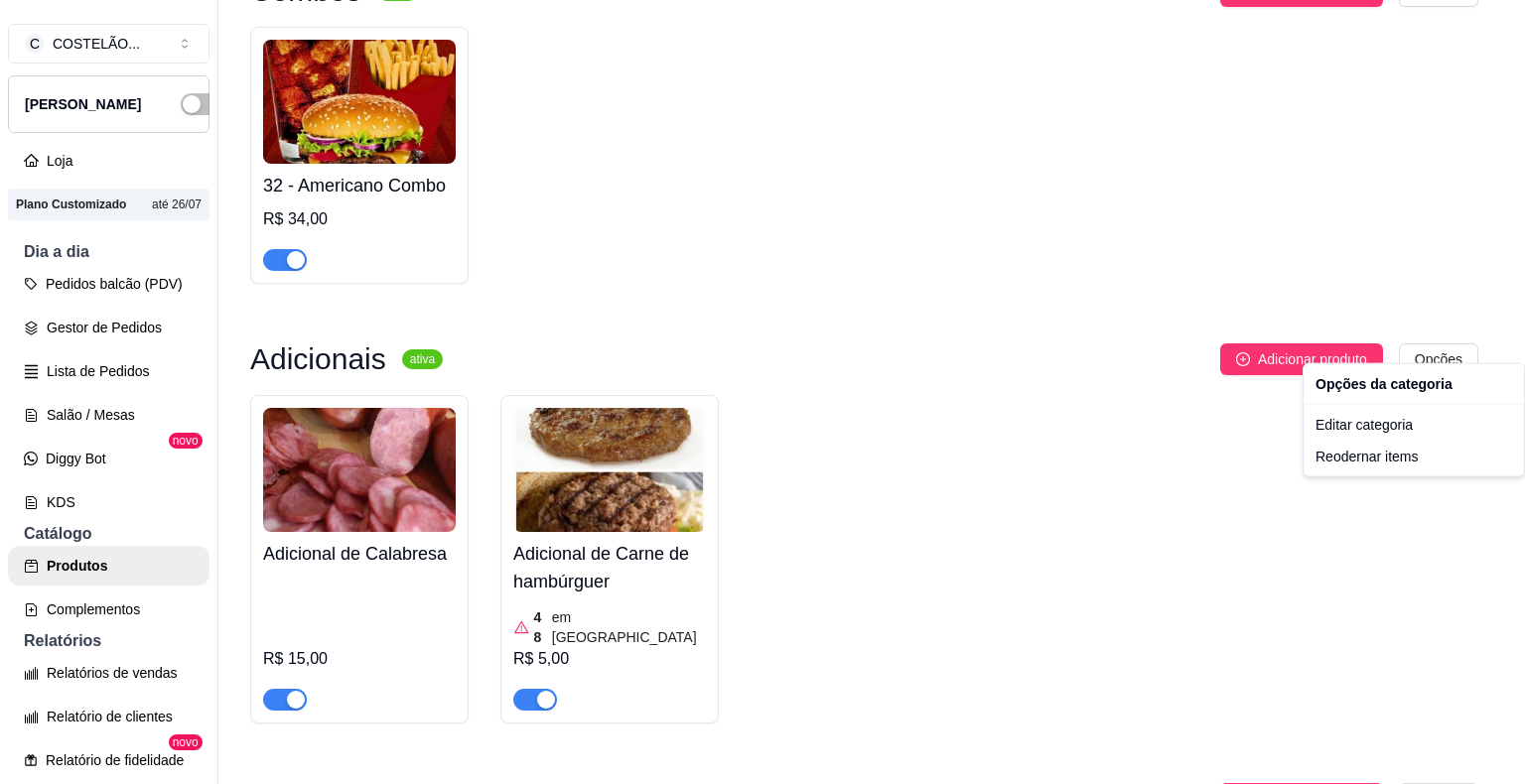 click on "C COSTELÃO  ... Loja Aberta Loja Plano Customizado até 26/07   Dia a dia Pedidos balcão (PDV) Gestor de Pedidos Lista de Pedidos Salão / Mesas Diggy Bot novo KDS Catálogo Produtos Complementos Relatórios Relatórios de vendas Relatório de clientes Relatório de fidelidade novo Gerenciar Entregadores novo Nota Fiscal (NFC-e) Controle de caixa Controle de fiado Cupons Clientes Estoque Configurações Diggy Planos Precisa de ajuda? Sair Produtos Adicionar categoria Reodernar categorias Aqui você cadastra e gerencia seu produtos e categorias CA Lanches tradicionais  ativa Adicionar produto Opções 111 - Adicional de carne  (Artesanal)   20 em estoque R$ 8,00 16 - Americano   R$ 24,00 Hambúrguer de Frango e Picanha  ativa Adicionar produto Opções 20 - X.Picanha   R$ 42,00 21 - X.Picanha egg bacon    R$ 46,00 Hambúrgueres Especiais  ativa Adicionar produto Opções 25 - Tudão da casa    R$ 47,00 26 - Super lanche de picanha    R$ 60,00 Combos ativa Adicionar produto Opções 32 - Americano Combo" at bounding box center (762, 392) 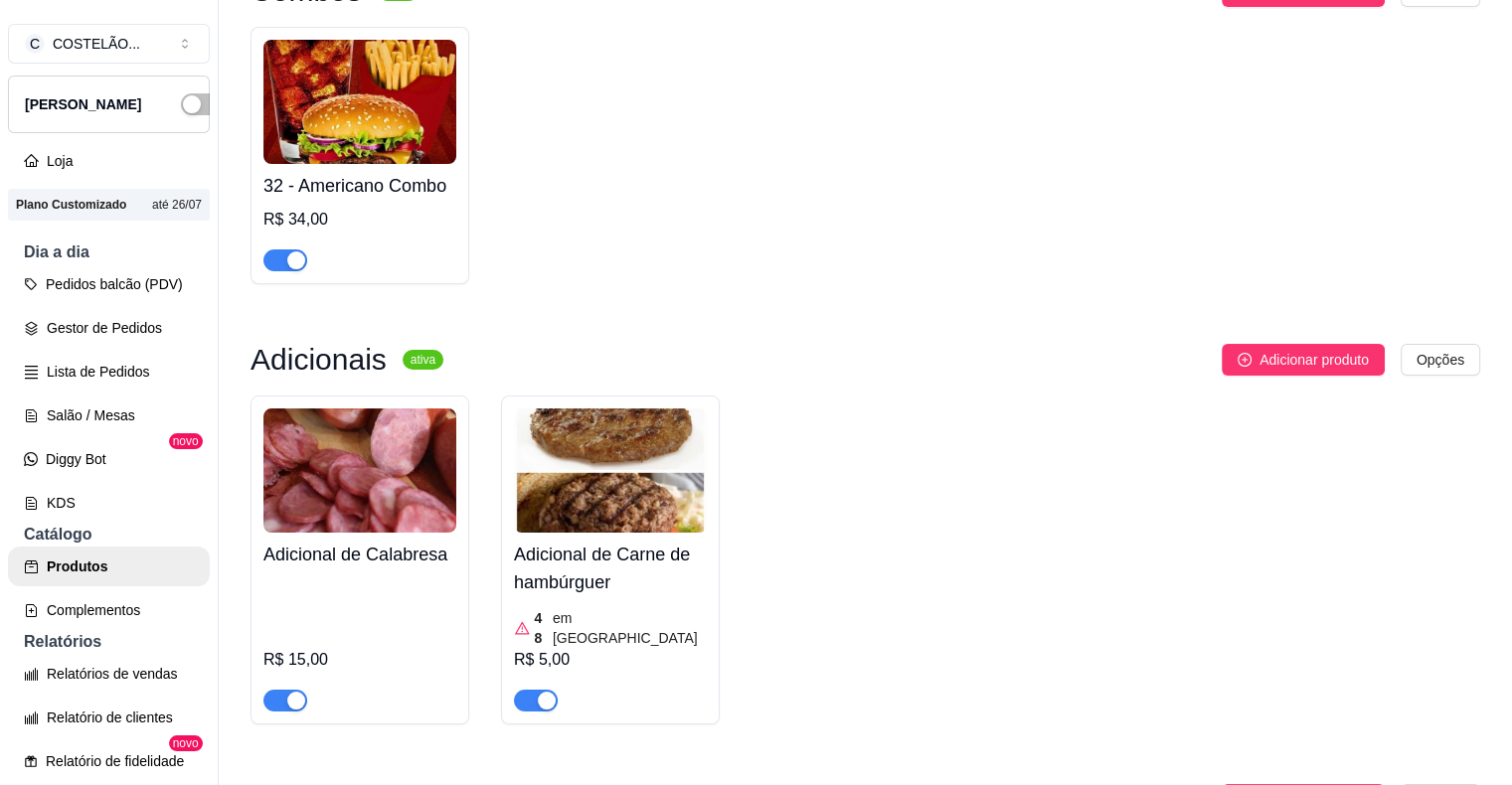 click at bounding box center (610, 470) 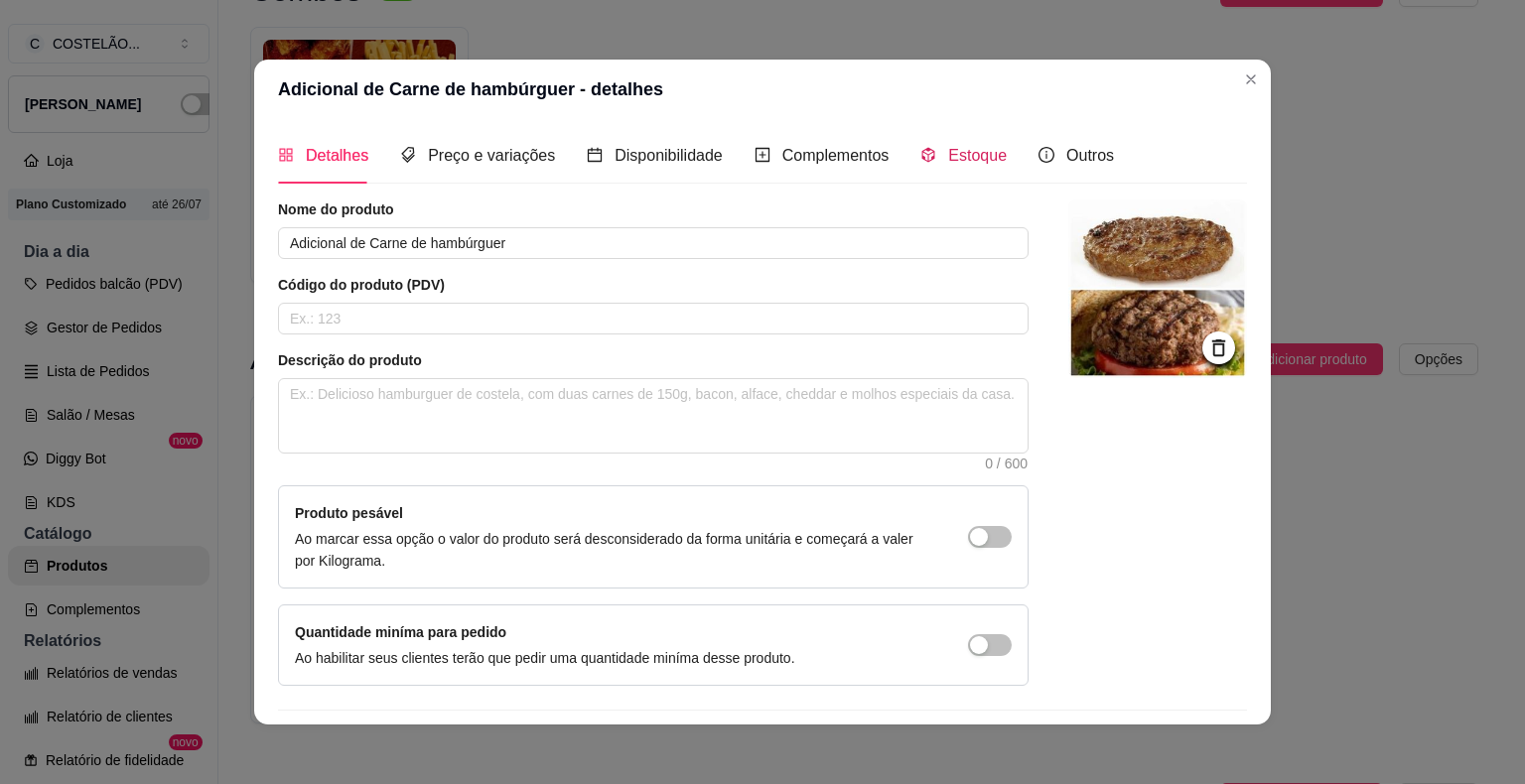 click on "Estoque" at bounding box center (977, 155) 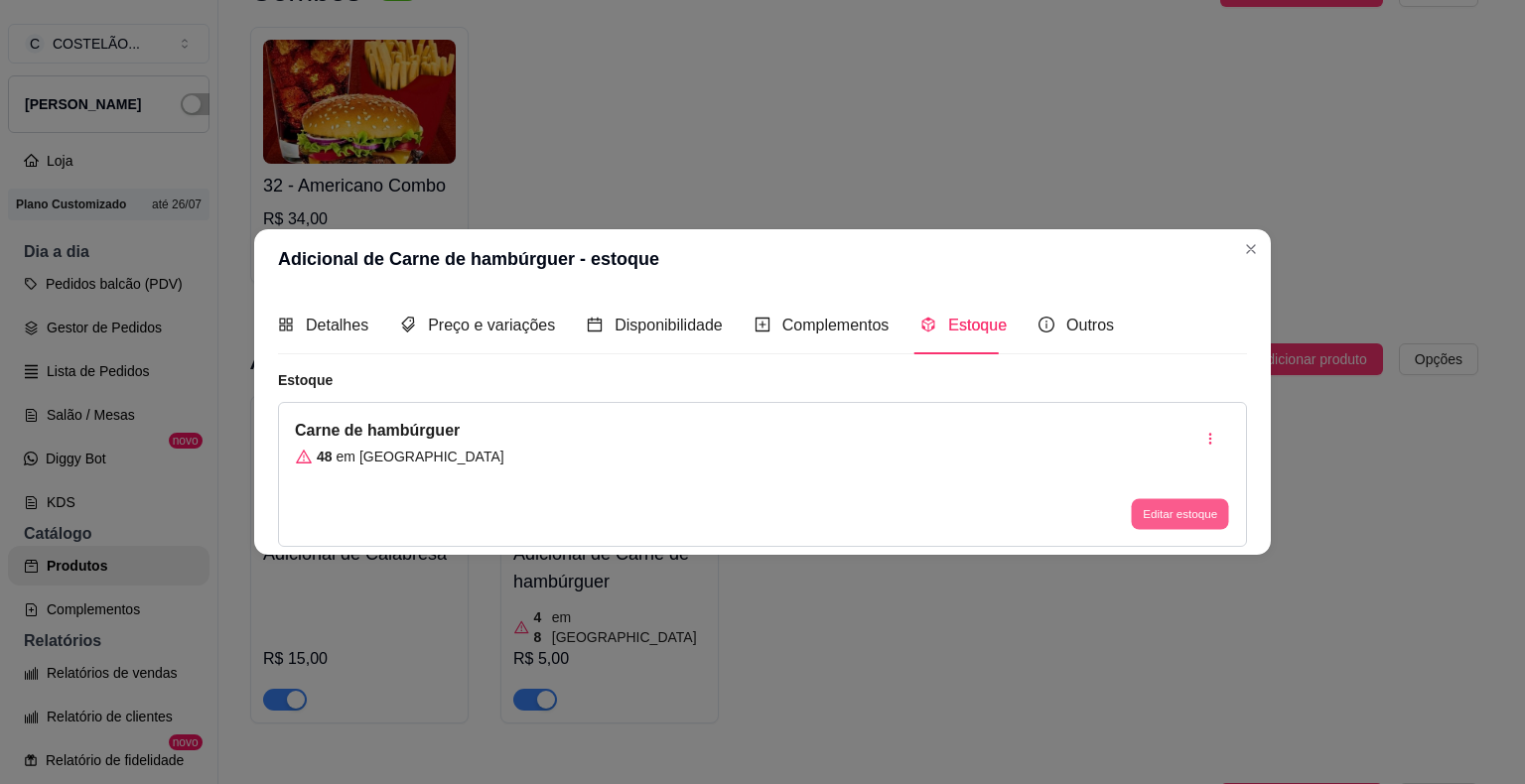 click on "Editar estoque" at bounding box center (1179, 513) 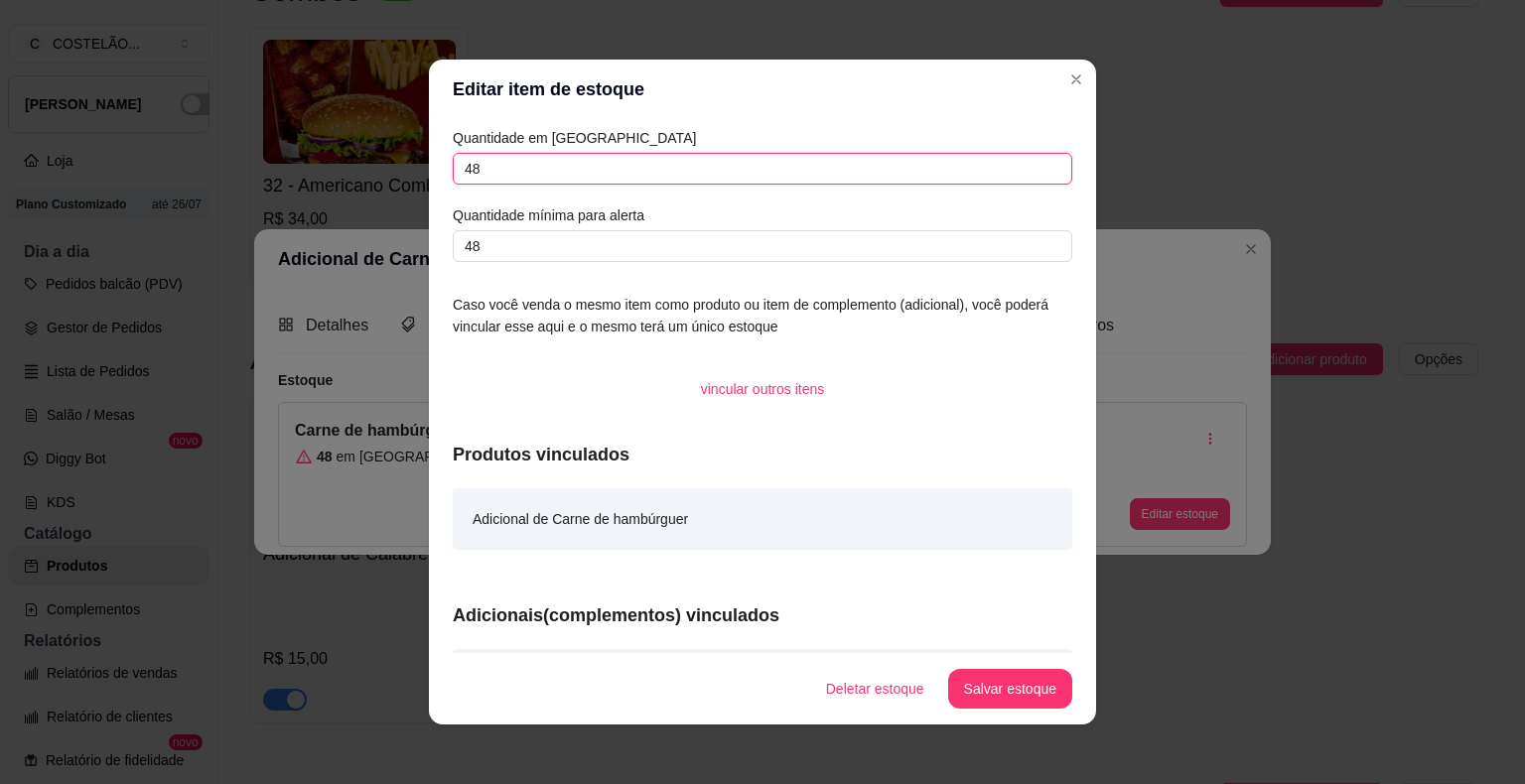 click on "48" at bounding box center (762, 169) 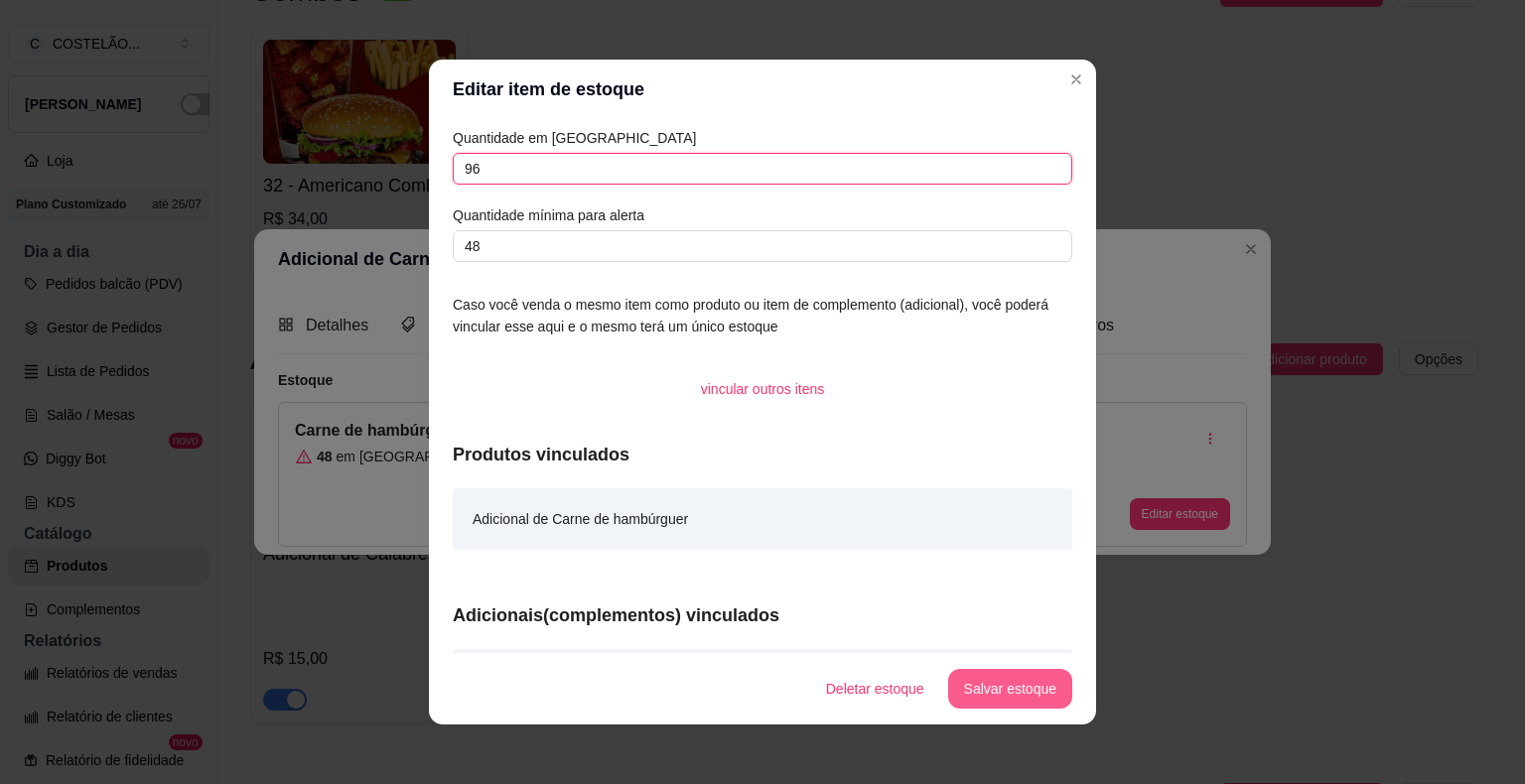 type on "96" 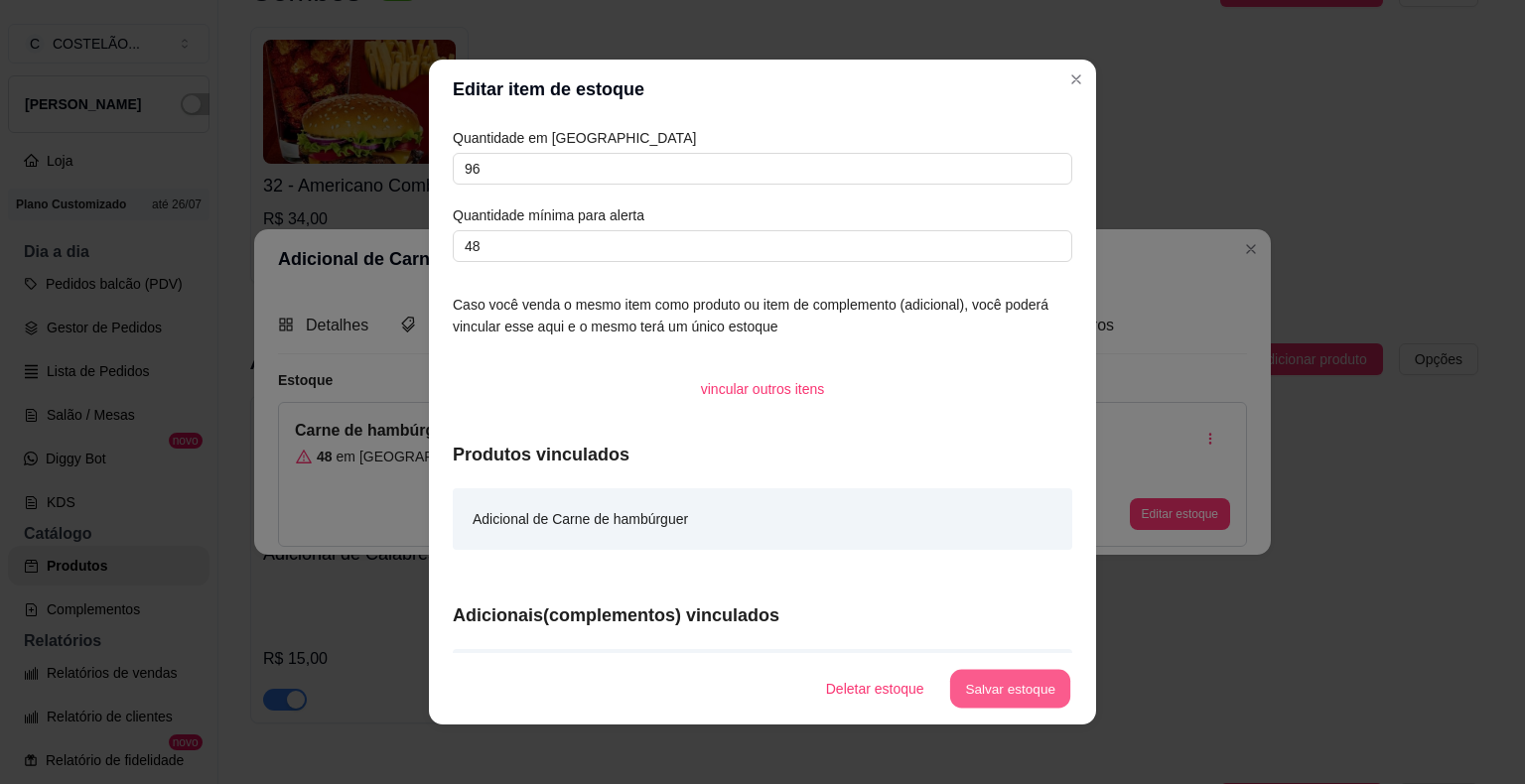 click on "Salvar estoque" at bounding box center (1010, 689) 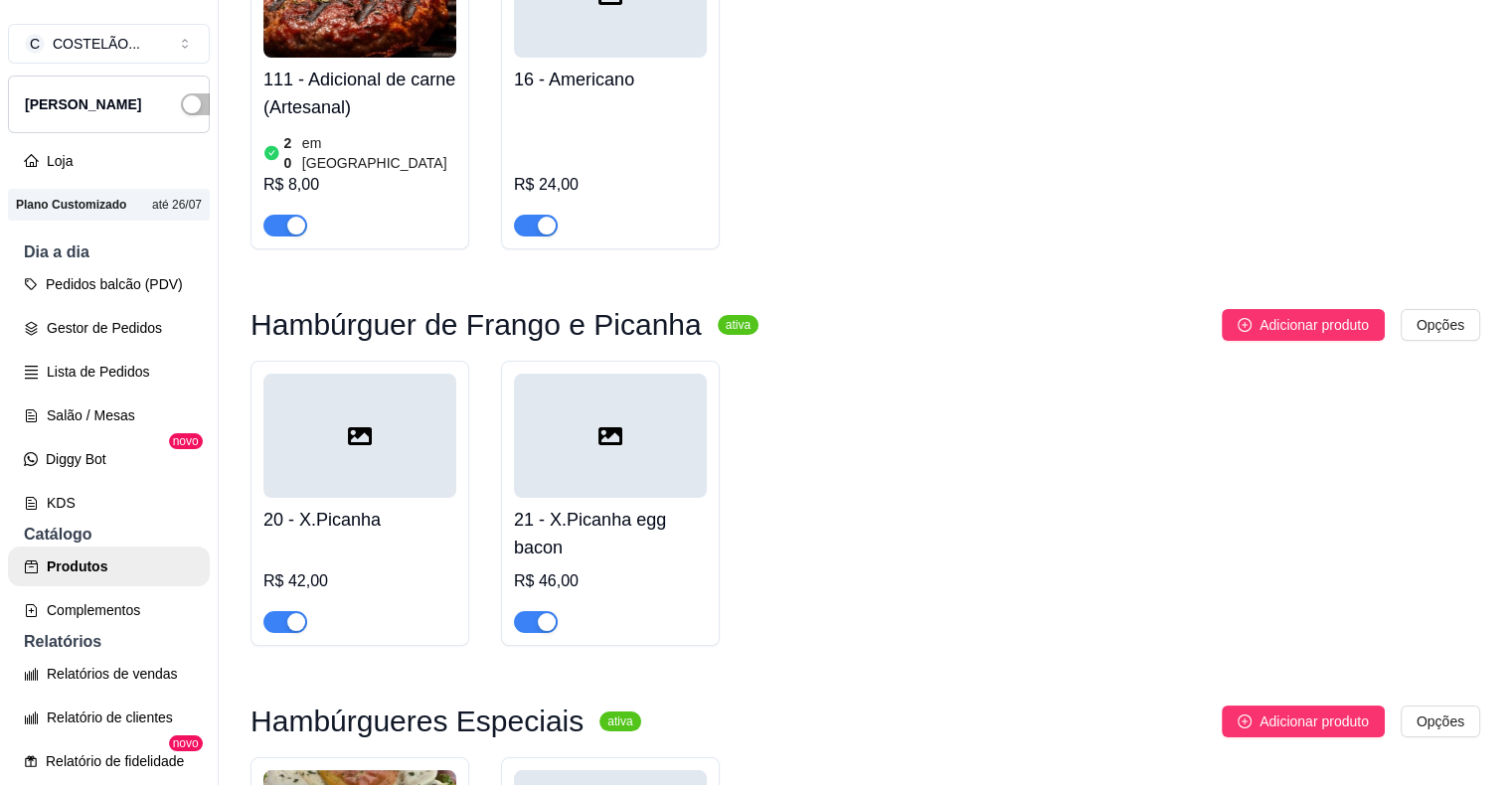 scroll, scrollTop: 0, scrollLeft: 0, axis: both 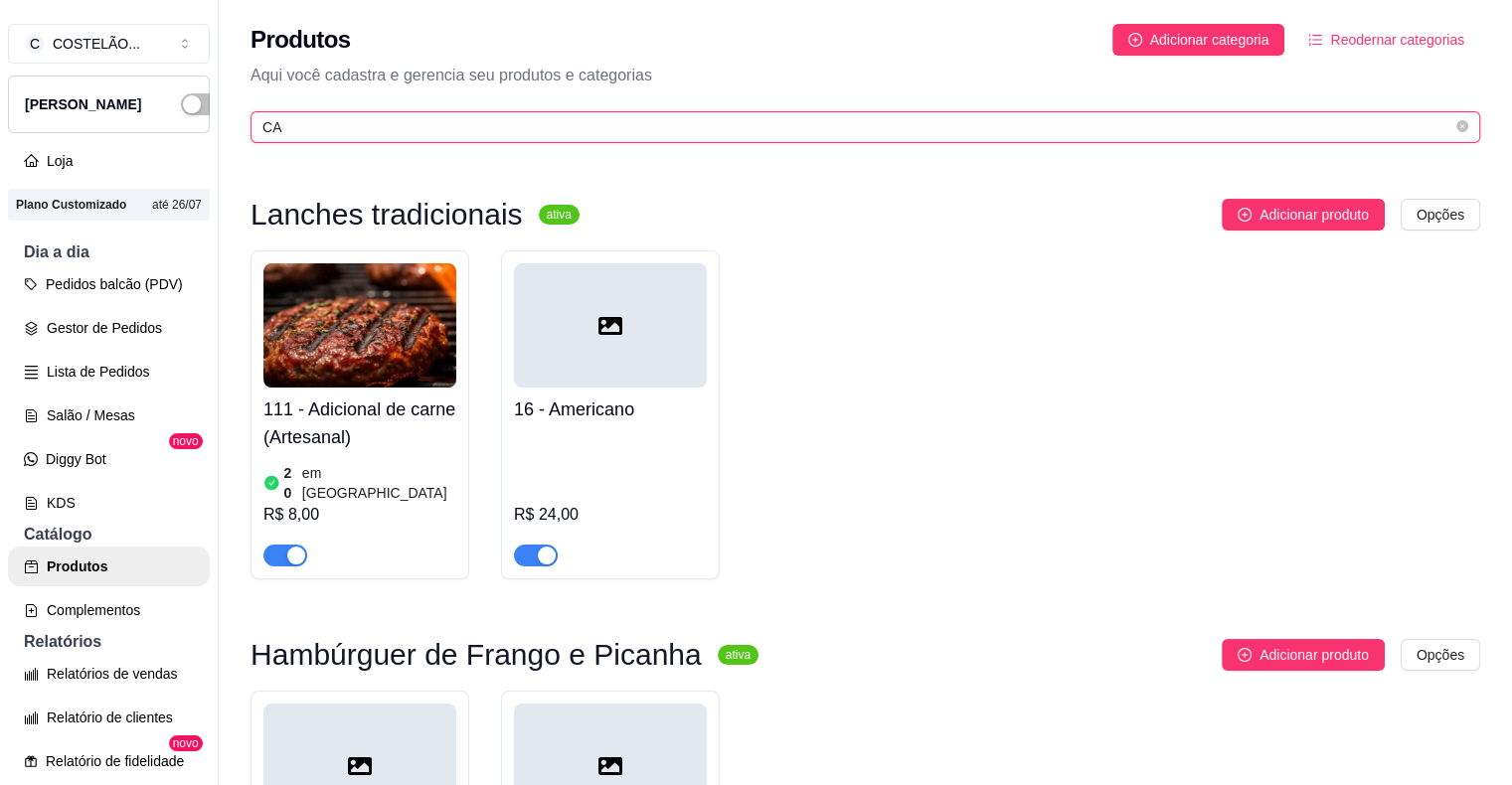 click on "CA" at bounding box center (857, 127) 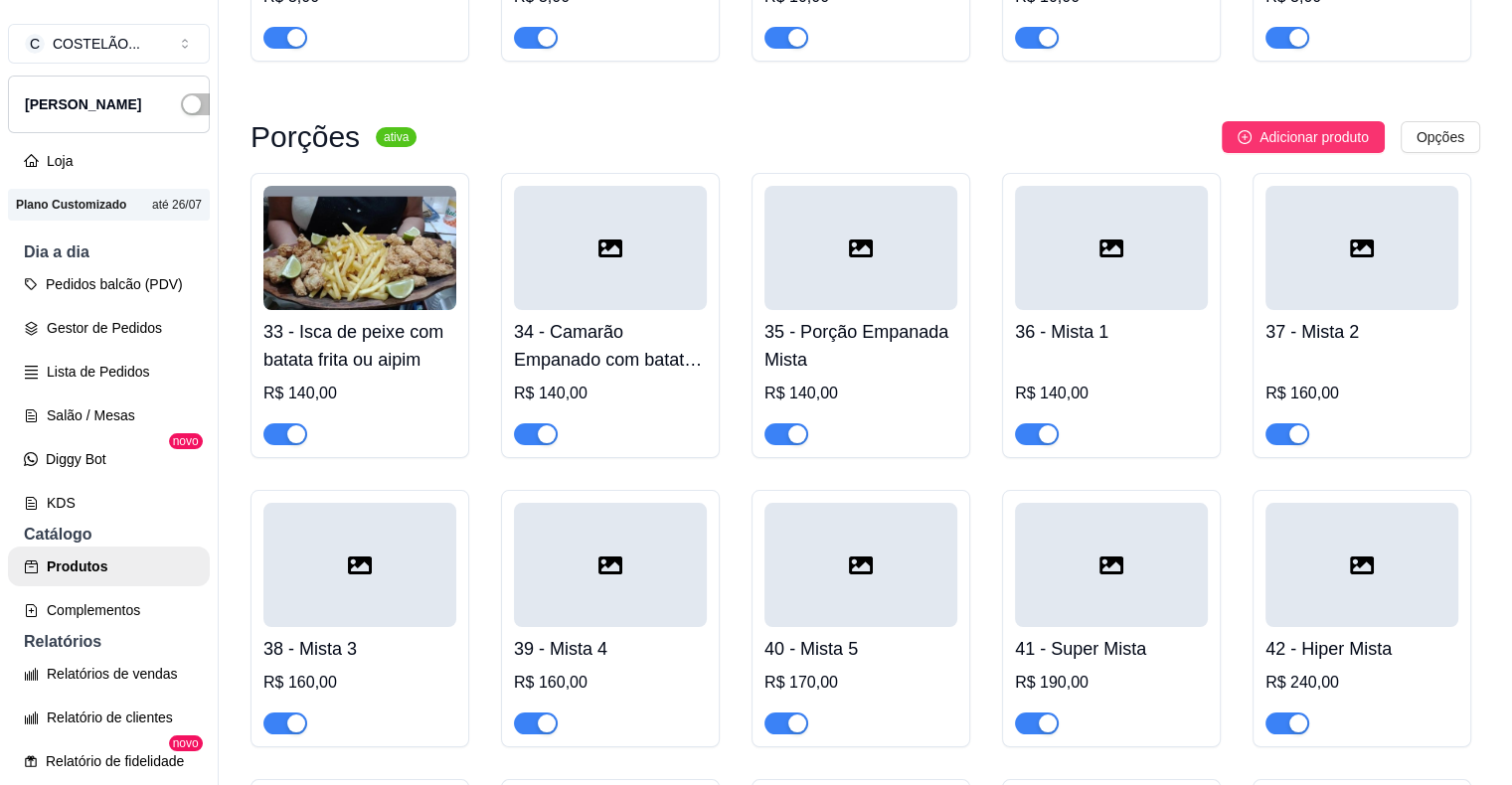 scroll, scrollTop: 4052, scrollLeft: 0, axis: vertical 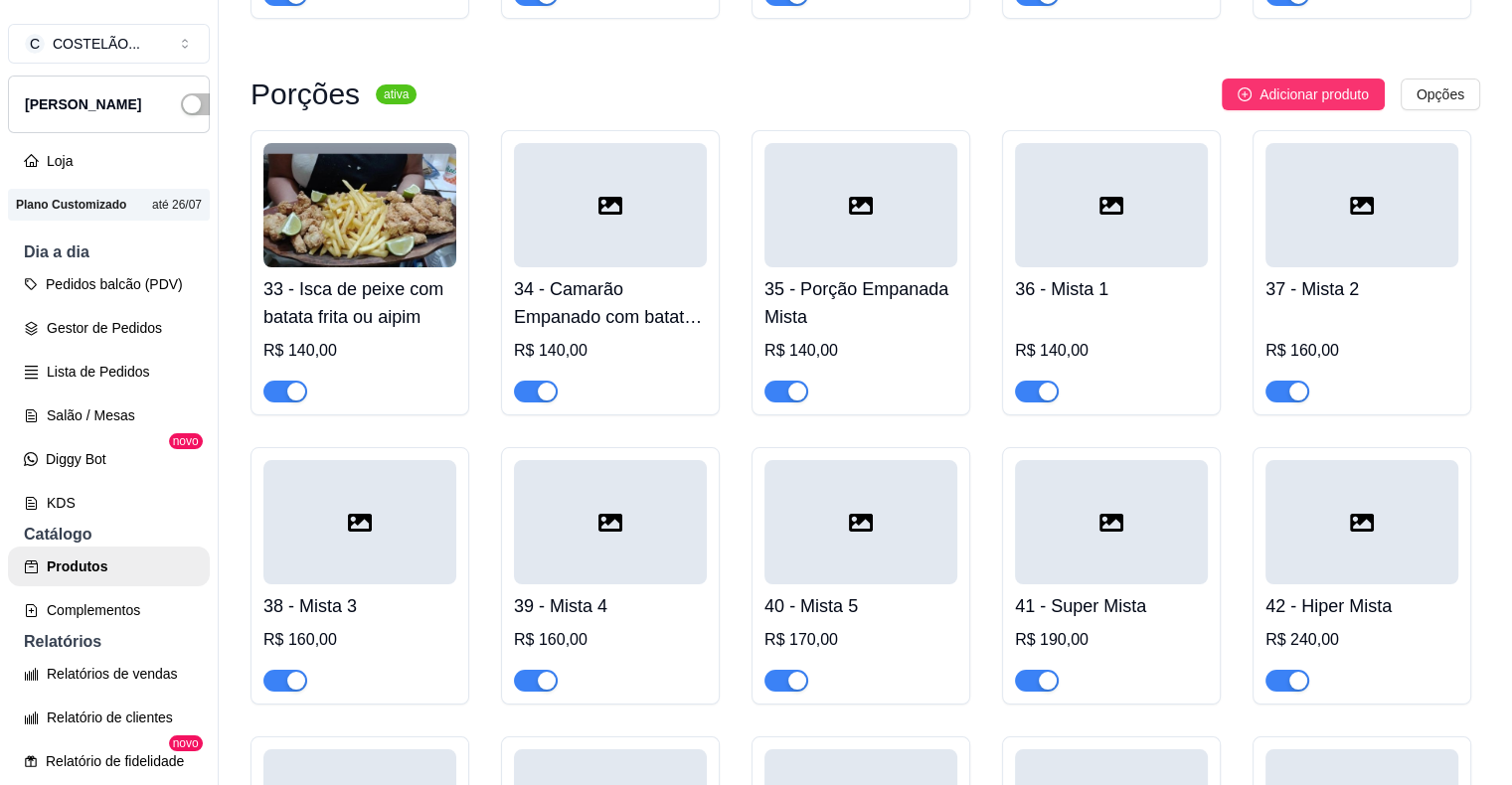 type 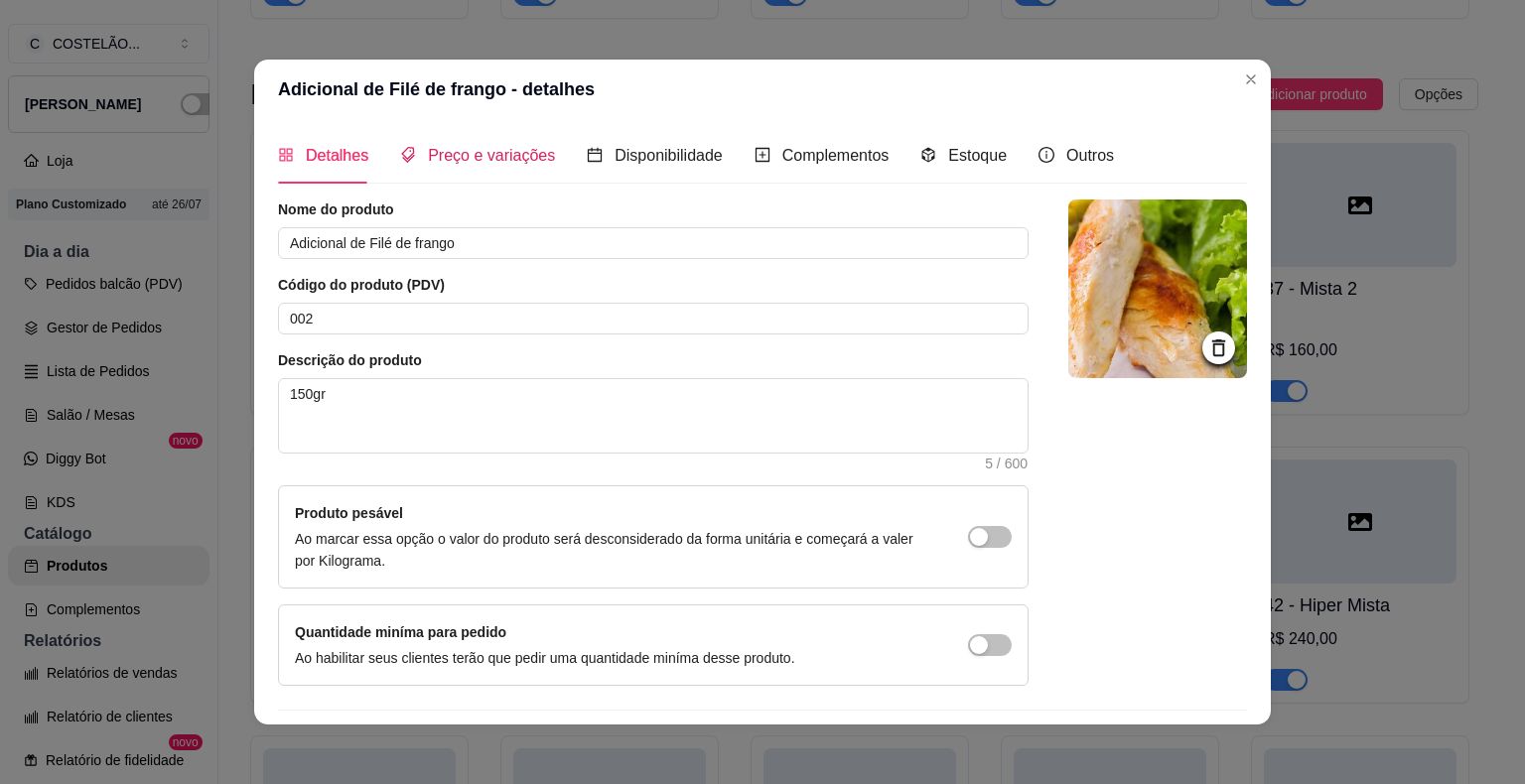 click on "Preço e variações" at bounding box center [491, 155] 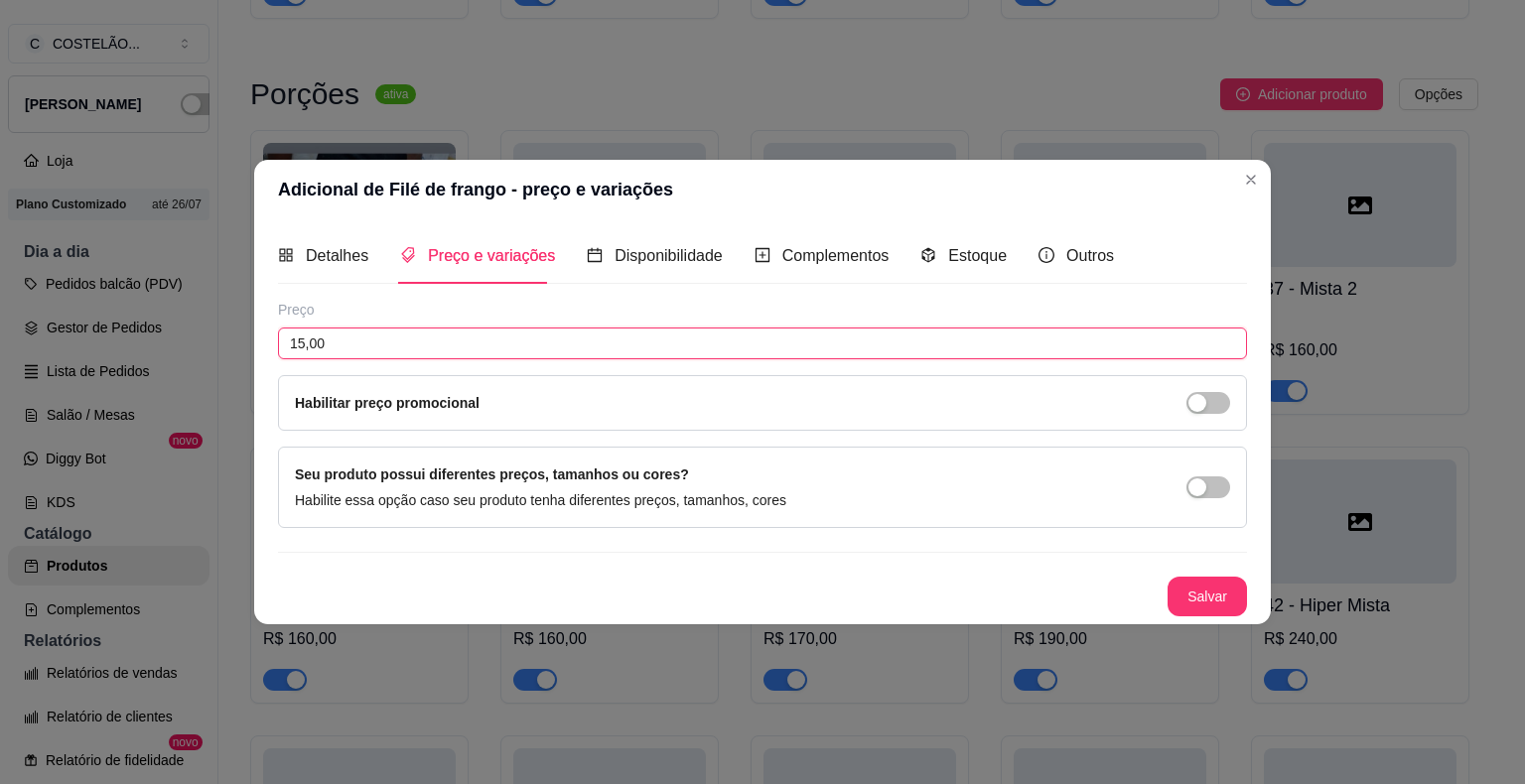 click on "15,00" at bounding box center (762, 343) 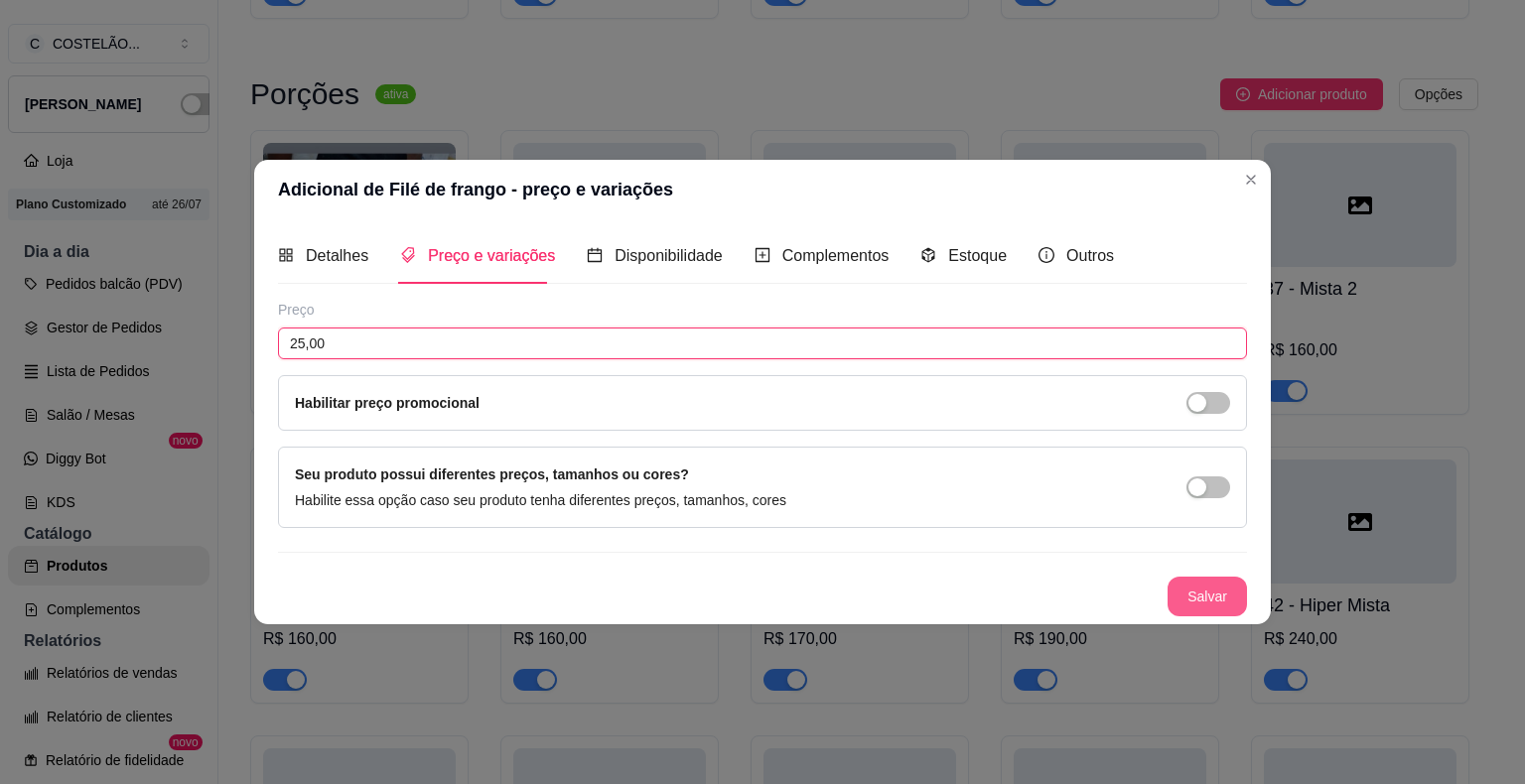 type on "25,00" 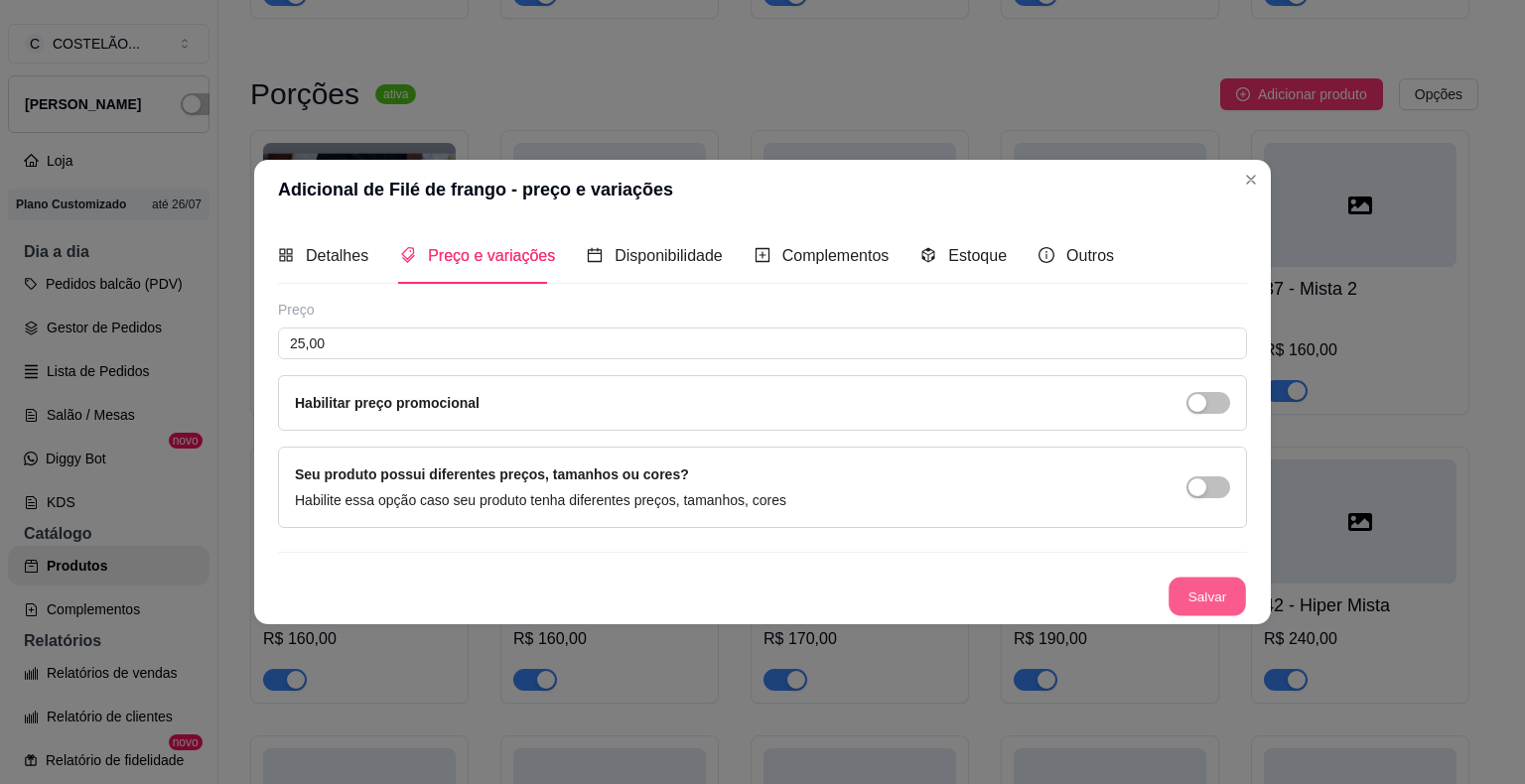 click on "Salvar" at bounding box center (1207, 596) 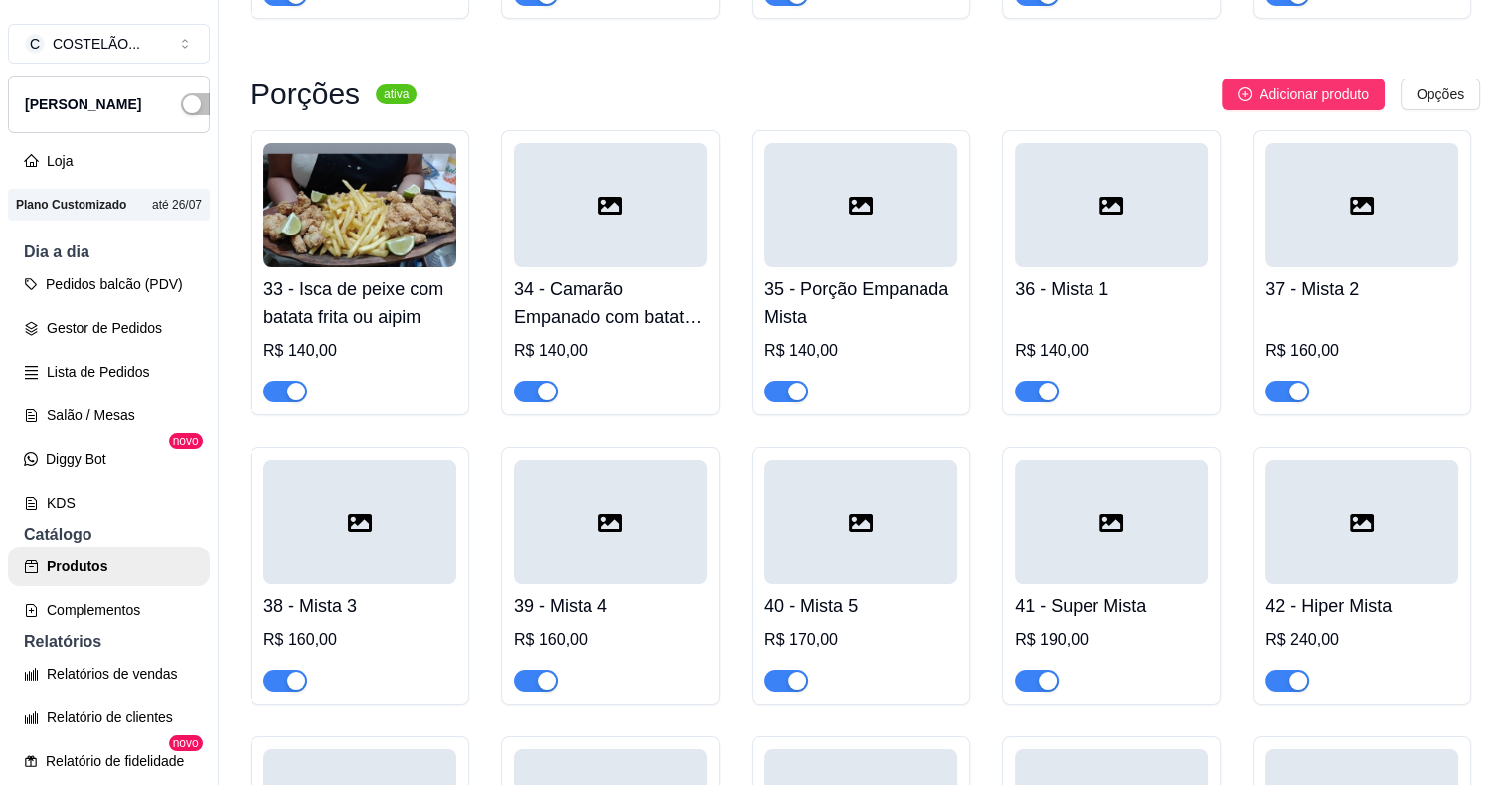 drag, startPoint x: 476, startPoint y: 388, endPoint x: 843, endPoint y: 349, distance: 369.06639 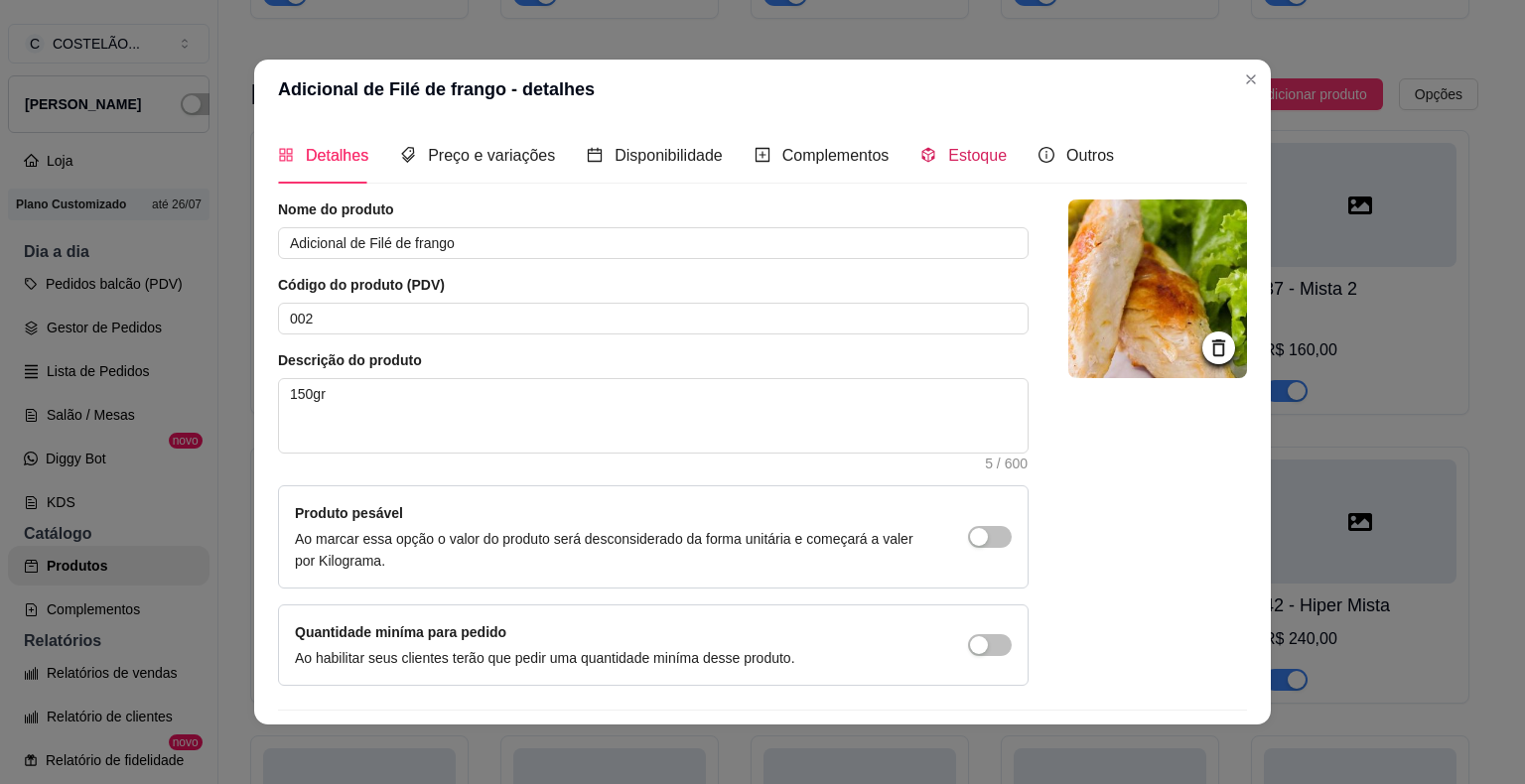 click on "Estoque" at bounding box center (977, 155) 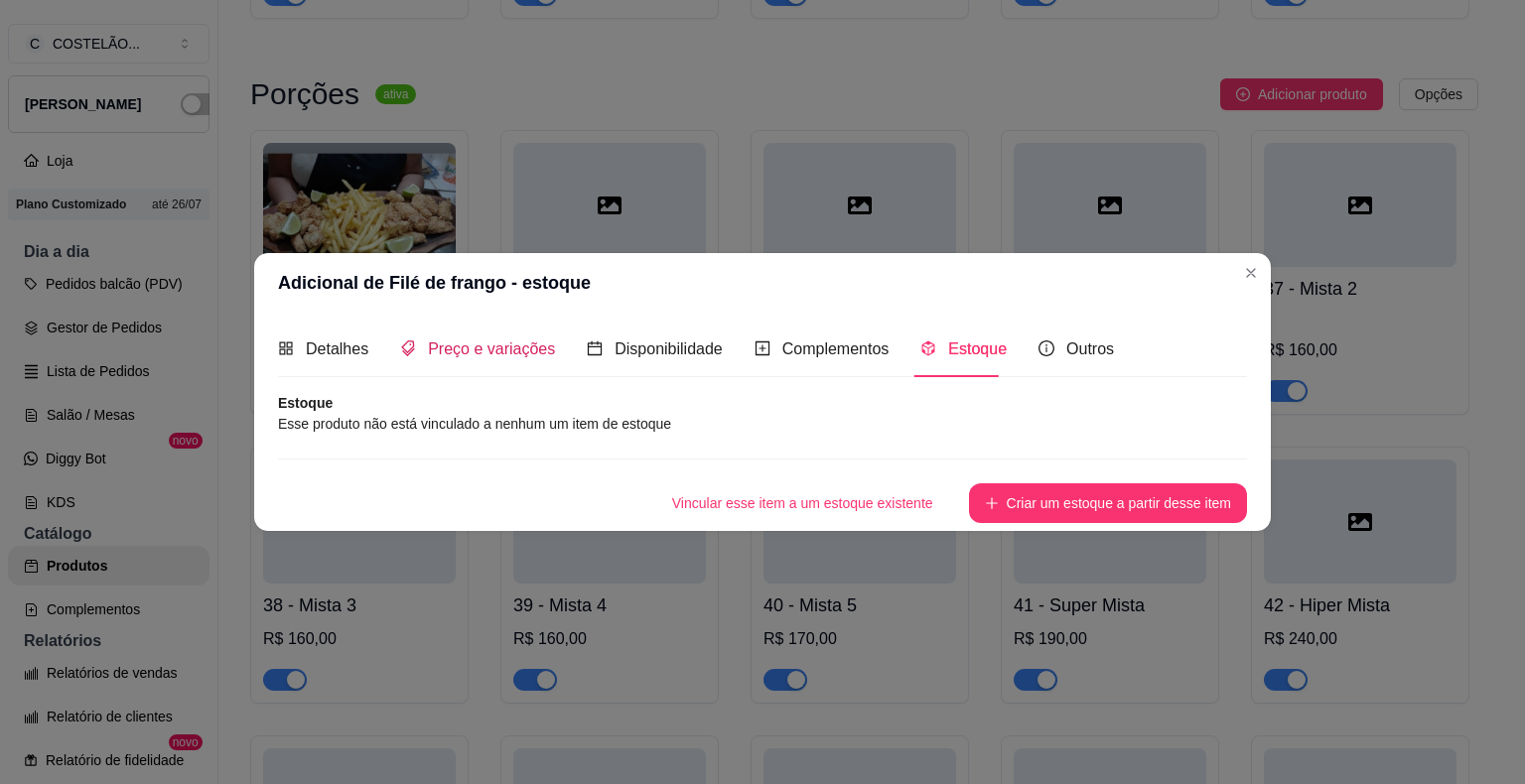 click on "Preço e variações" at bounding box center (491, 348) 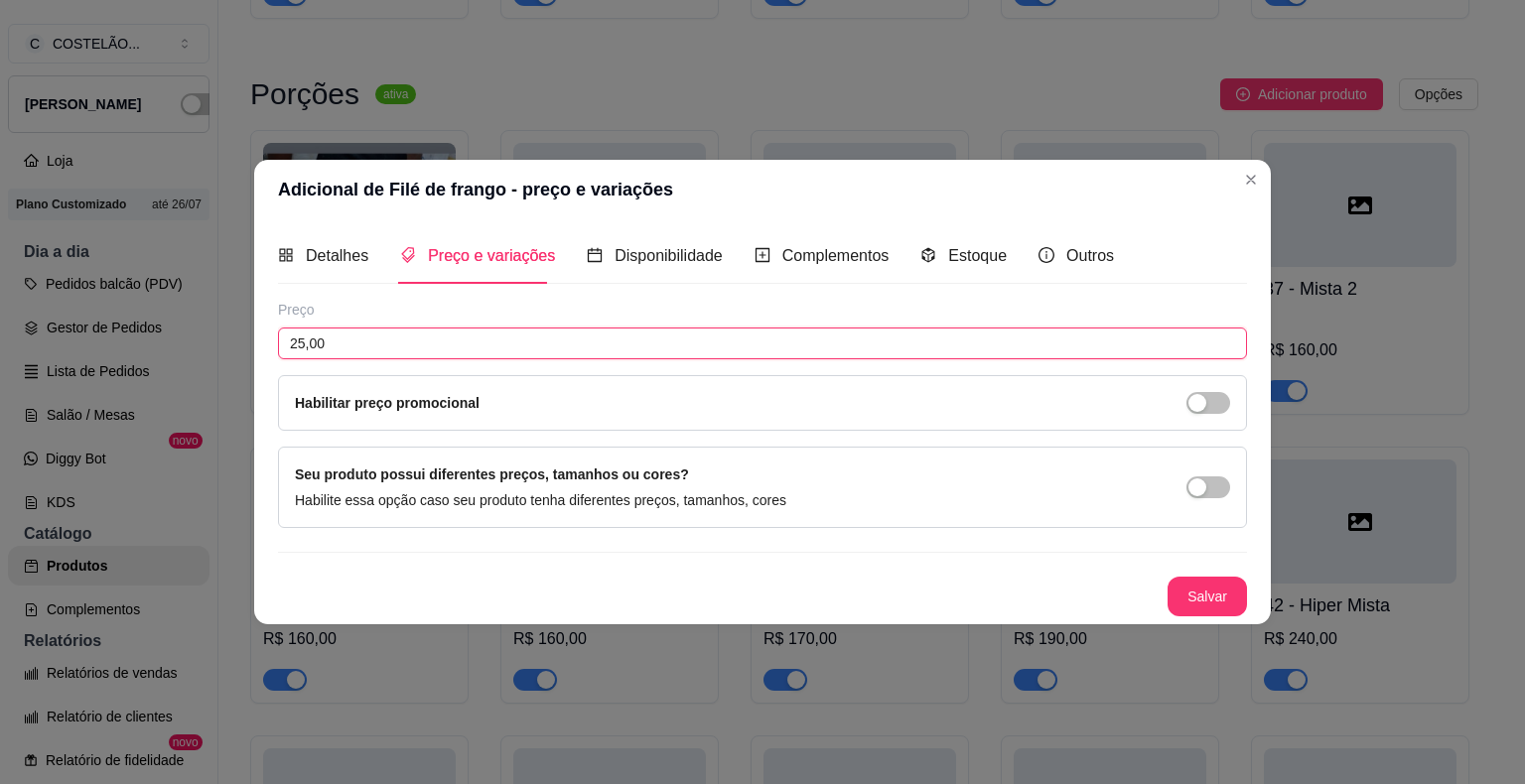 click on "25,00" at bounding box center [762, 343] 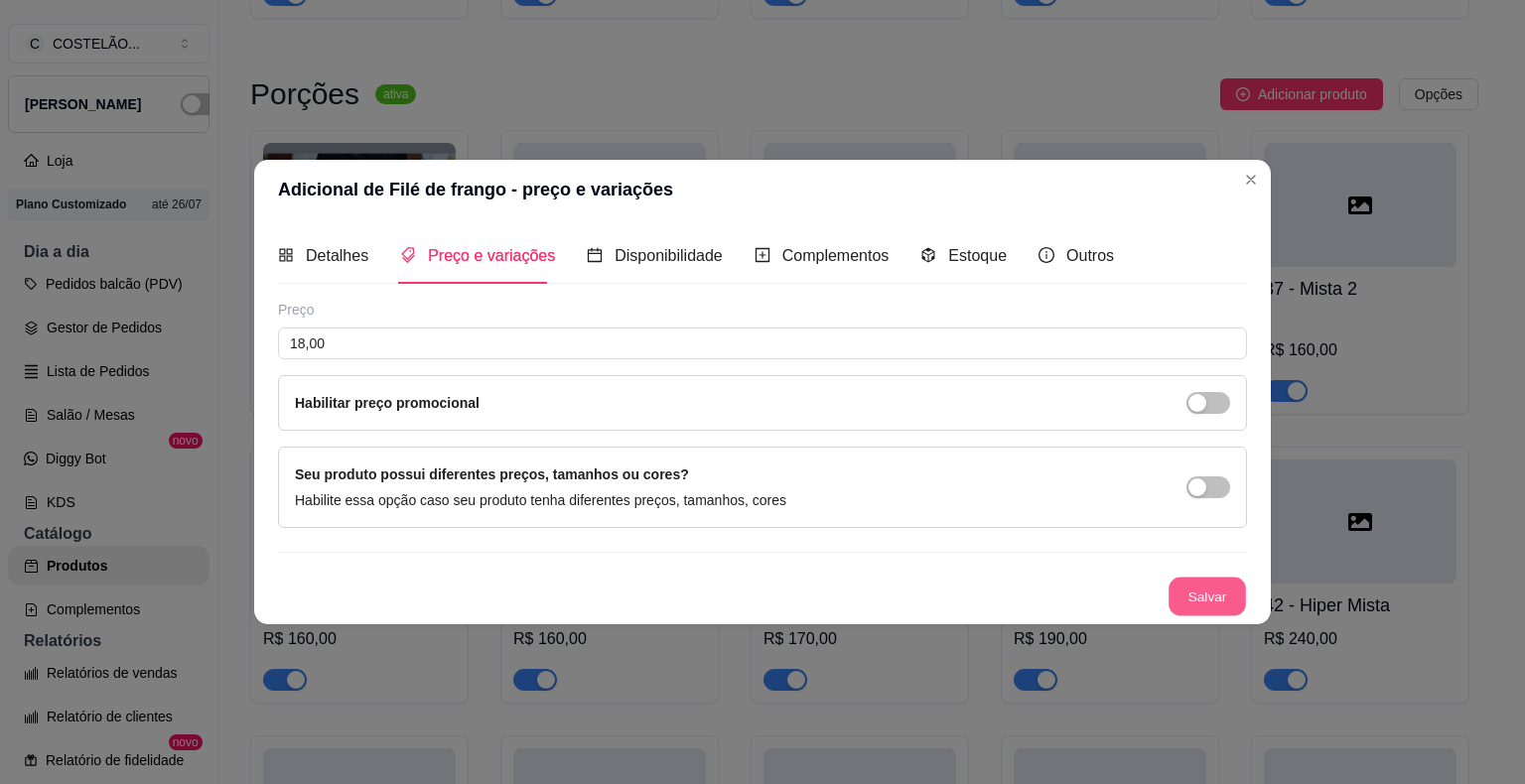 click on "Salvar" at bounding box center [1207, 596] 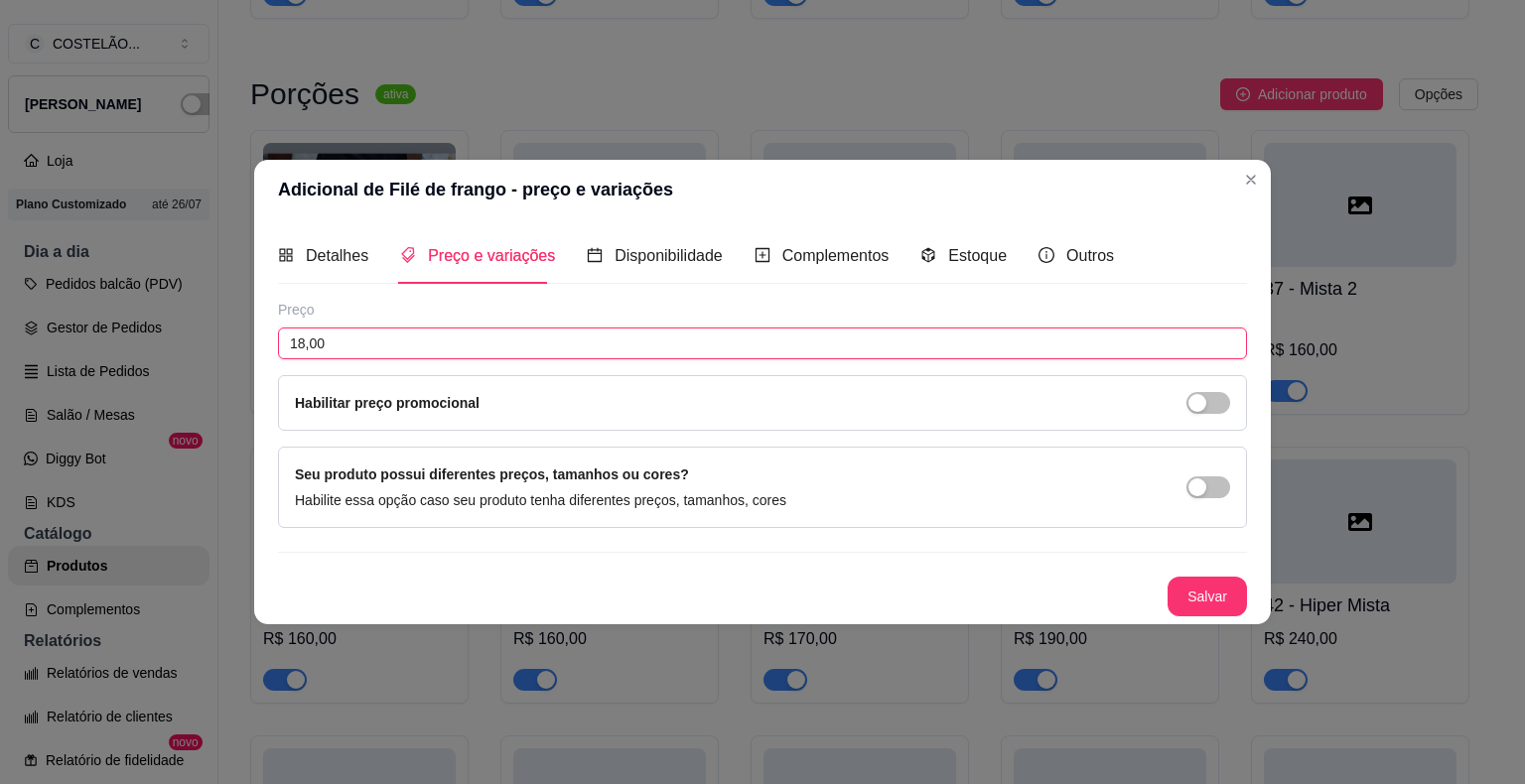 click on "18,00" at bounding box center (762, 343) 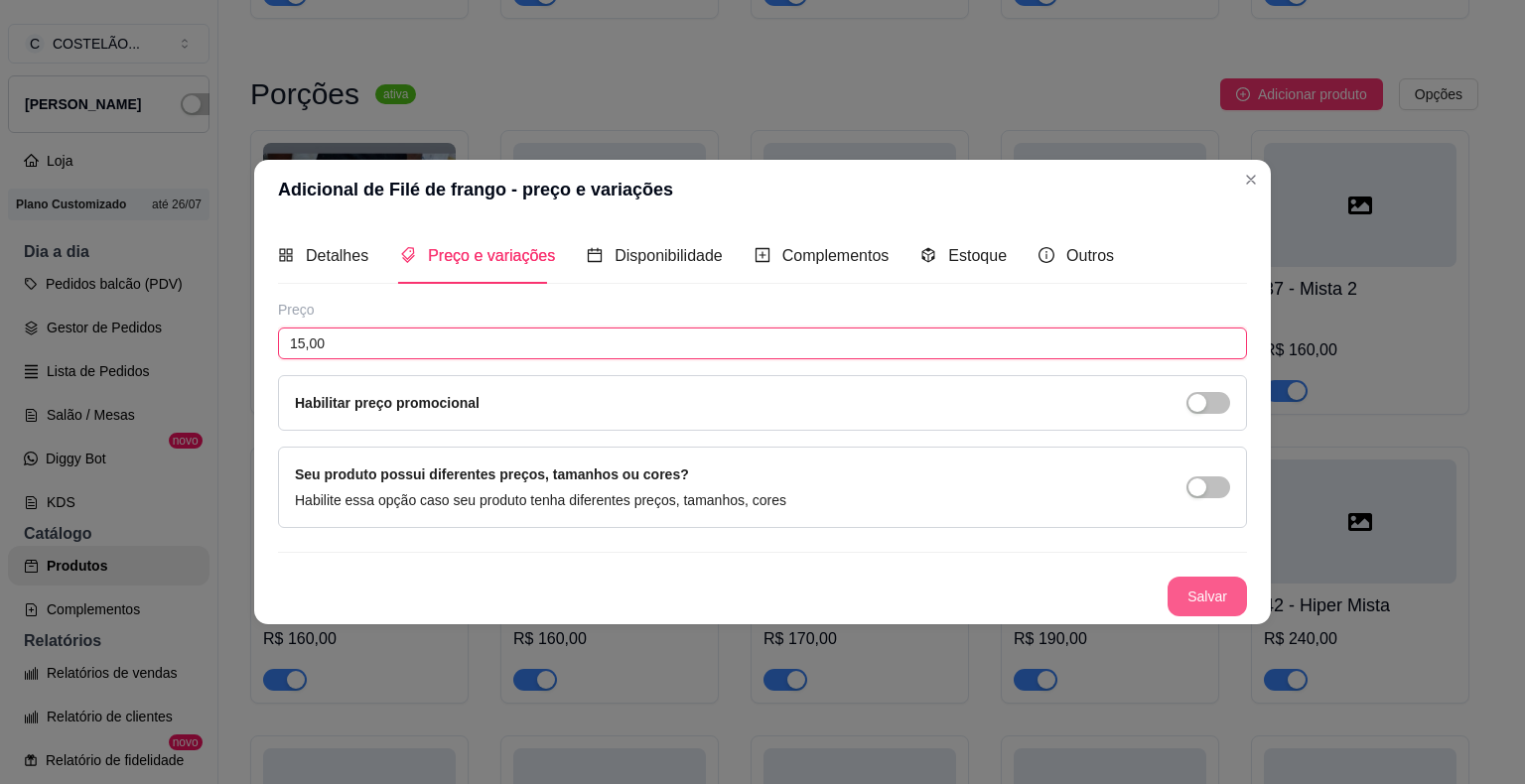 type on "15,00" 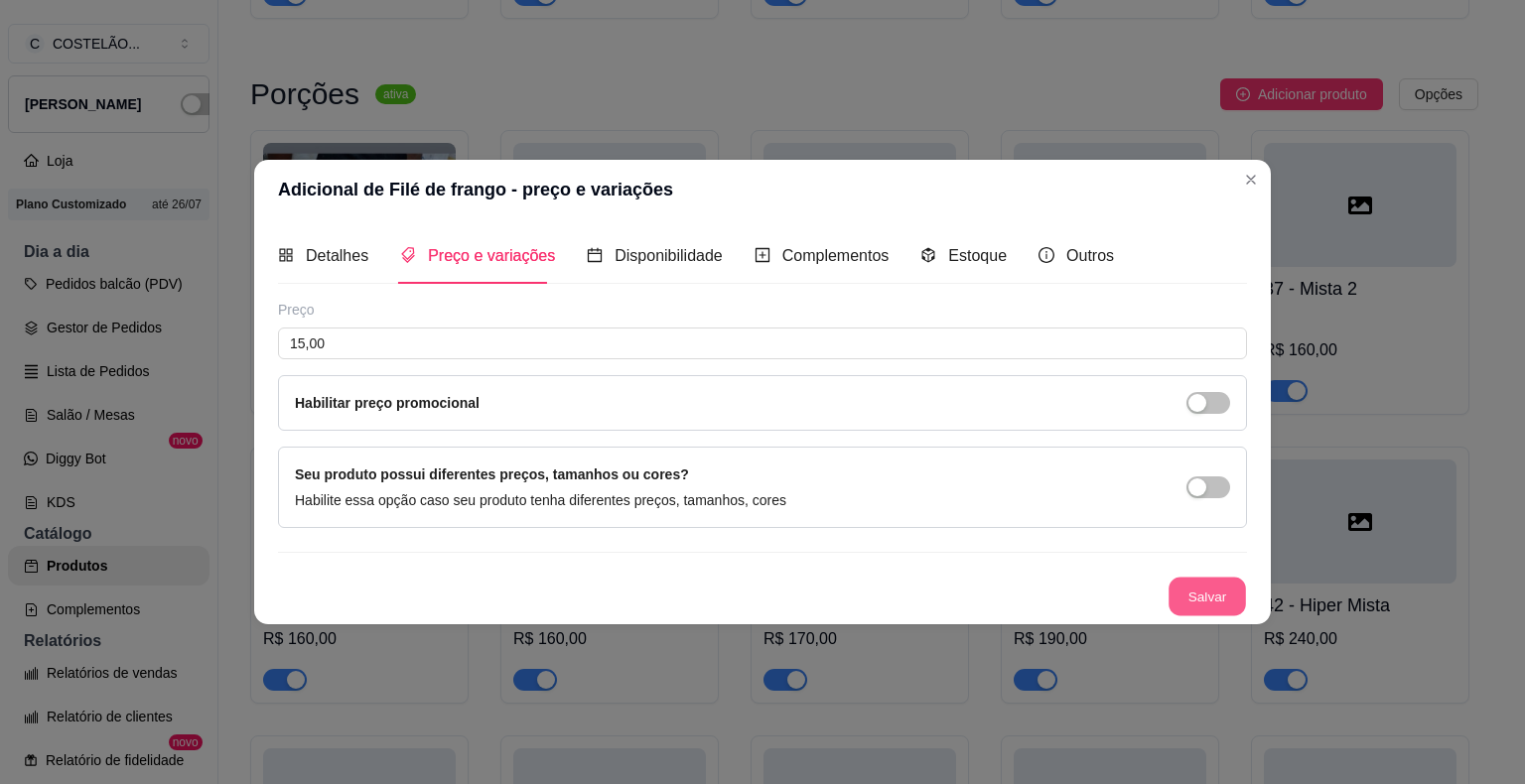 click on "Salvar" at bounding box center (1207, 596) 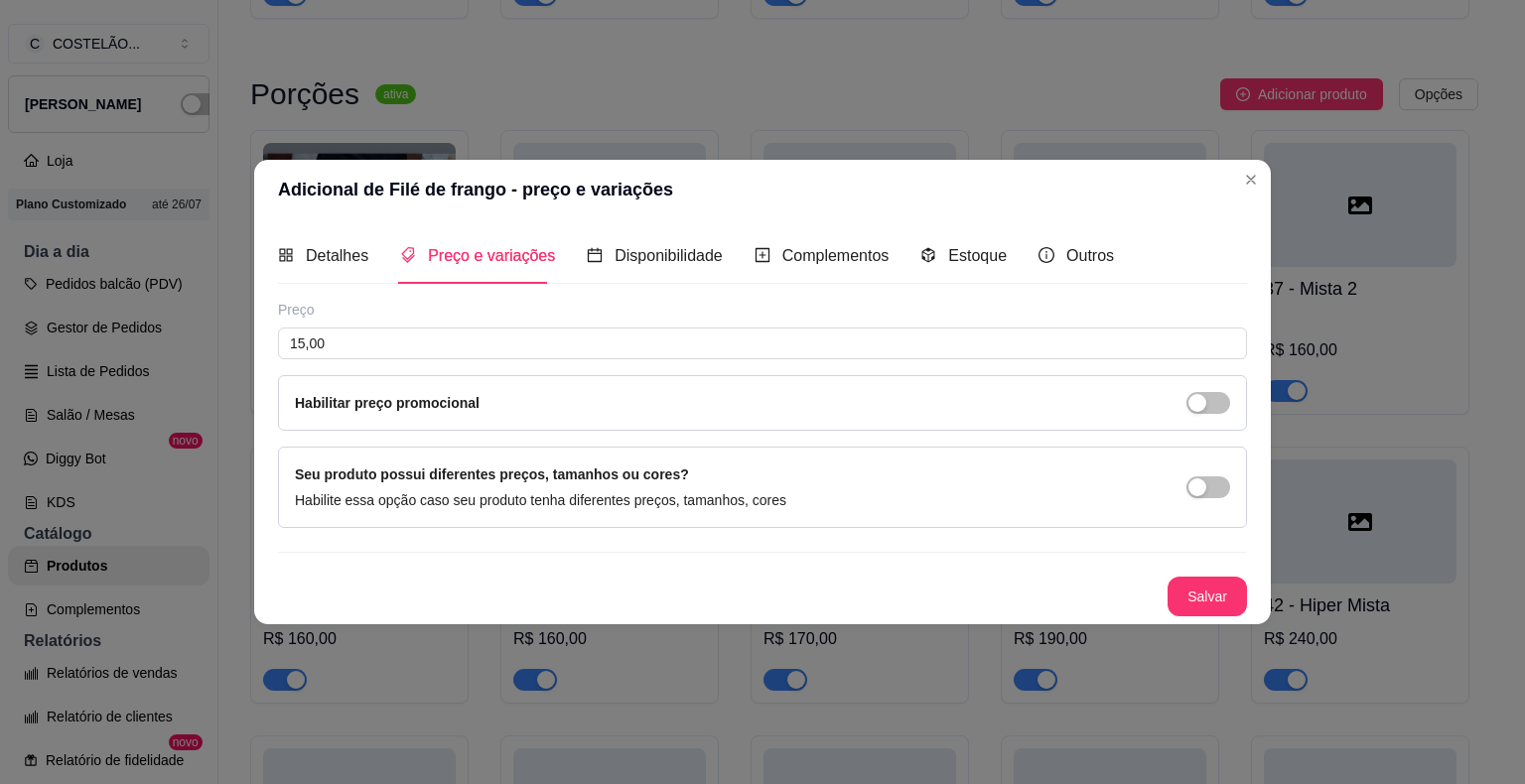 click on "Adicional de Filé de frango  - preço e variações" at bounding box center [762, 190] 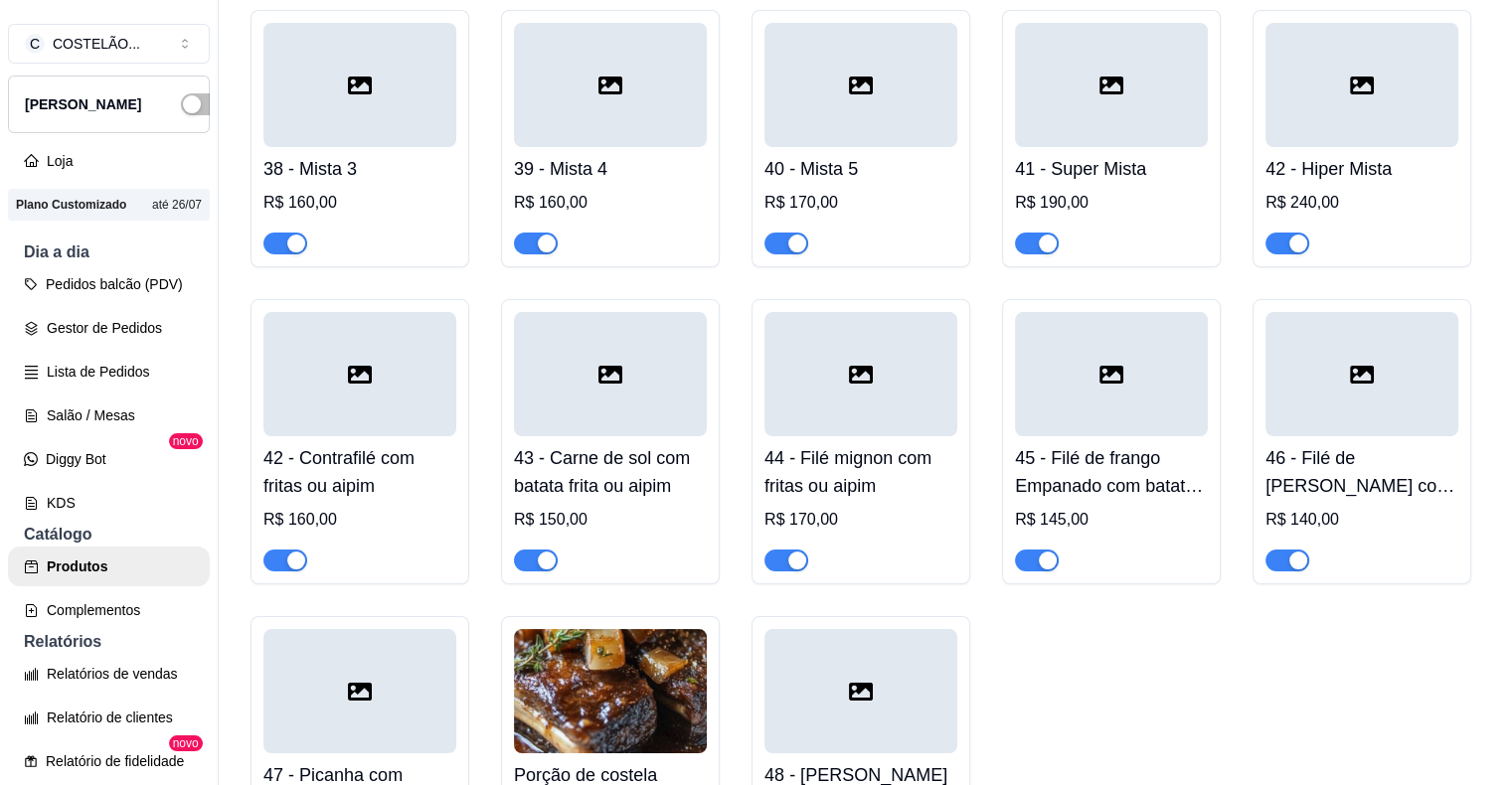 scroll, scrollTop: 4529, scrollLeft: 0, axis: vertical 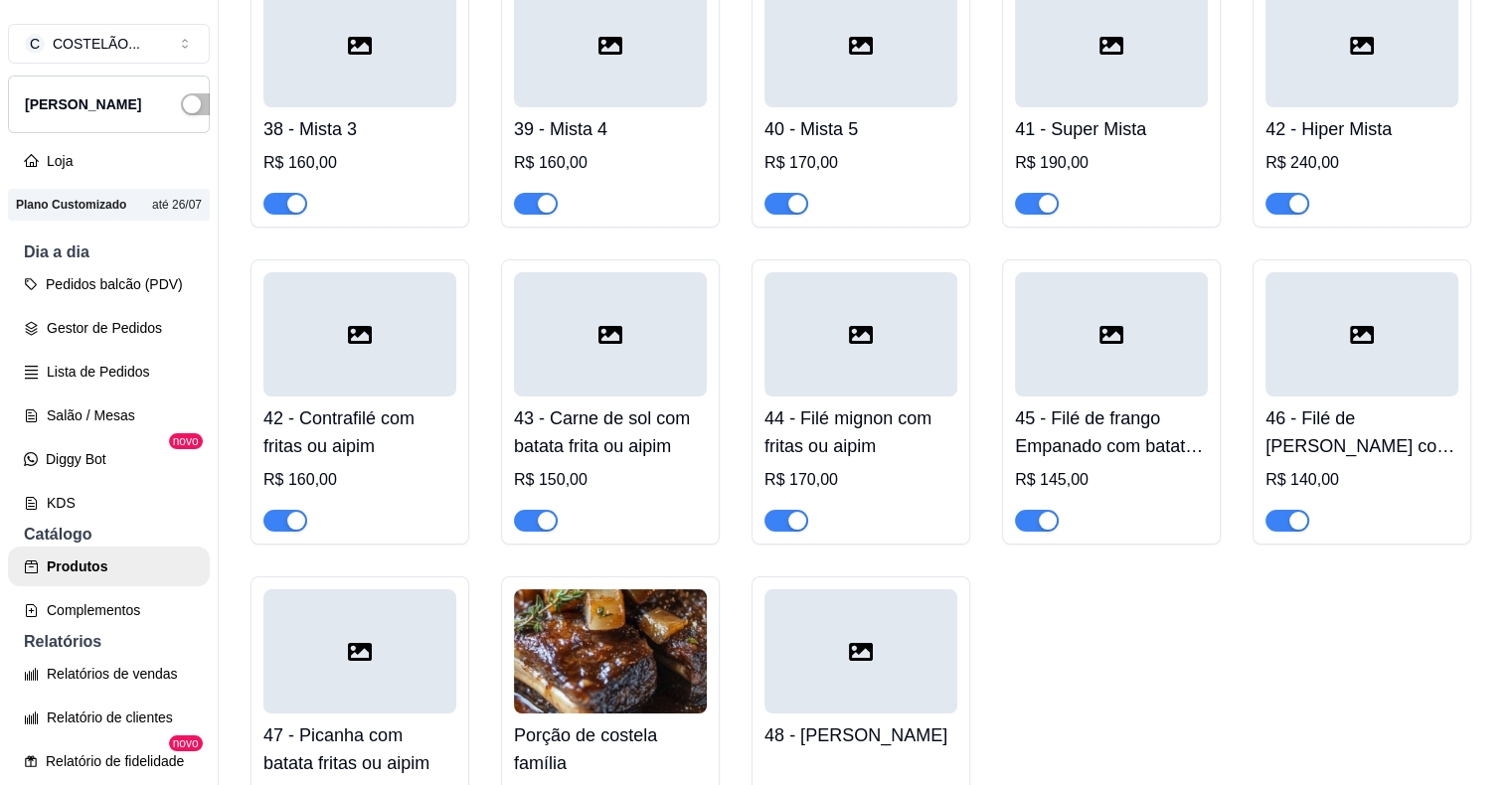 click on "Adicional de costela   R$ 10,00" at bounding box center [1111, -560] 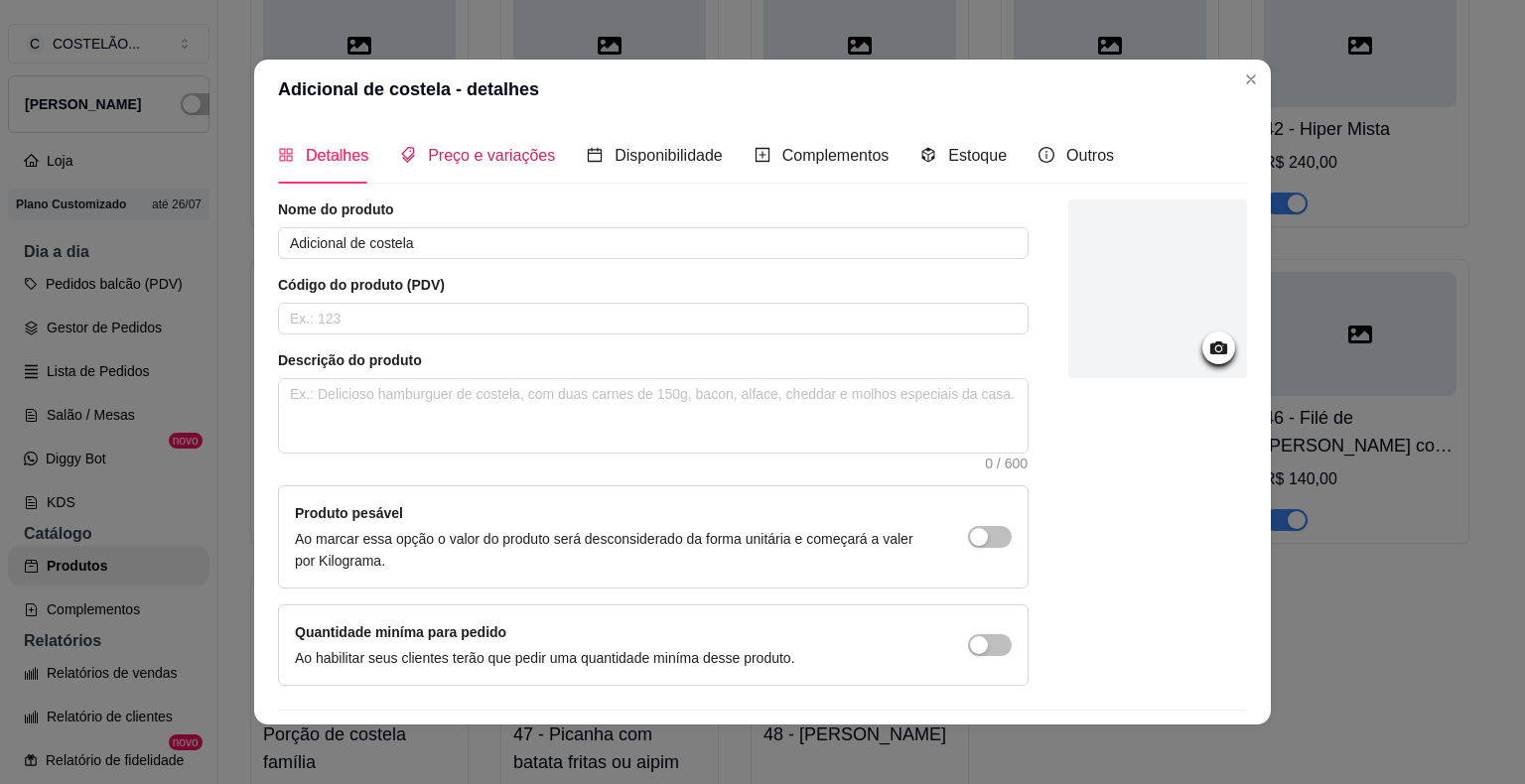 click on "Preço e variações" at bounding box center (491, 155) 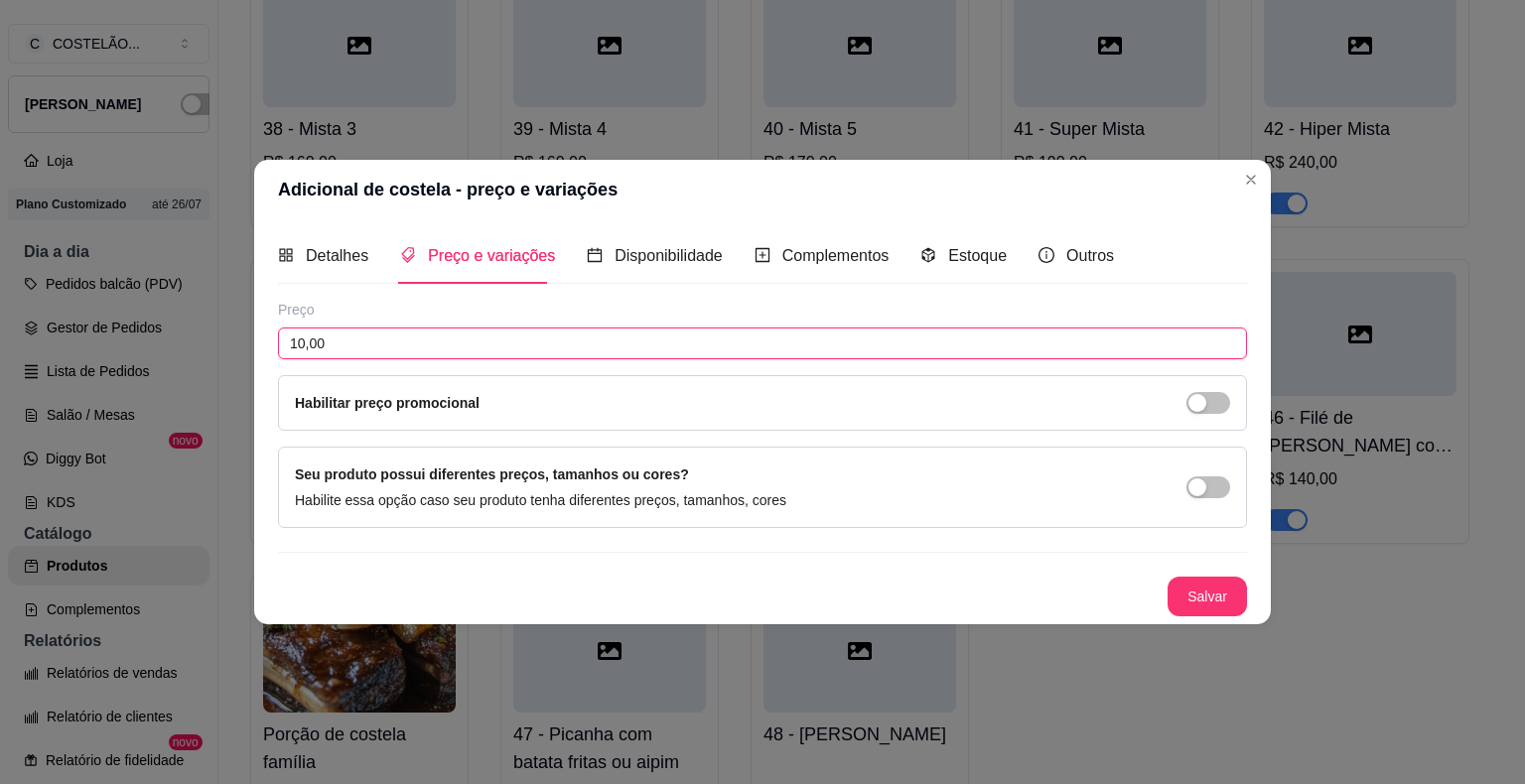 click on "10,00" at bounding box center [762, 343] 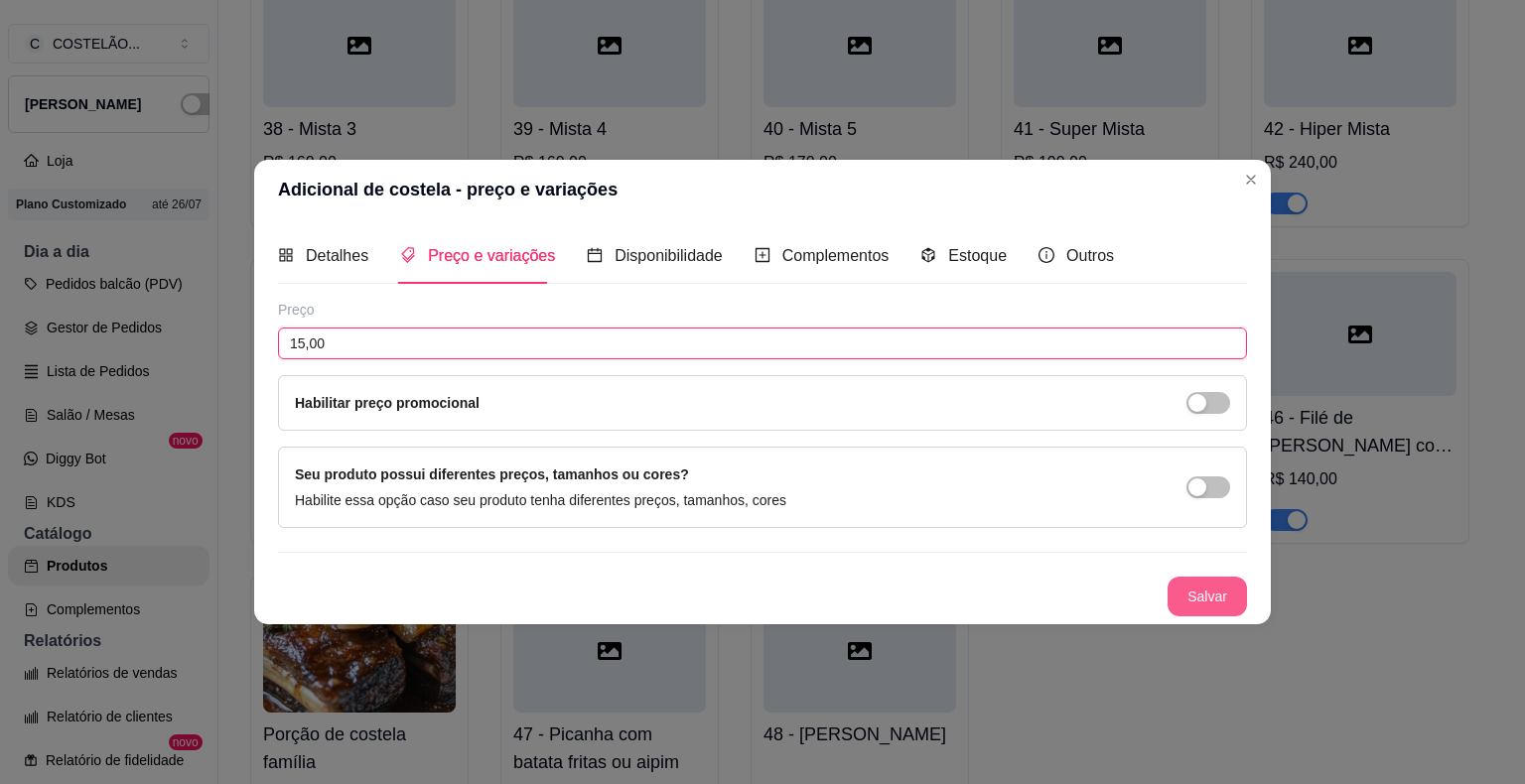 type on "15,00" 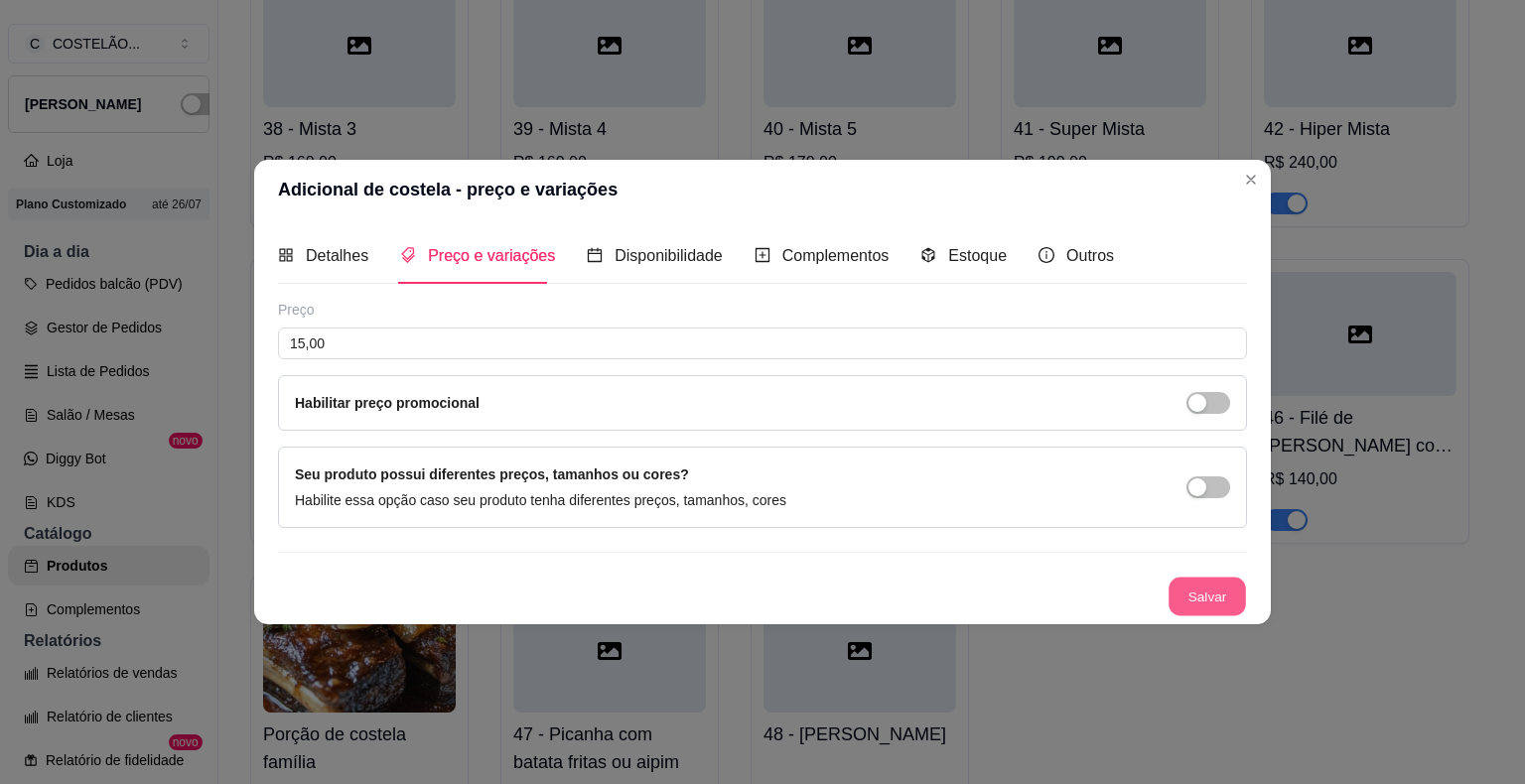 click on "Salvar" at bounding box center (1207, 596) 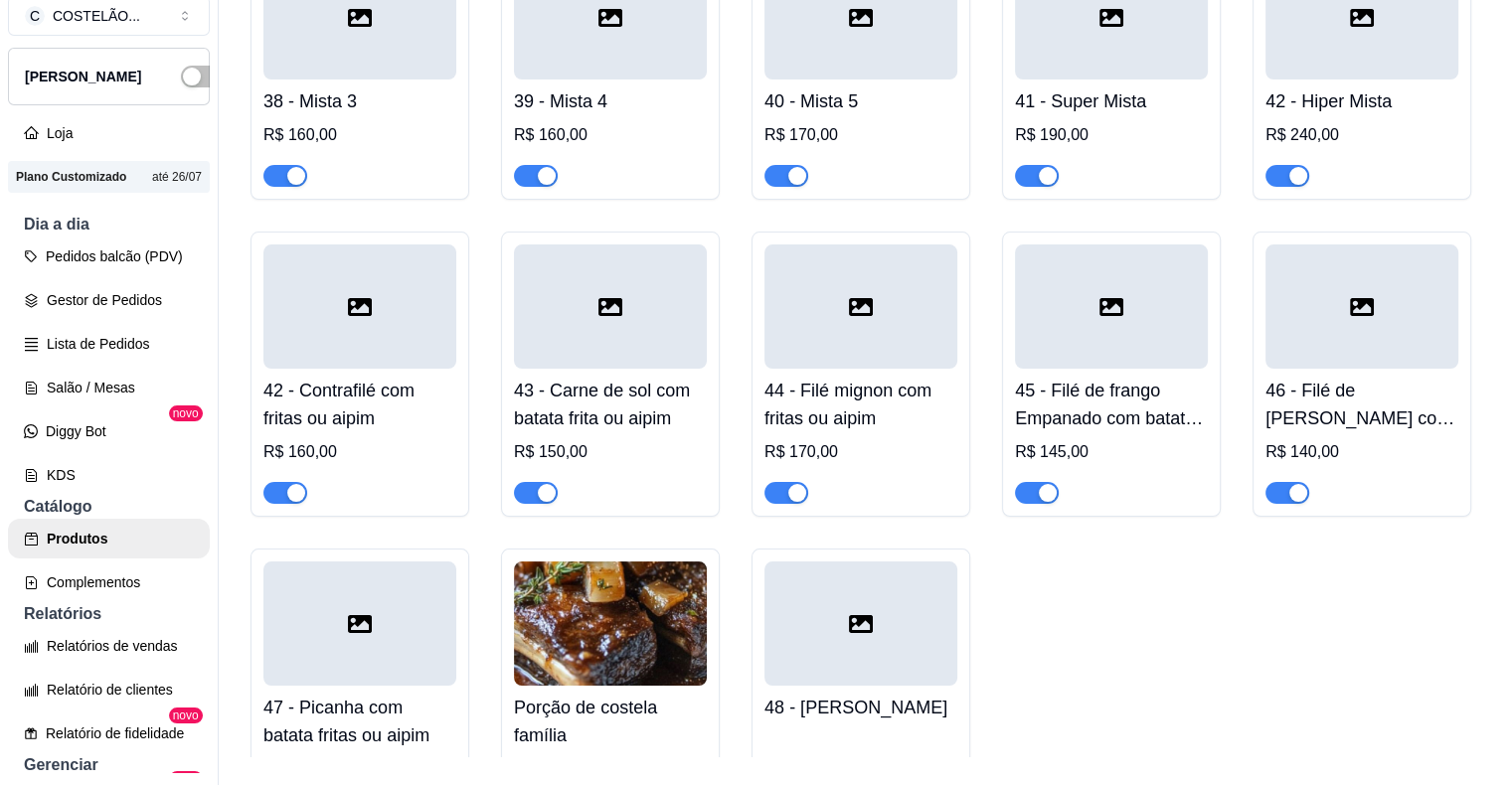 scroll, scrollTop: 32, scrollLeft: 0, axis: vertical 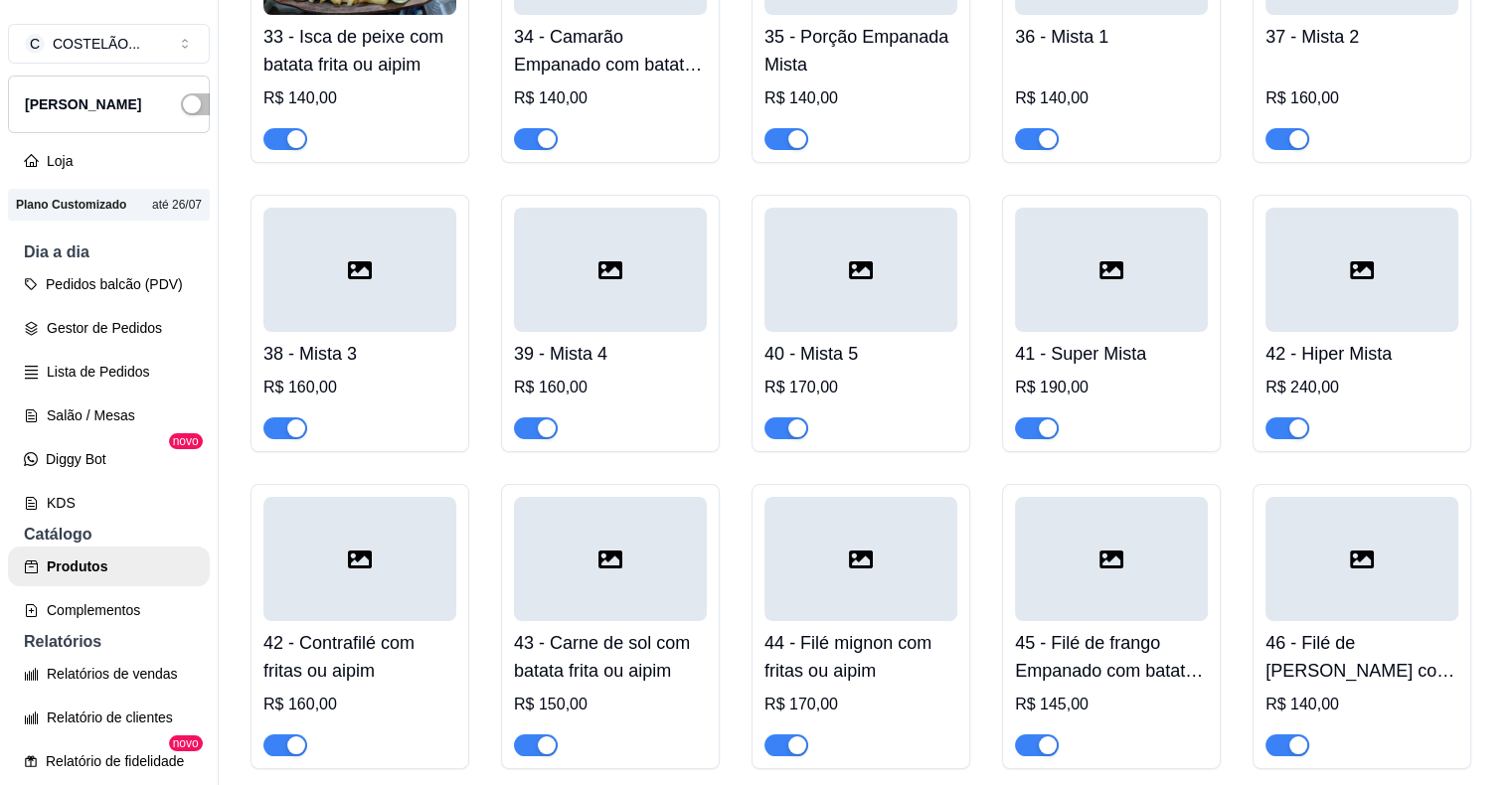 click at bounding box center (861, -488) 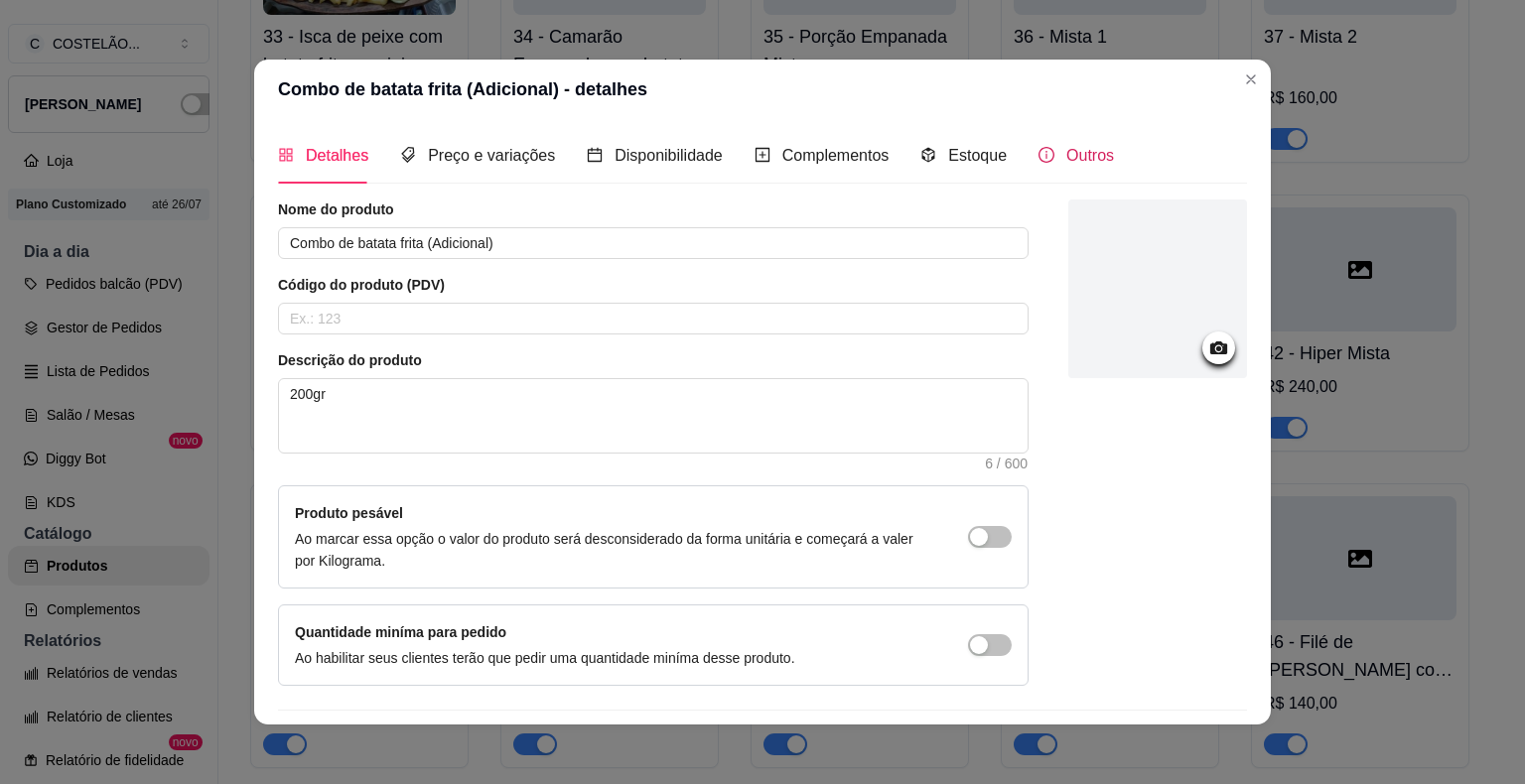 click on "Outros" at bounding box center (1090, 155) 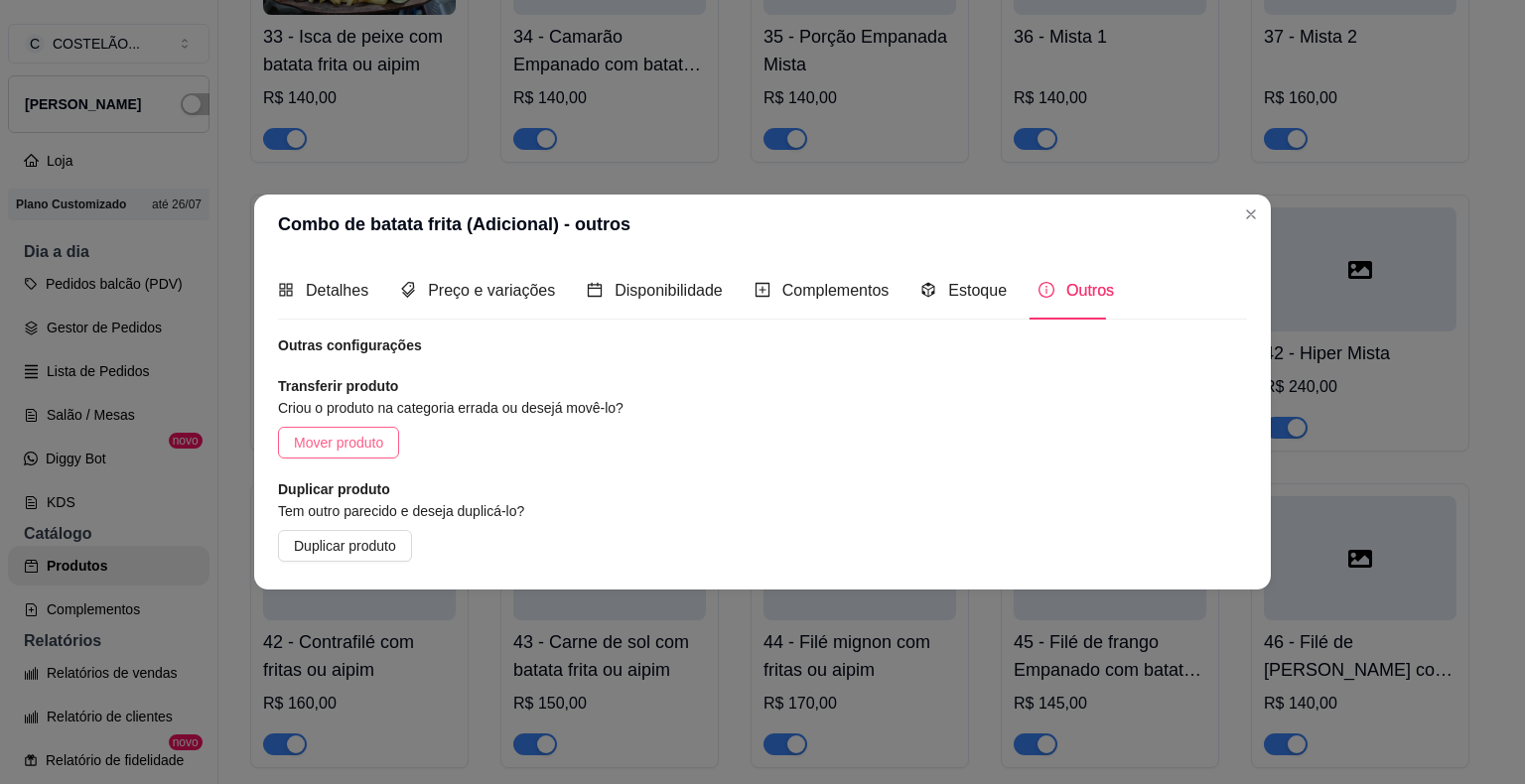 click on "Mover produto" at bounding box center [339, 443] 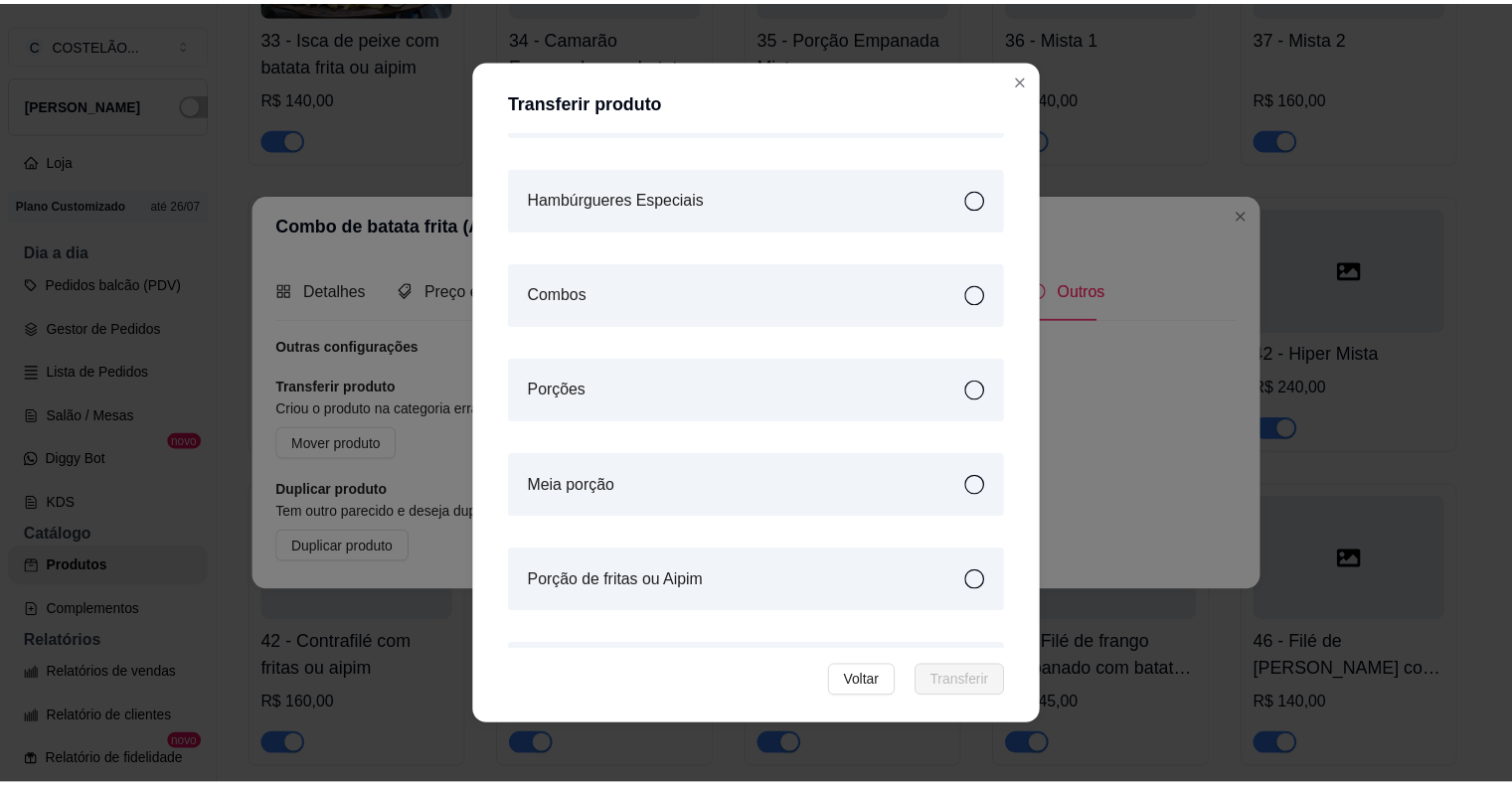 scroll, scrollTop: 318, scrollLeft: 0, axis: vertical 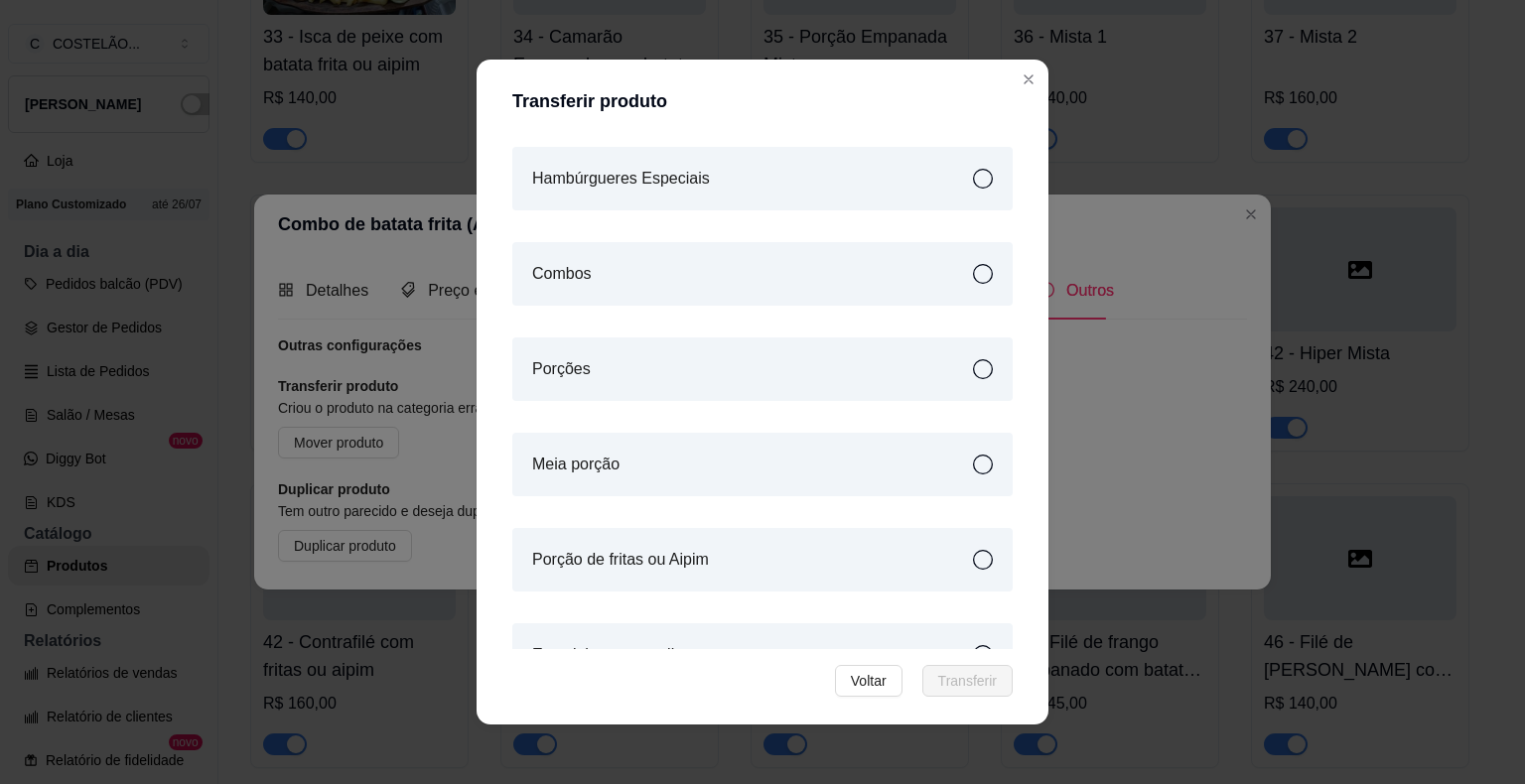 click 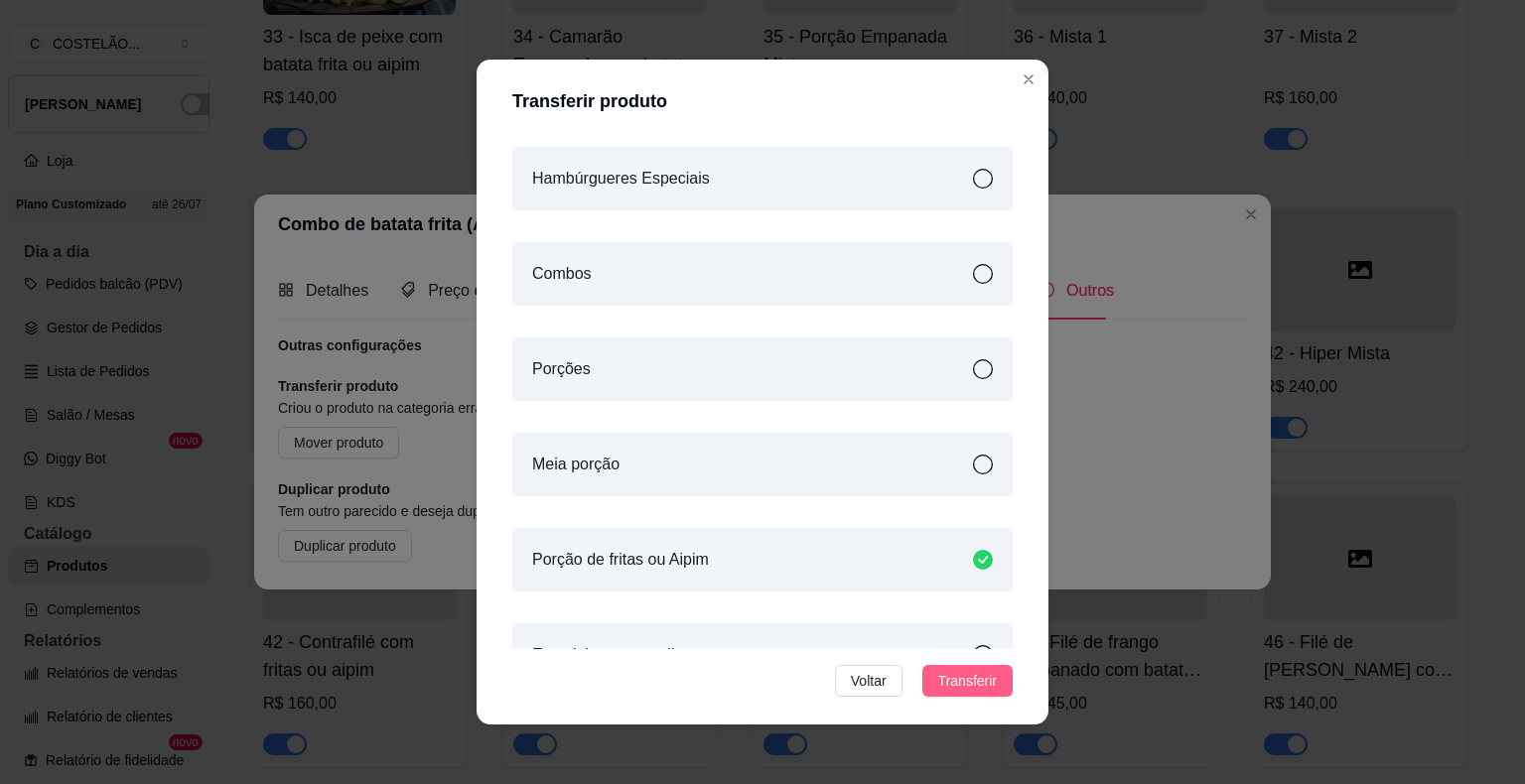 click on "Transferir" at bounding box center [967, 681] 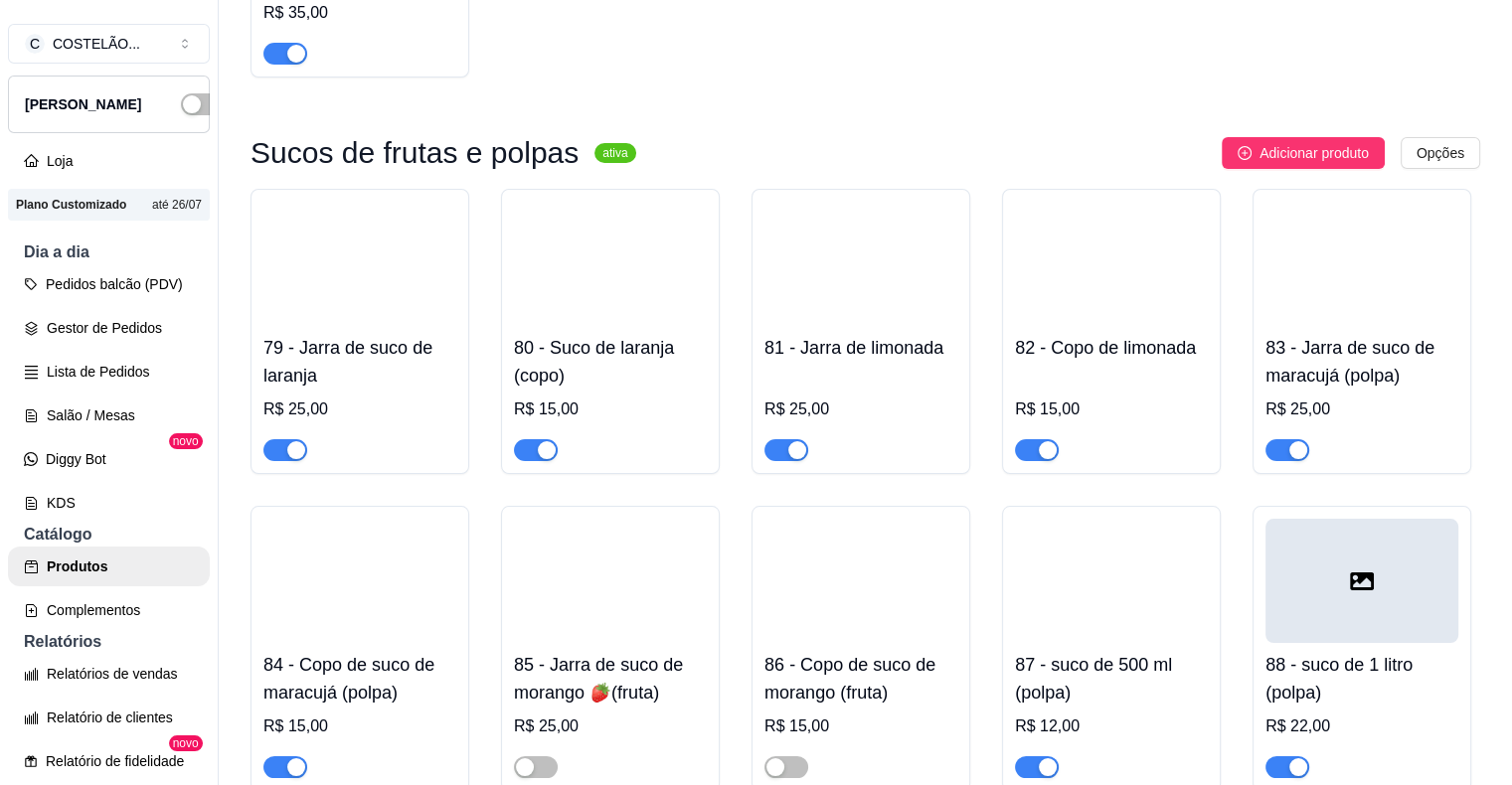 scroll, scrollTop: 10028, scrollLeft: 0, axis: vertical 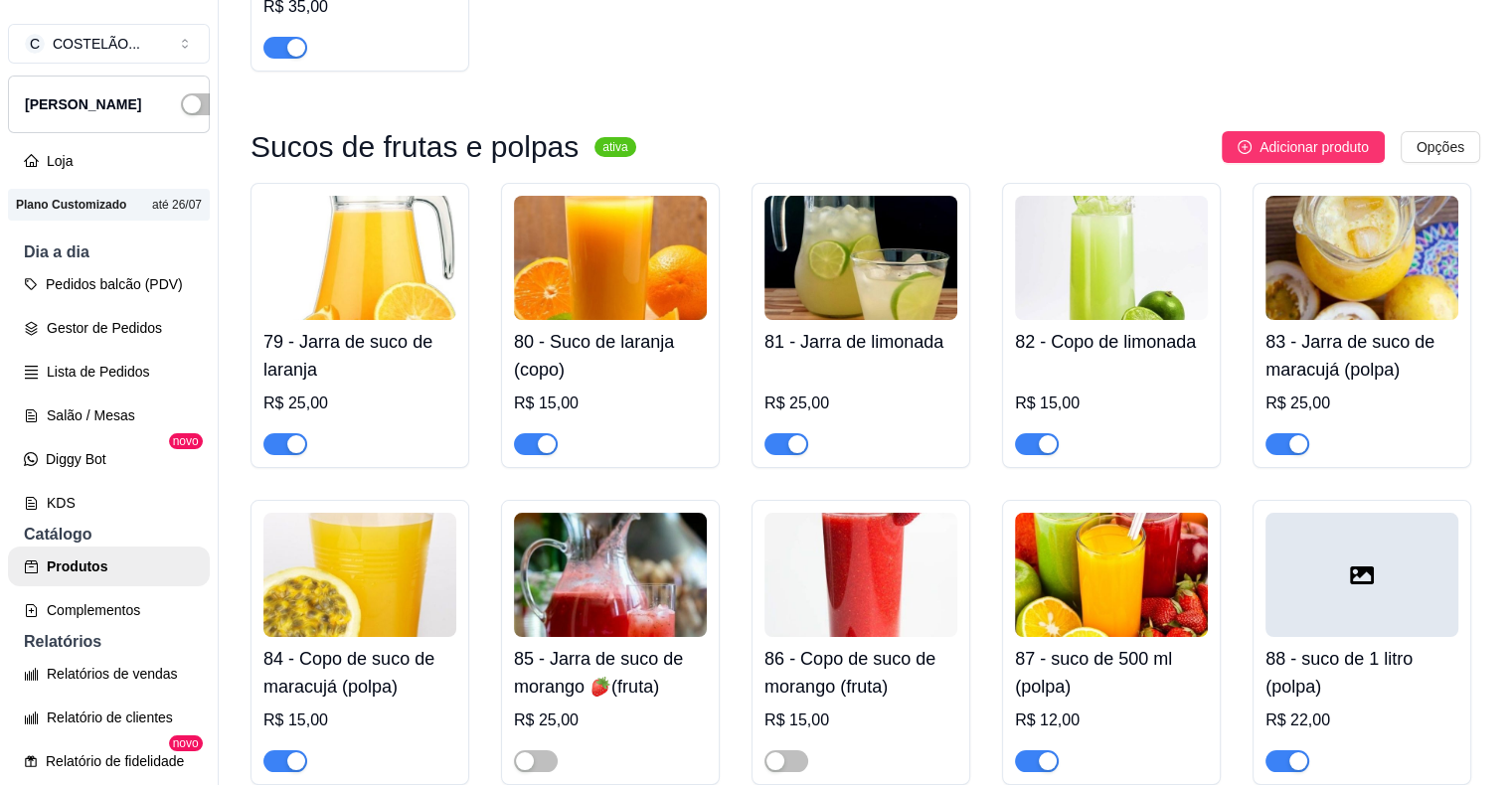 click at bounding box center [360, -1947] 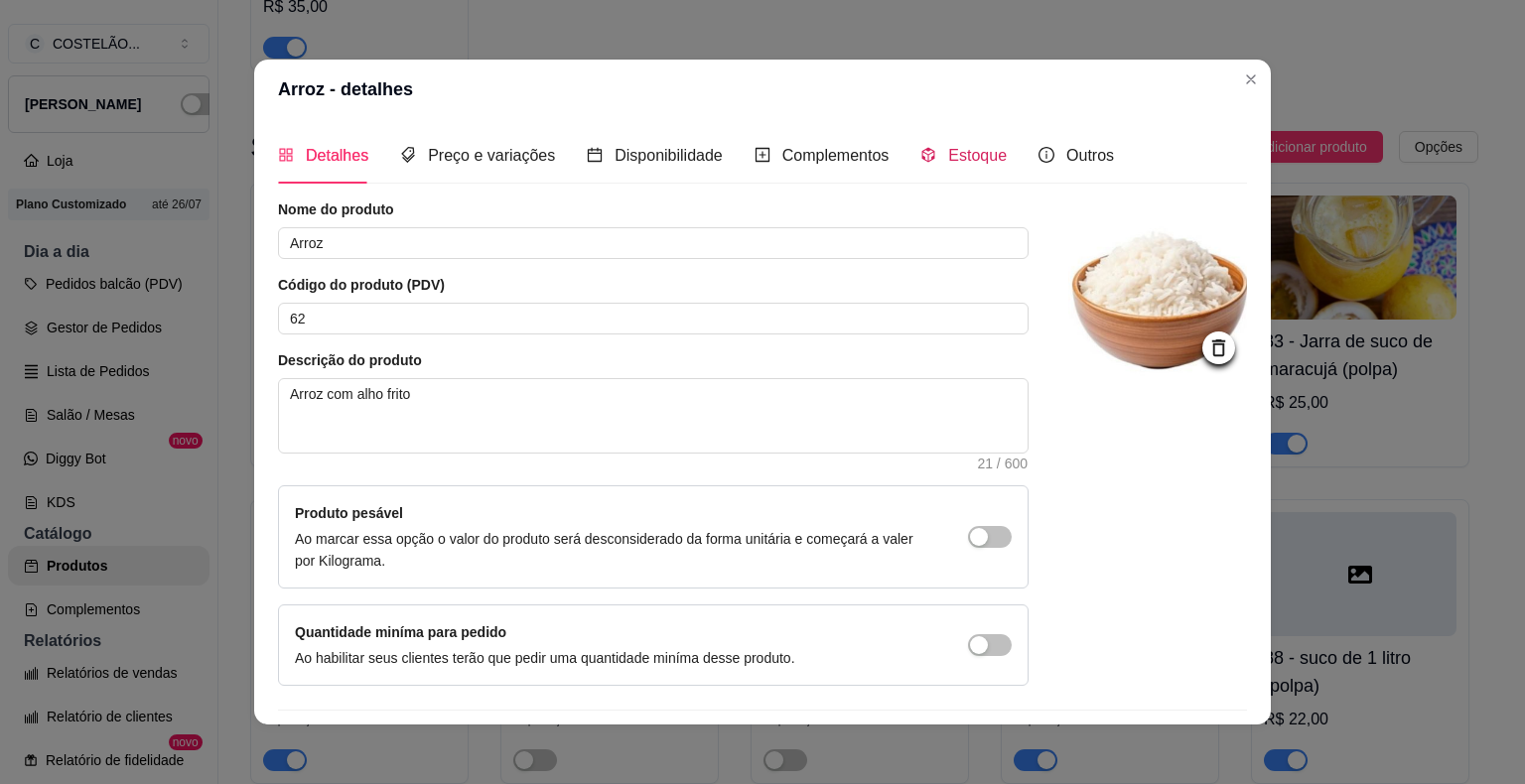 click on "Estoque" at bounding box center [977, 155] 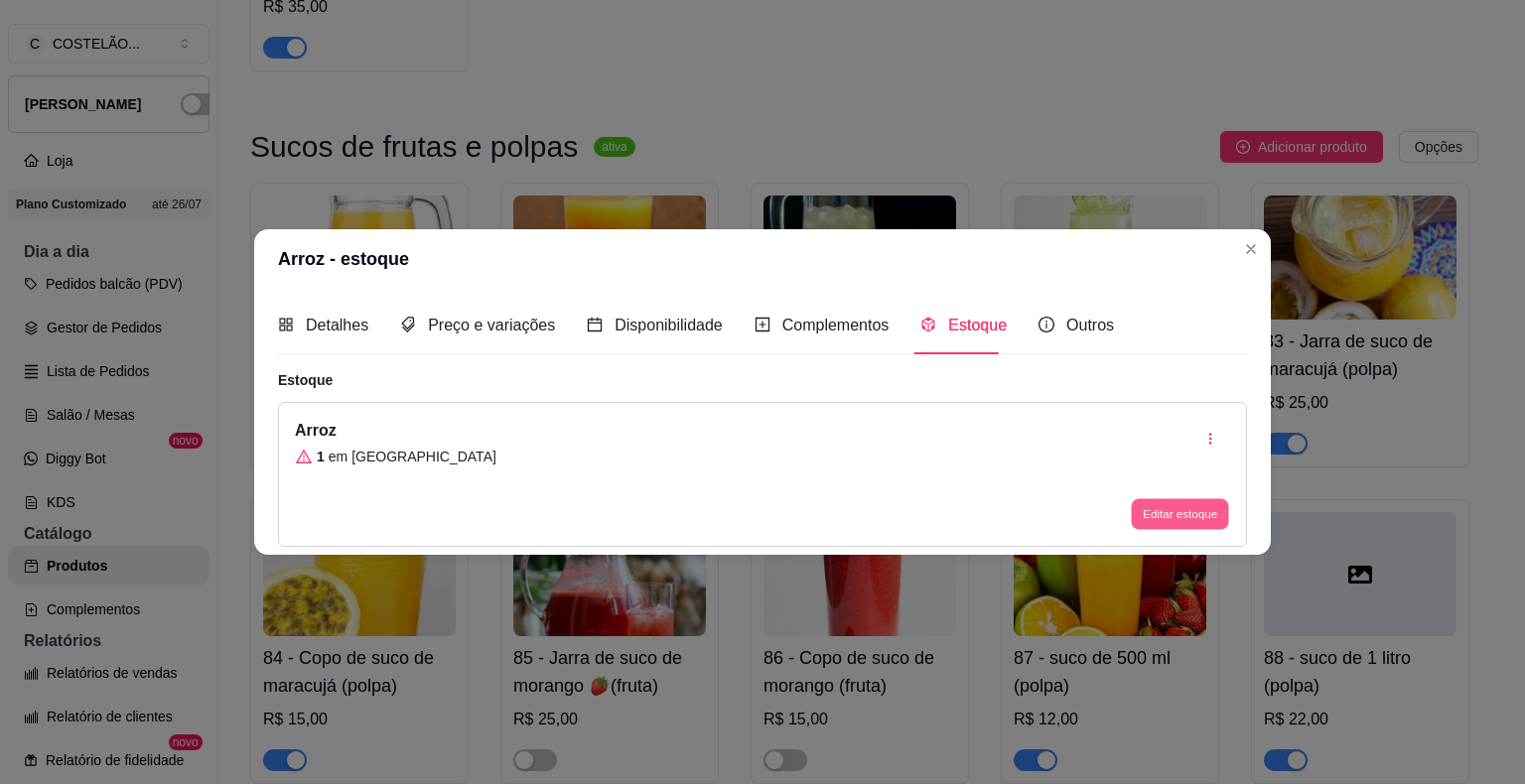 click on "Editar estoque" at bounding box center [1179, 513] 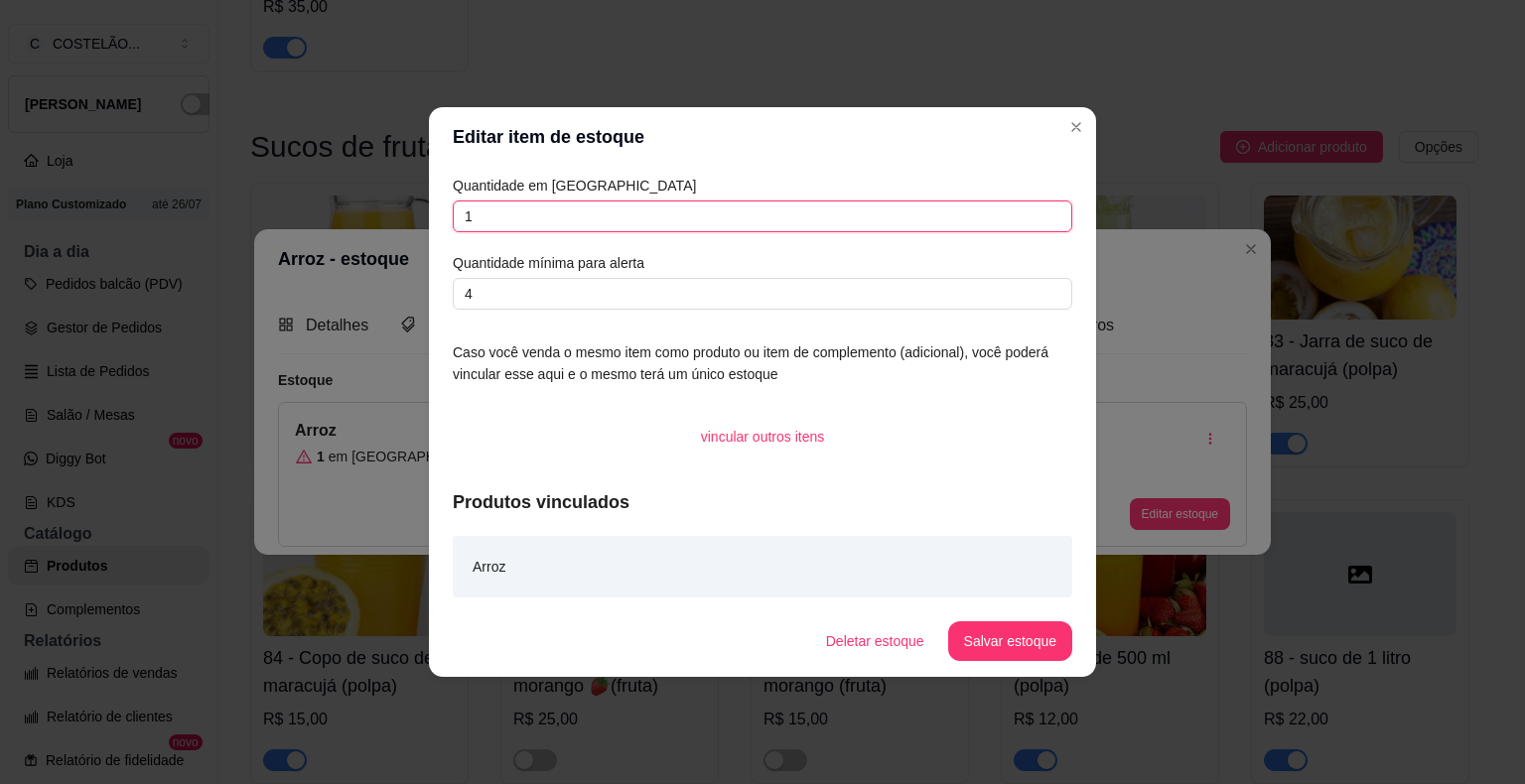 click on "1" at bounding box center (762, 216) 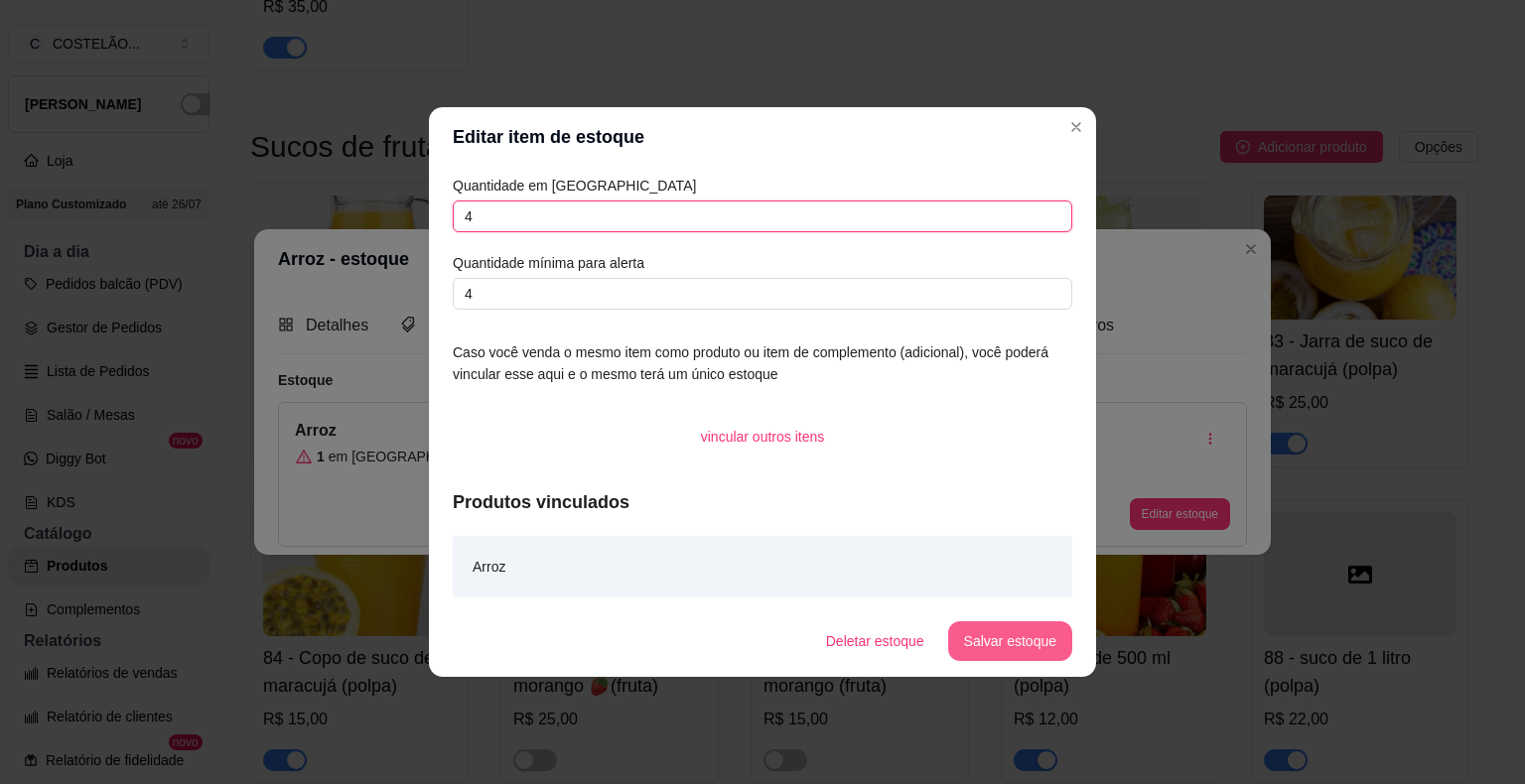 type on "4" 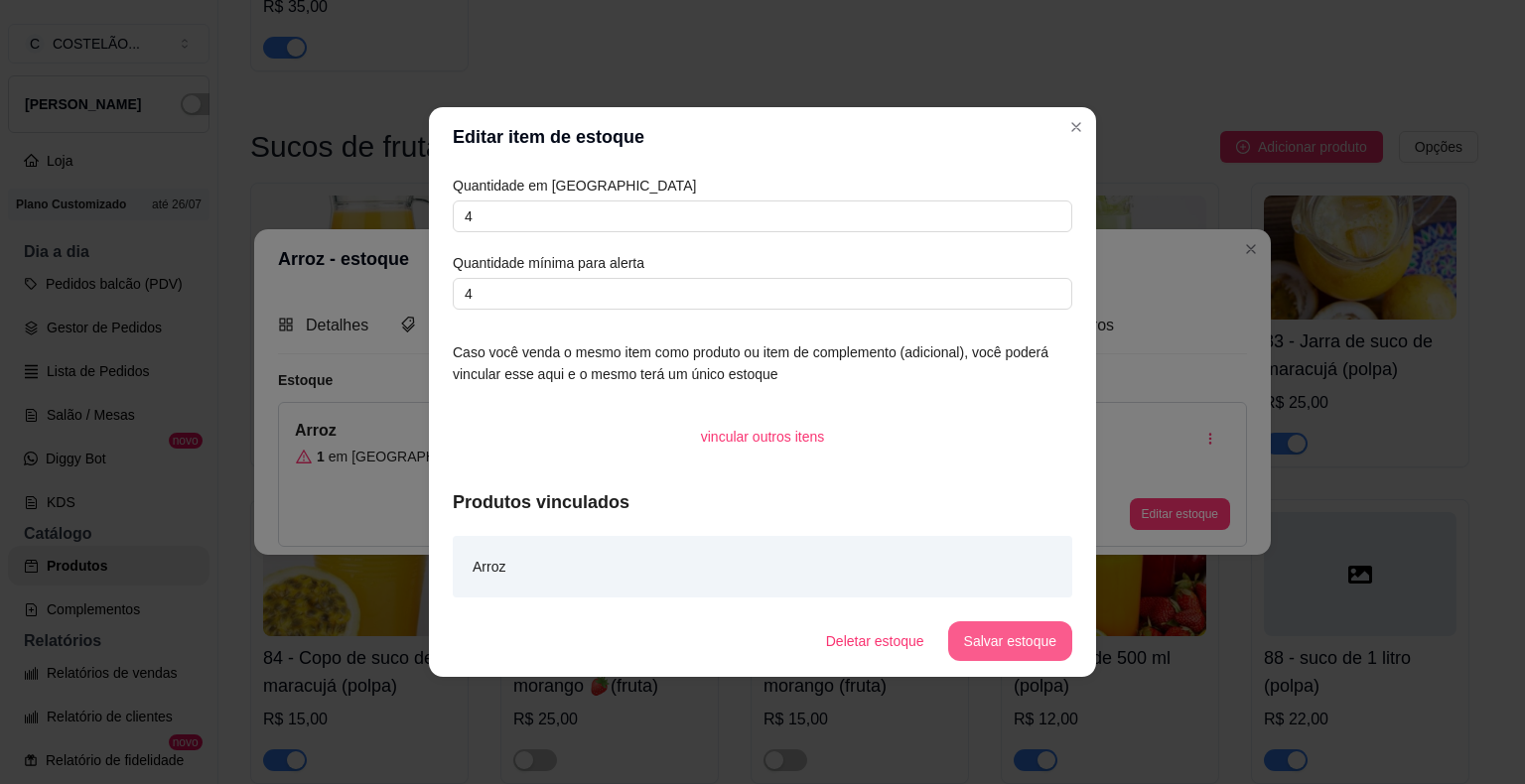 click on "Salvar estoque" at bounding box center [1010, 641] 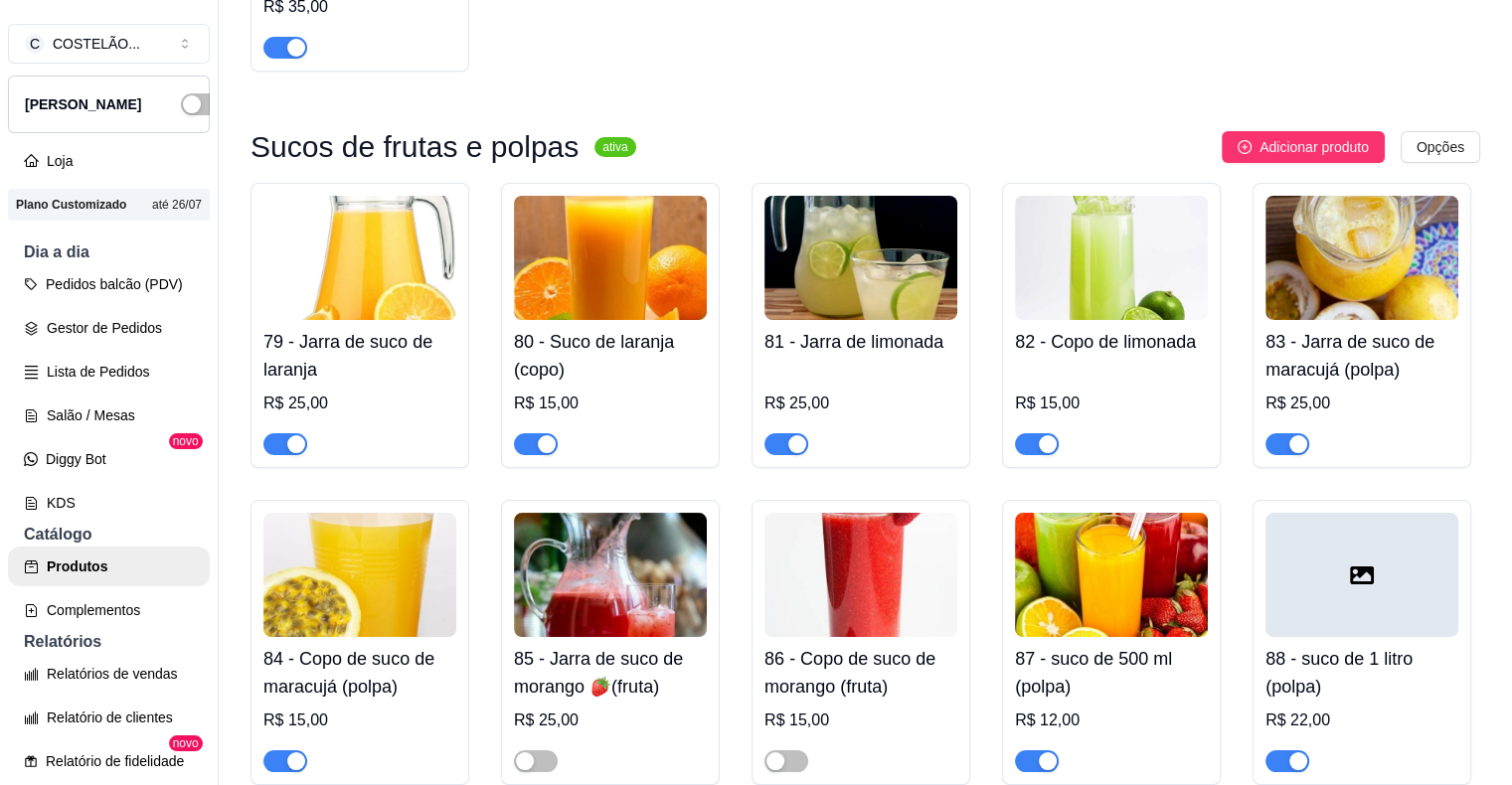 click on "68 - Jantinha de carne de sol" at bounding box center [861, -1436] 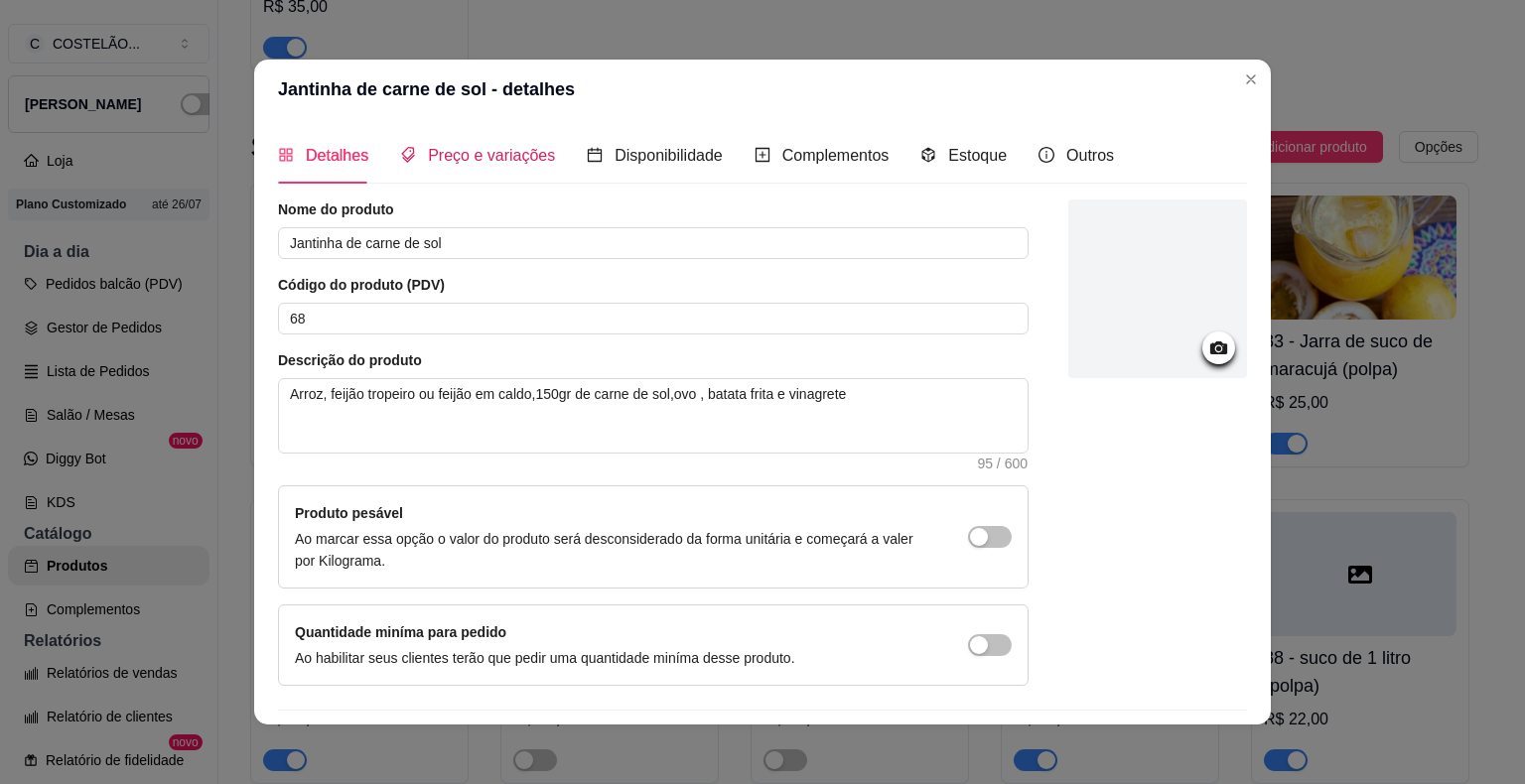 click on "Preço e variações" at bounding box center (491, 155) 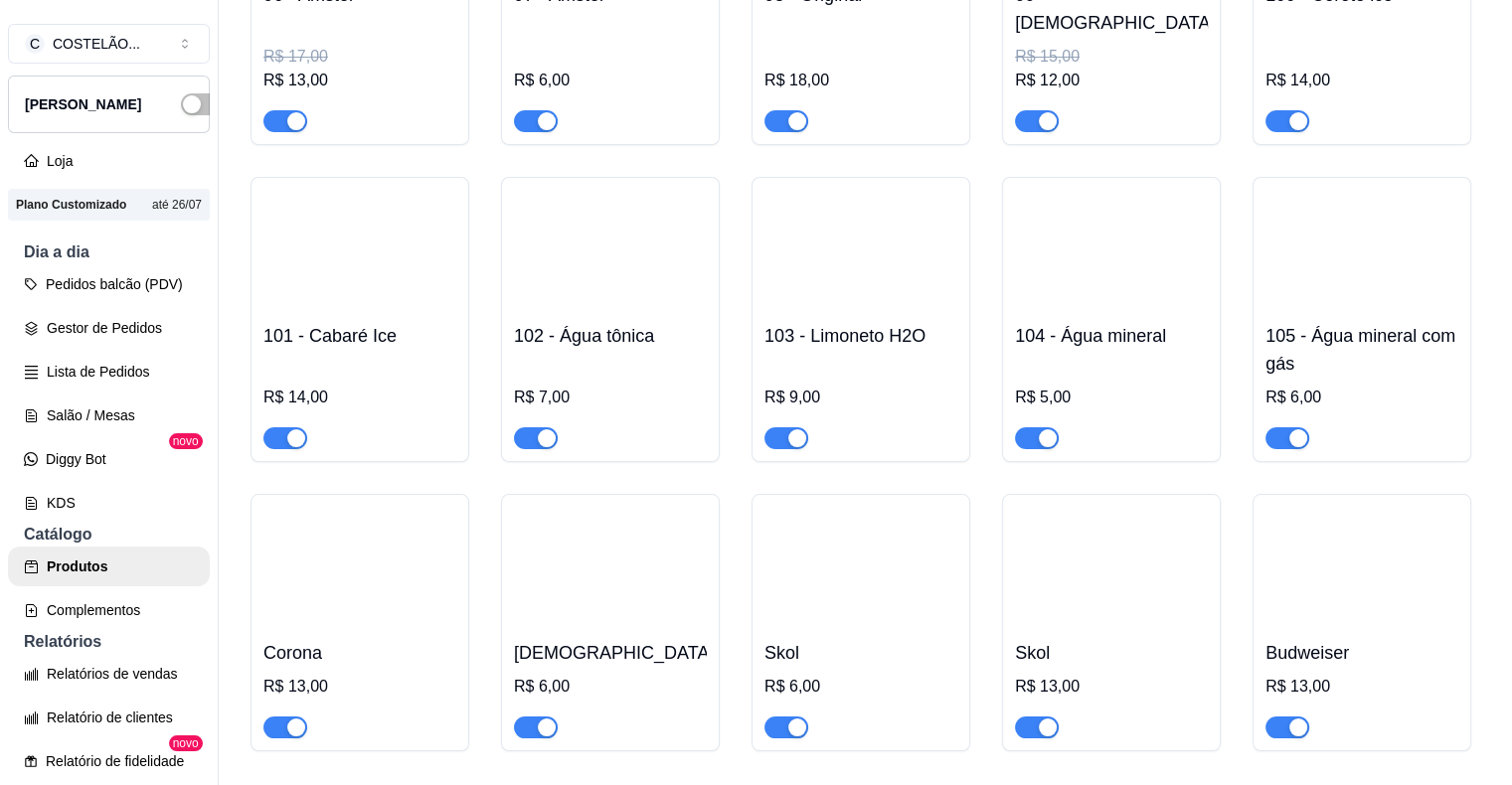scroll, scrollTop: 11749, scrollLeft: 0, axis: vertical 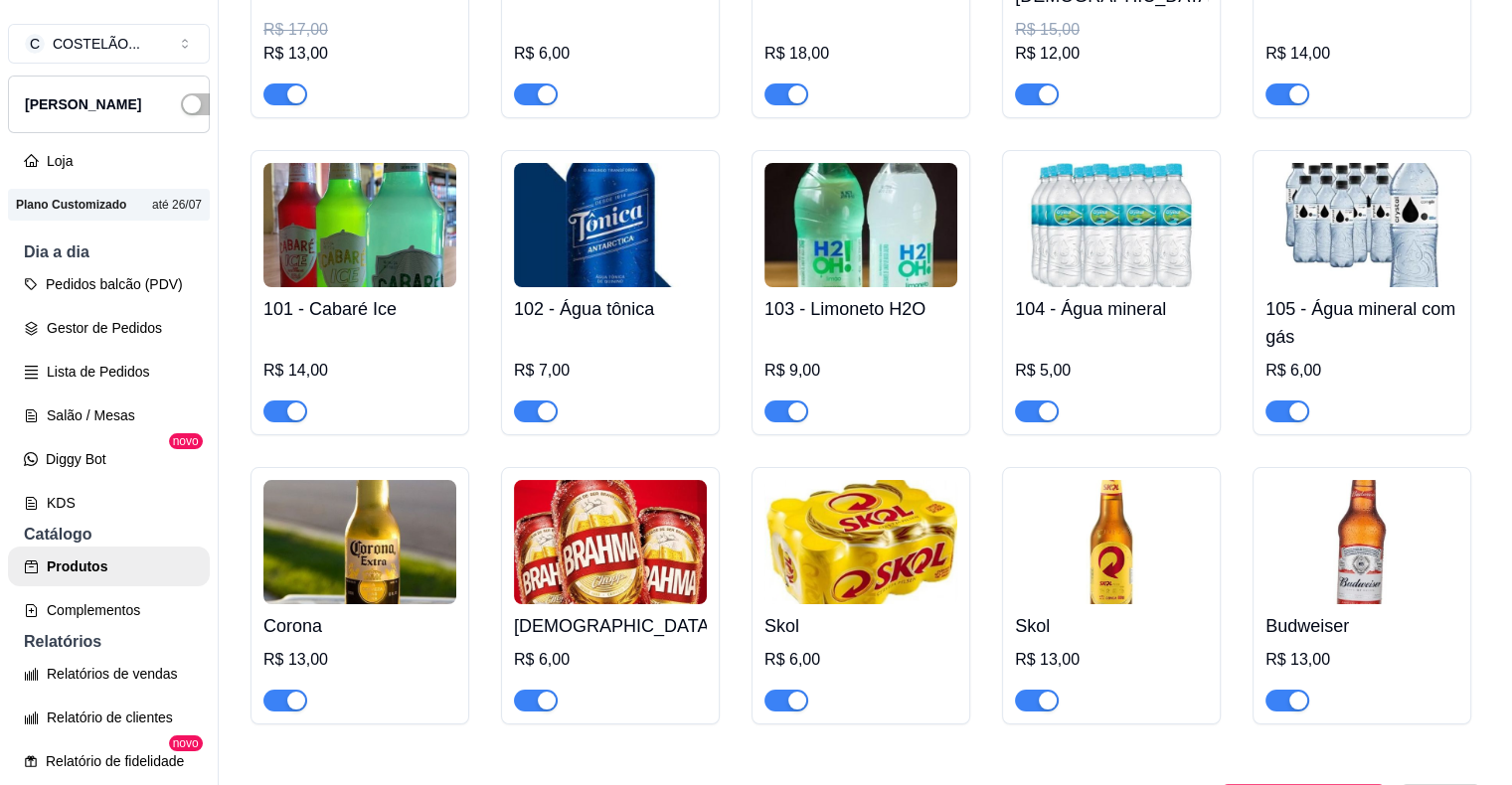 click at bounding box center [1287, -1990] 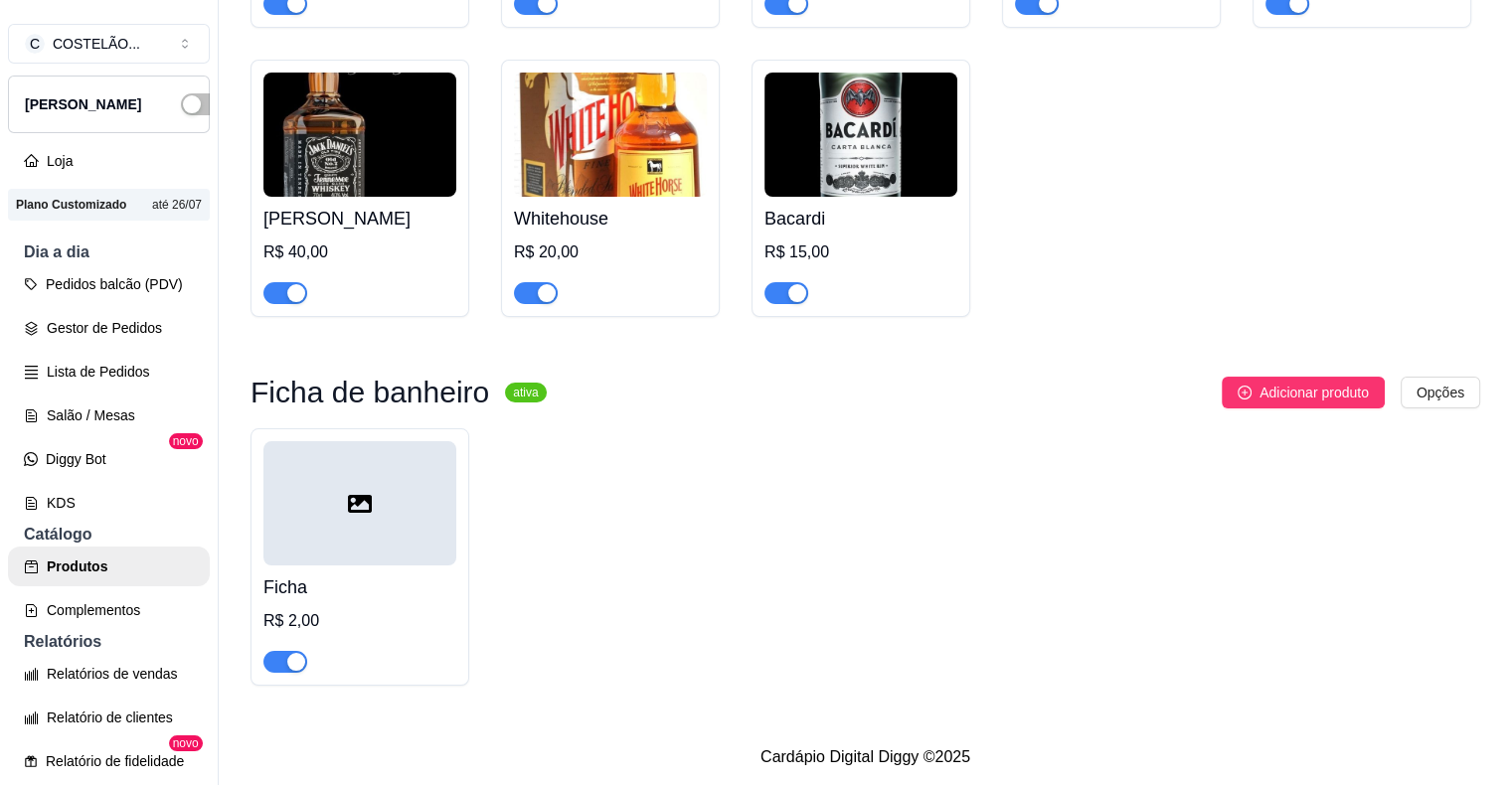 scroll, scrollTop: 16598, scrollLeft: 0, axis: vertical 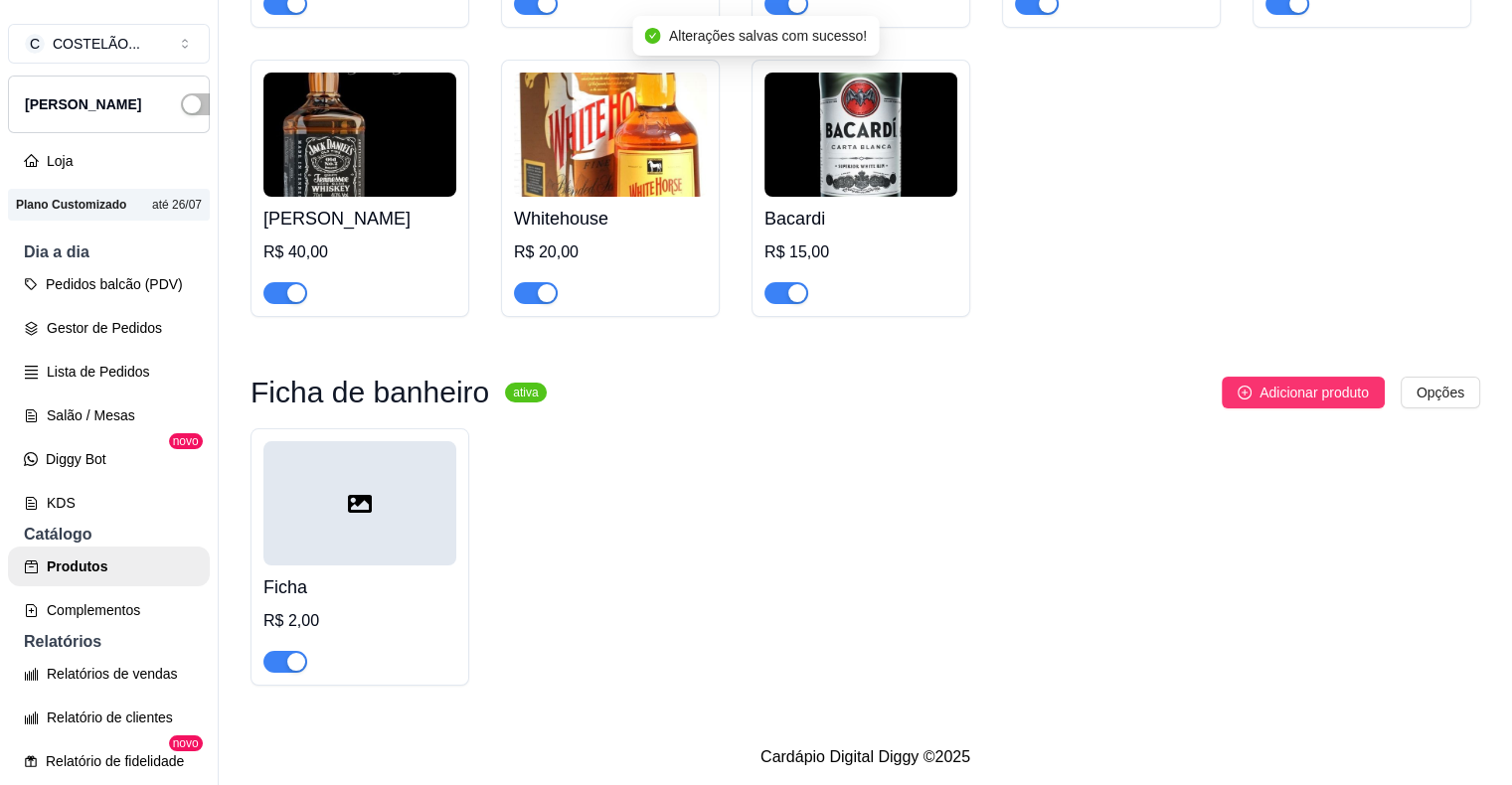 click at bounding box center [1287, -655] 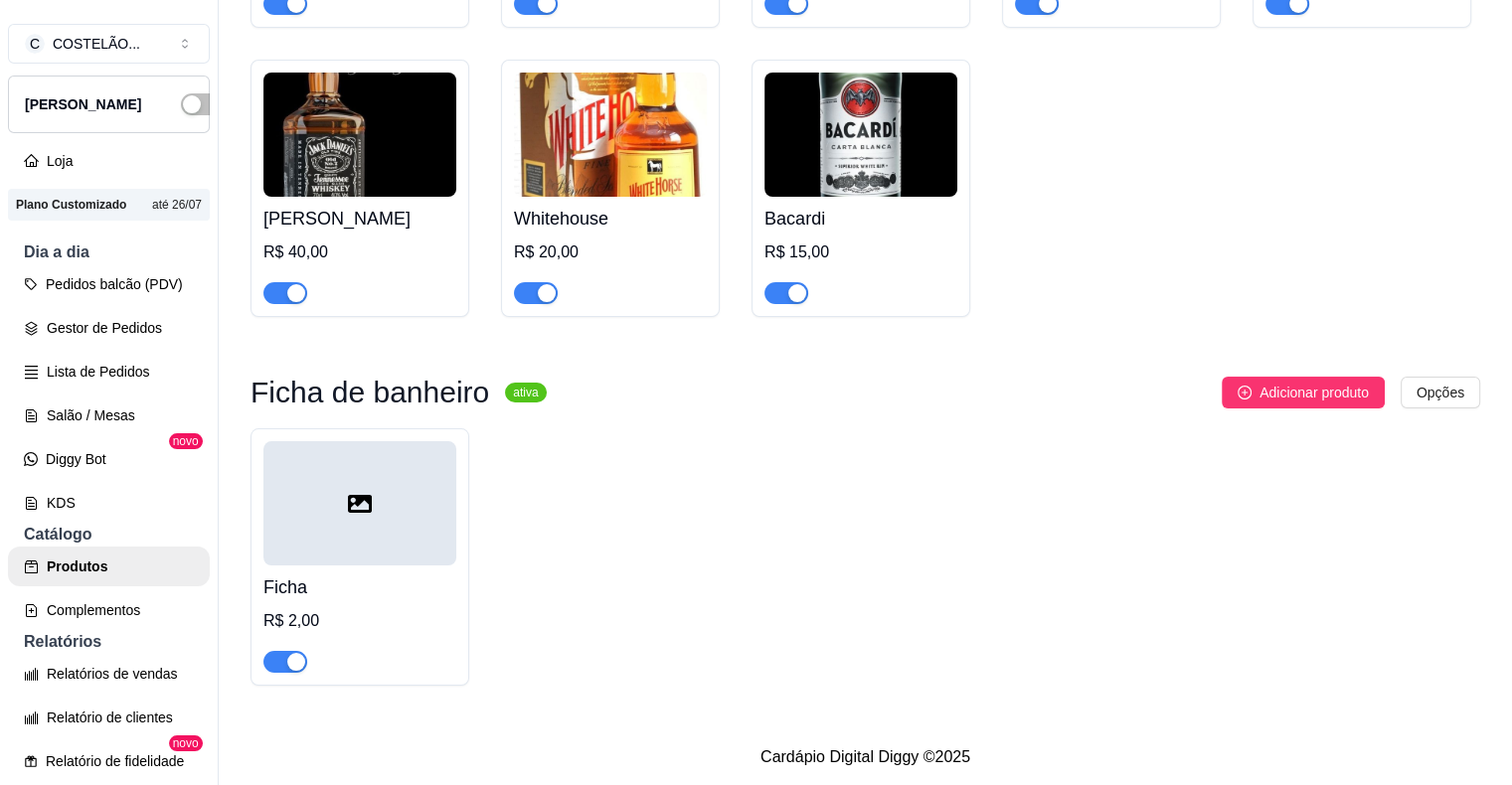 click at bounding box center (1287, -654) 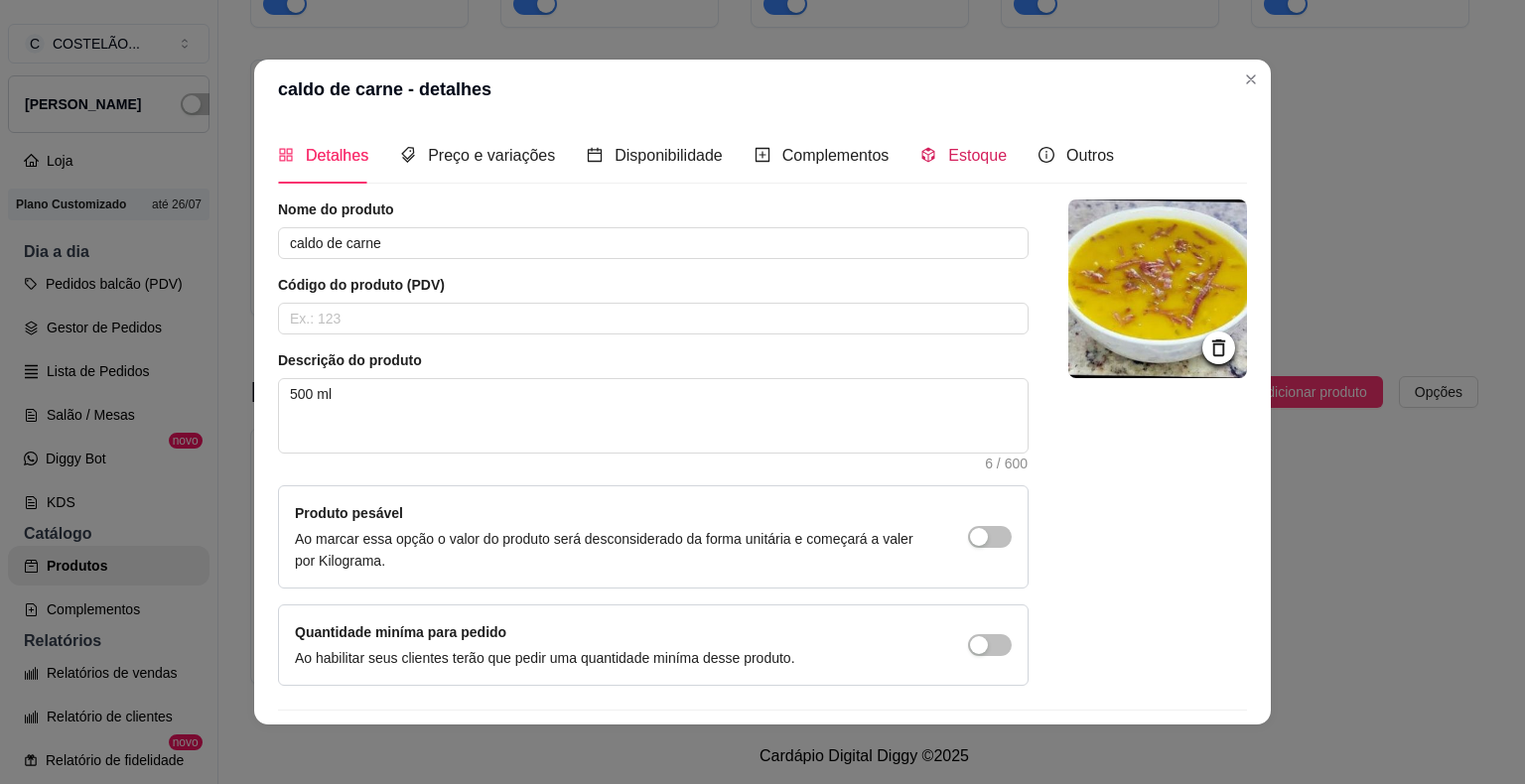 click on "Estoque" at bounding box center [977, 155] 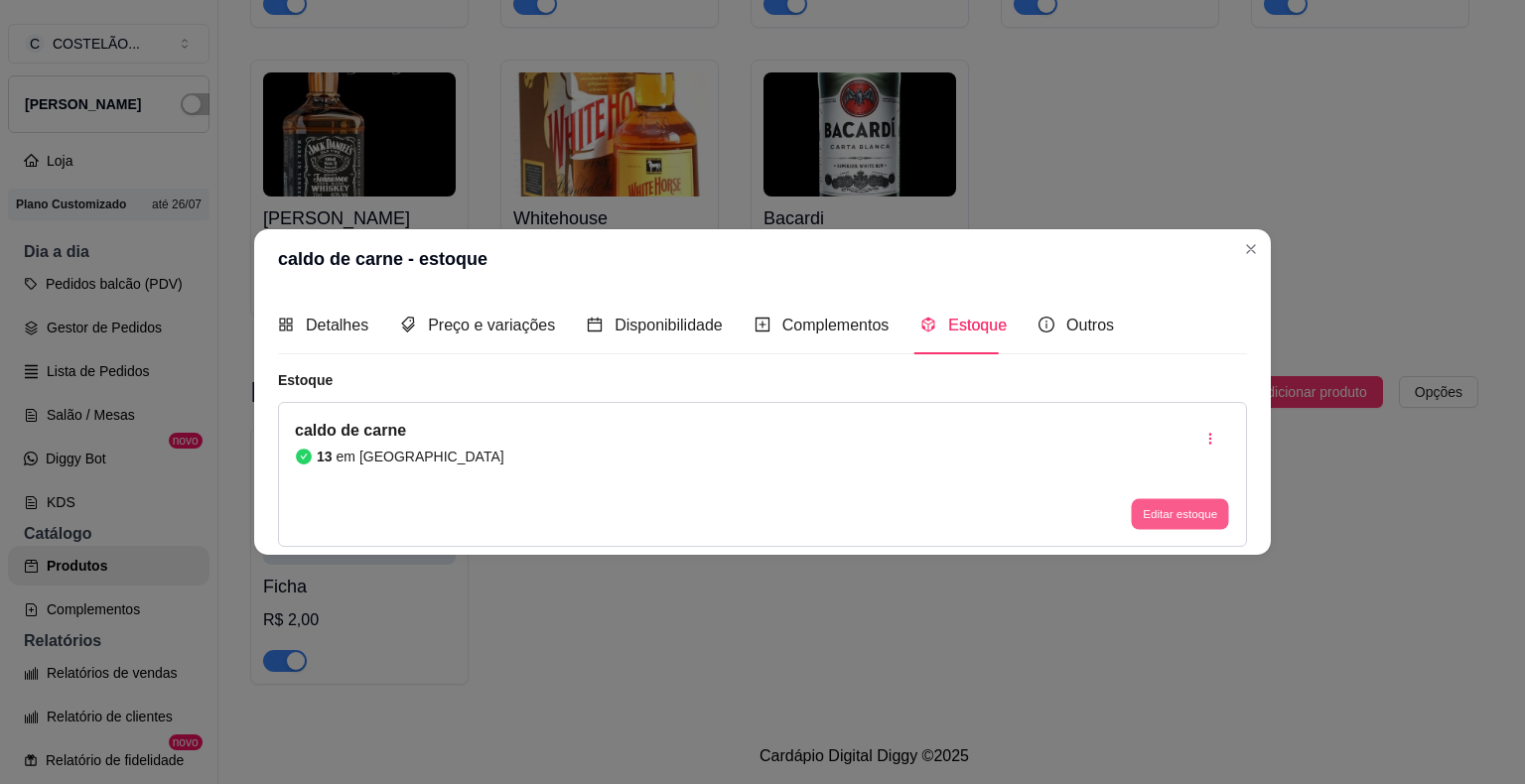 click on "Editar estoque" at bounding box center (1179, 513) 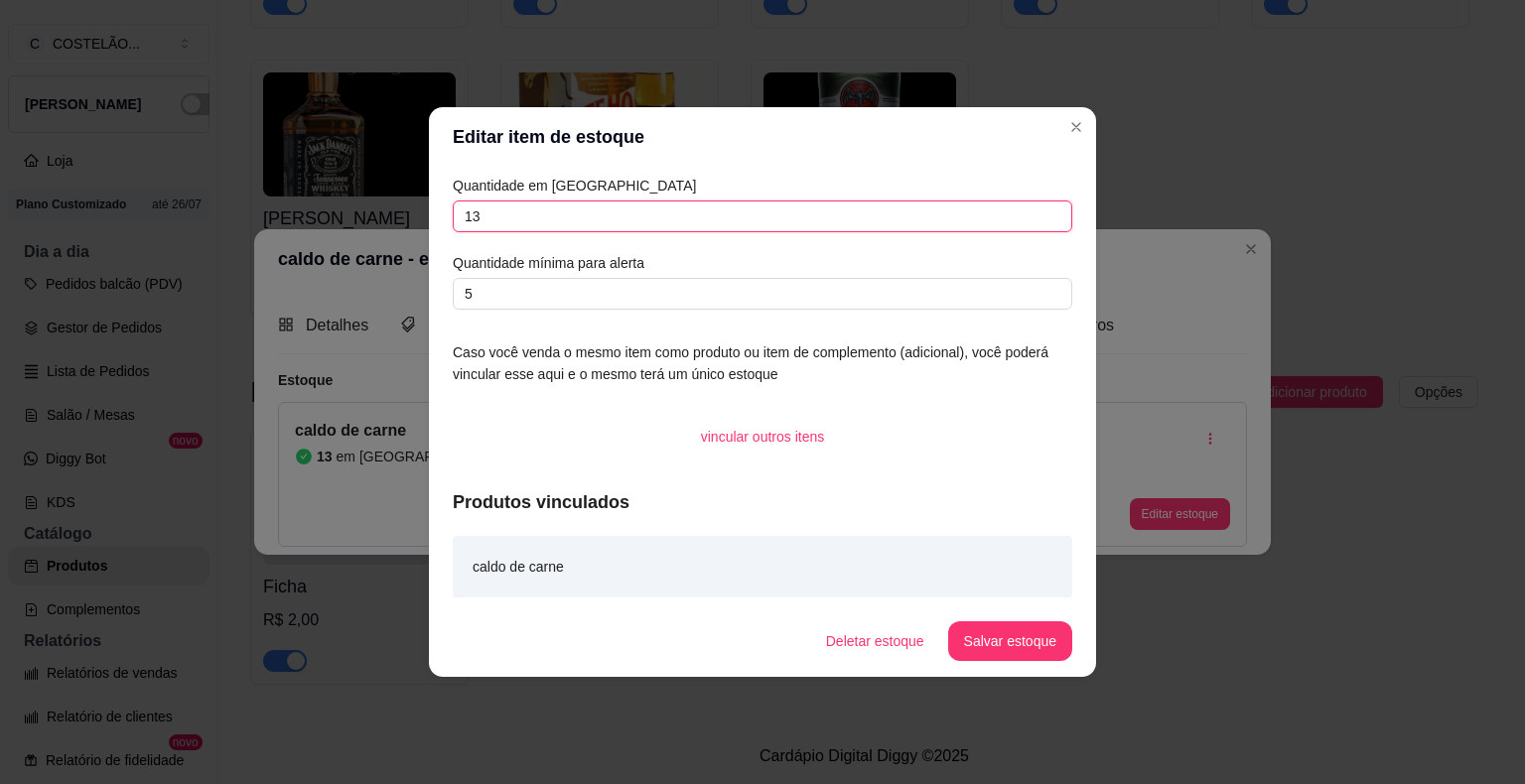 click on "13" at bounding box center (762, 216) 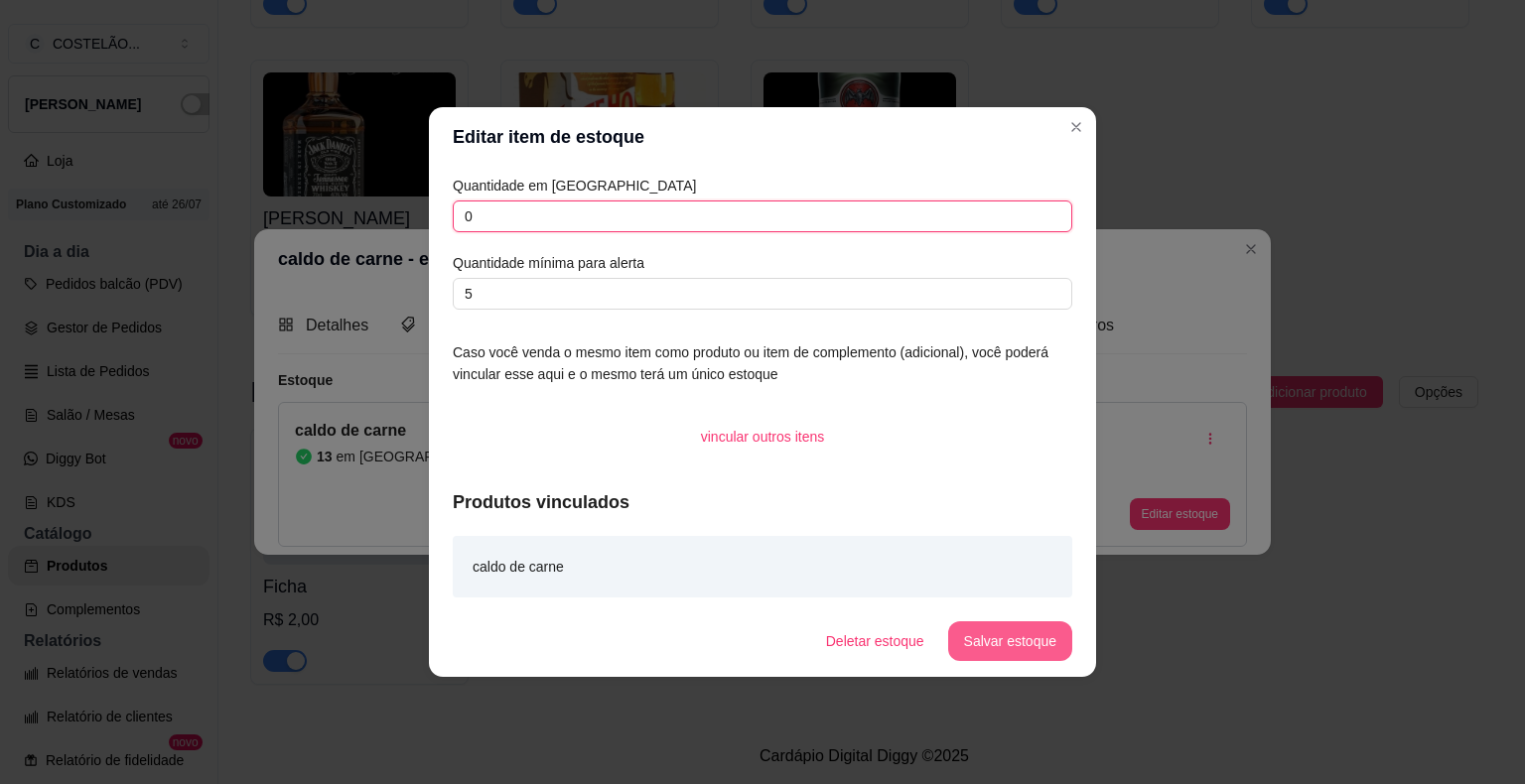 type on "0" 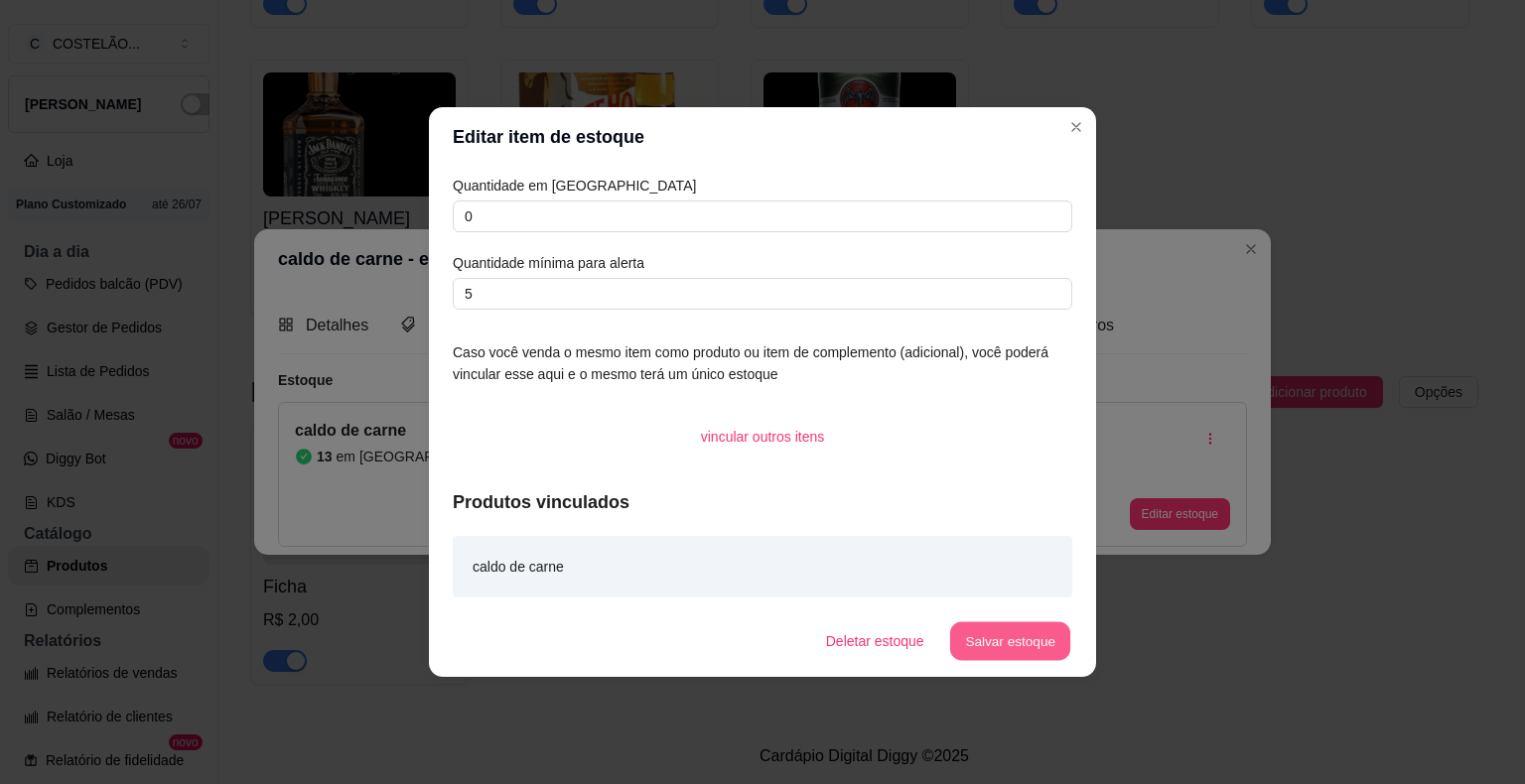 click on "Salvar estoque" at bounding box center (1010, 641) 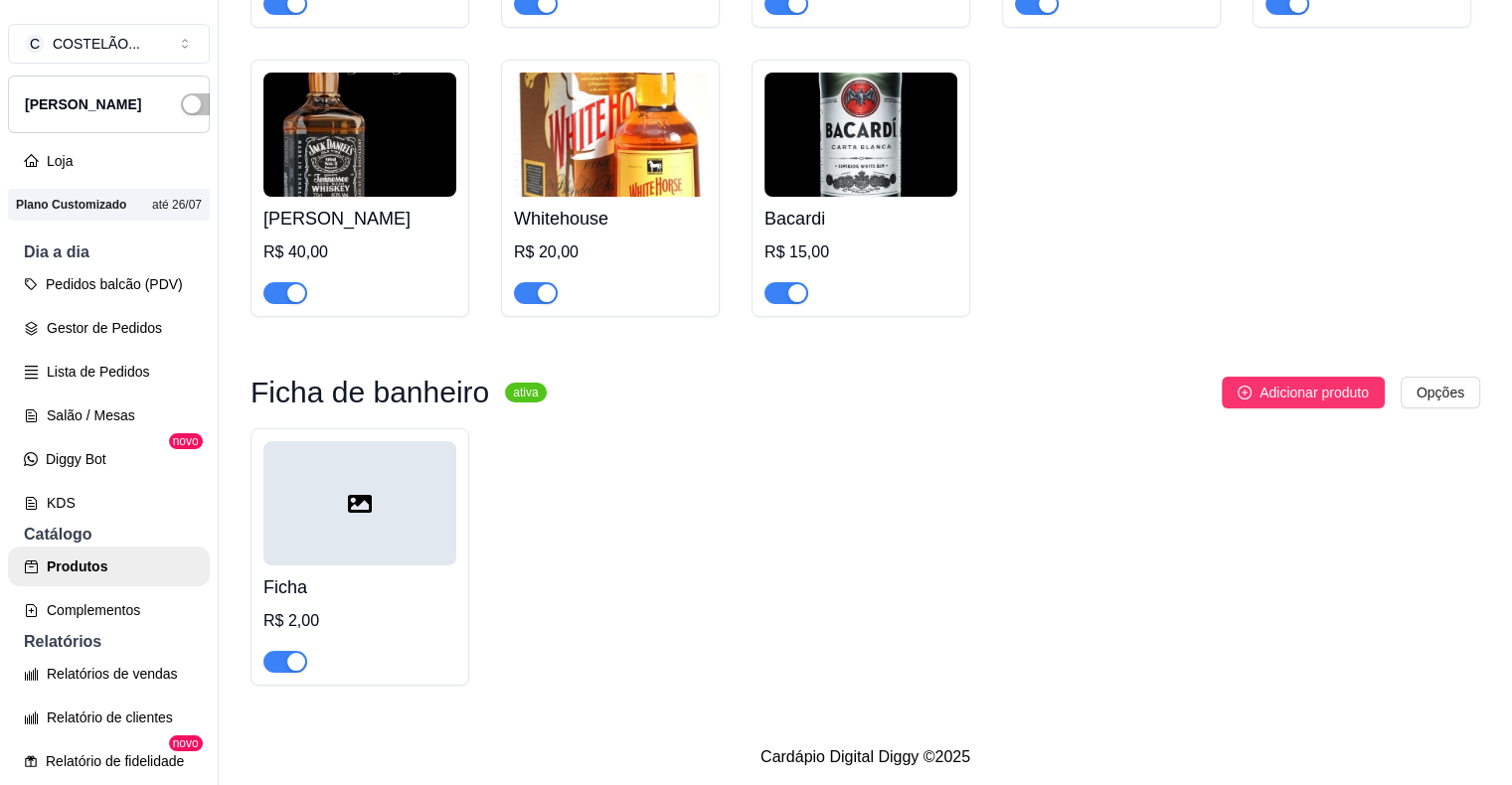 click at bounding box center (610, -880) 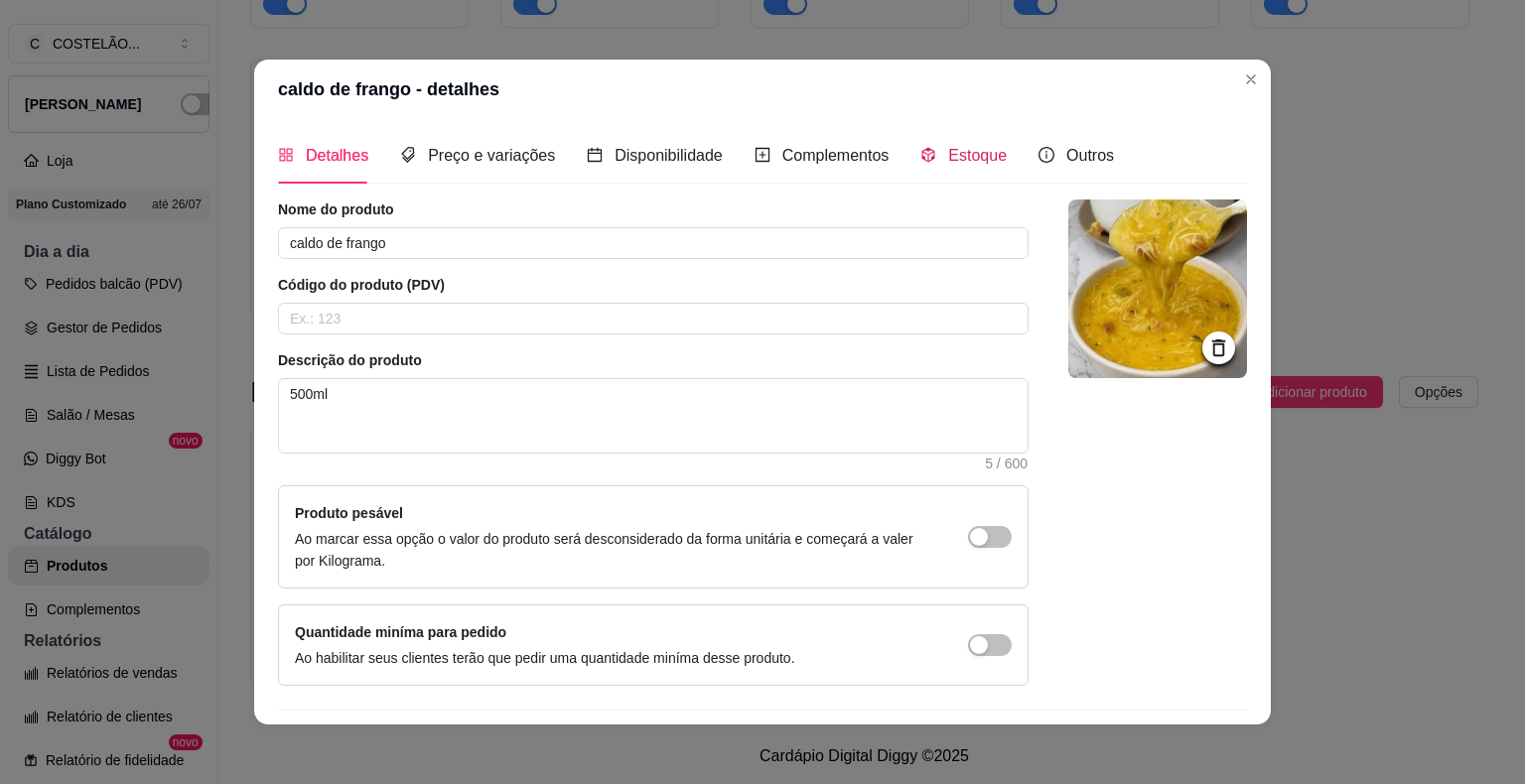 click on "Estoque" at bounding box center (977, 155) 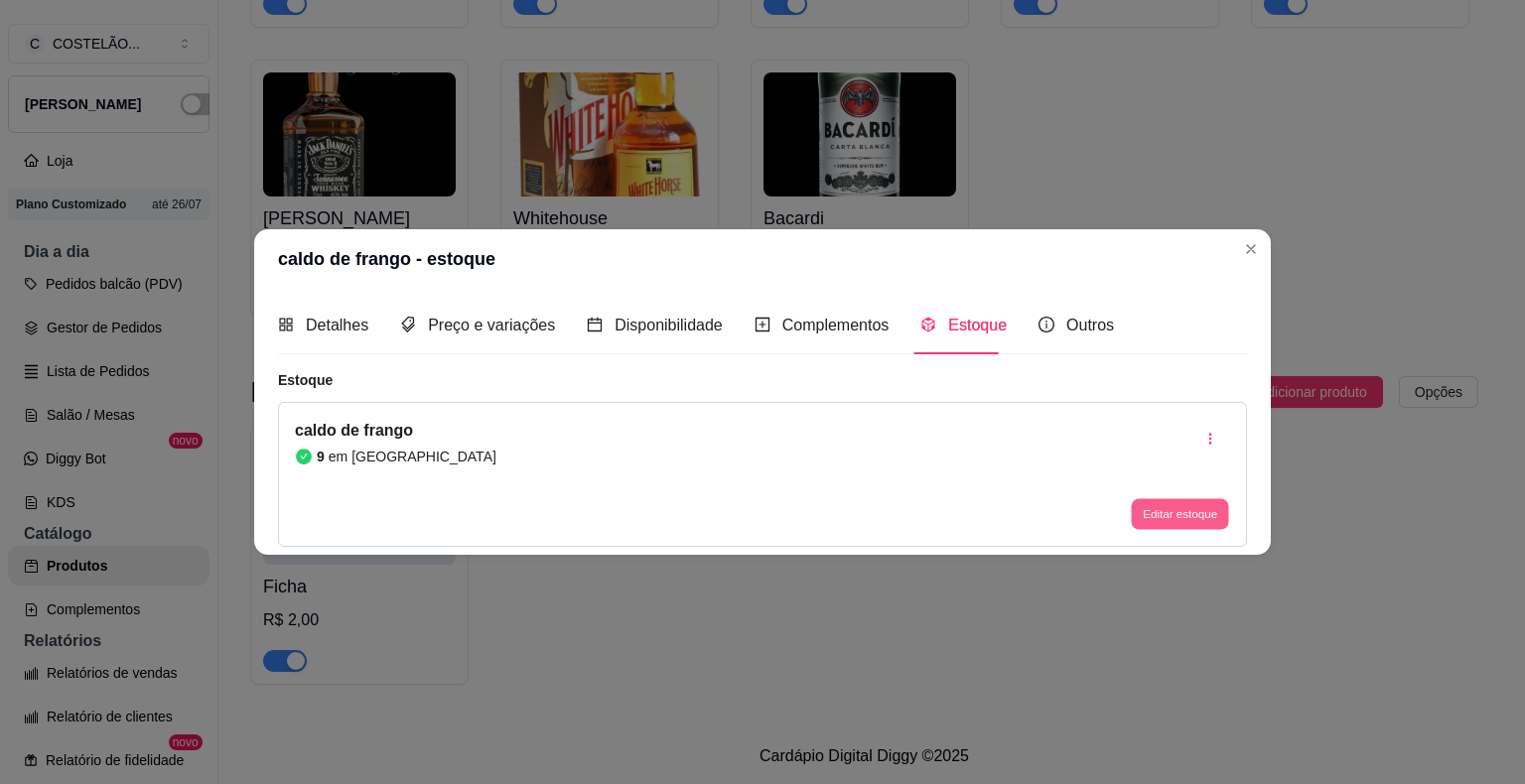click on "Editar estoque" at bounding box center (1179, 513) 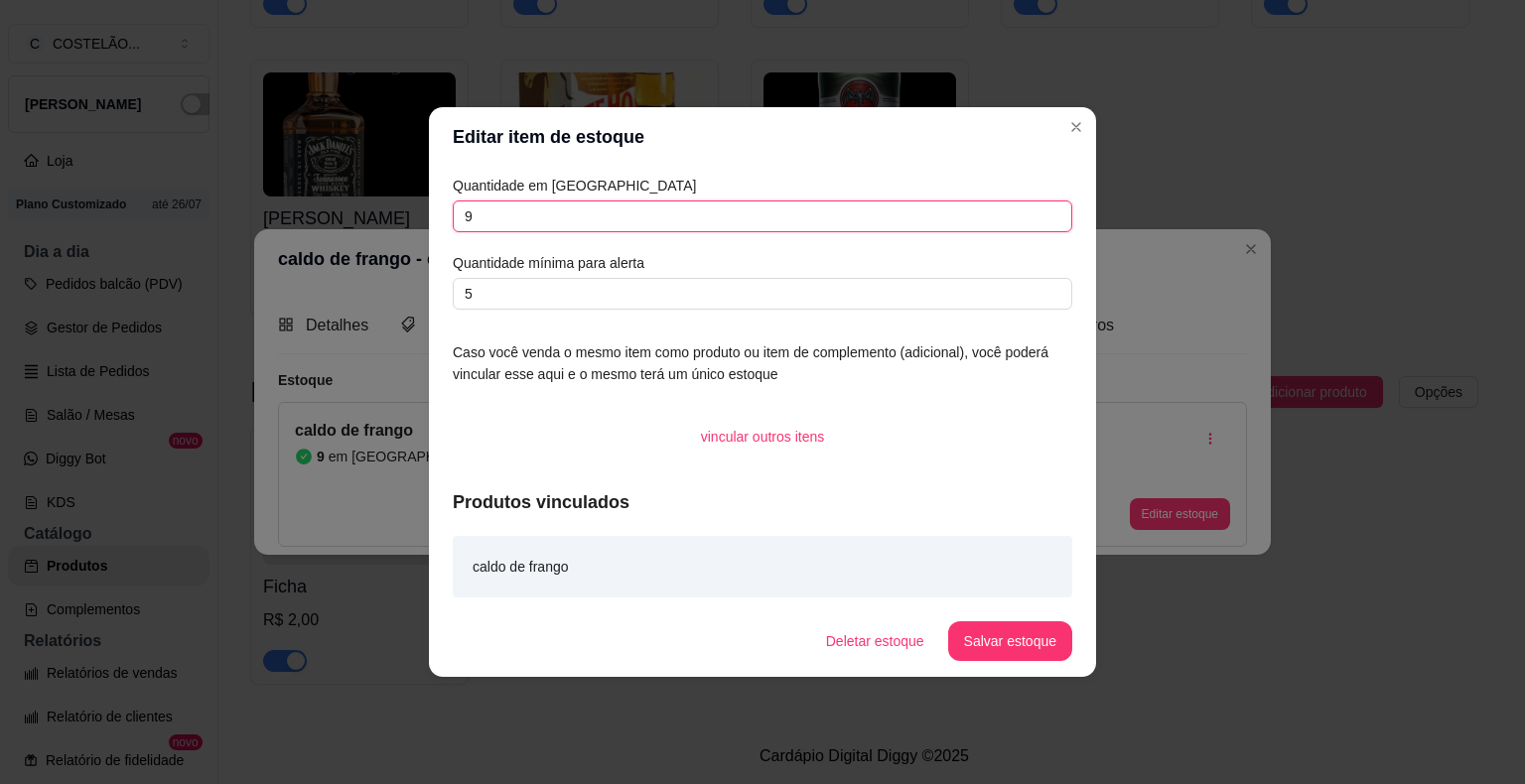 click on "9" at bounding box center (762, 216) 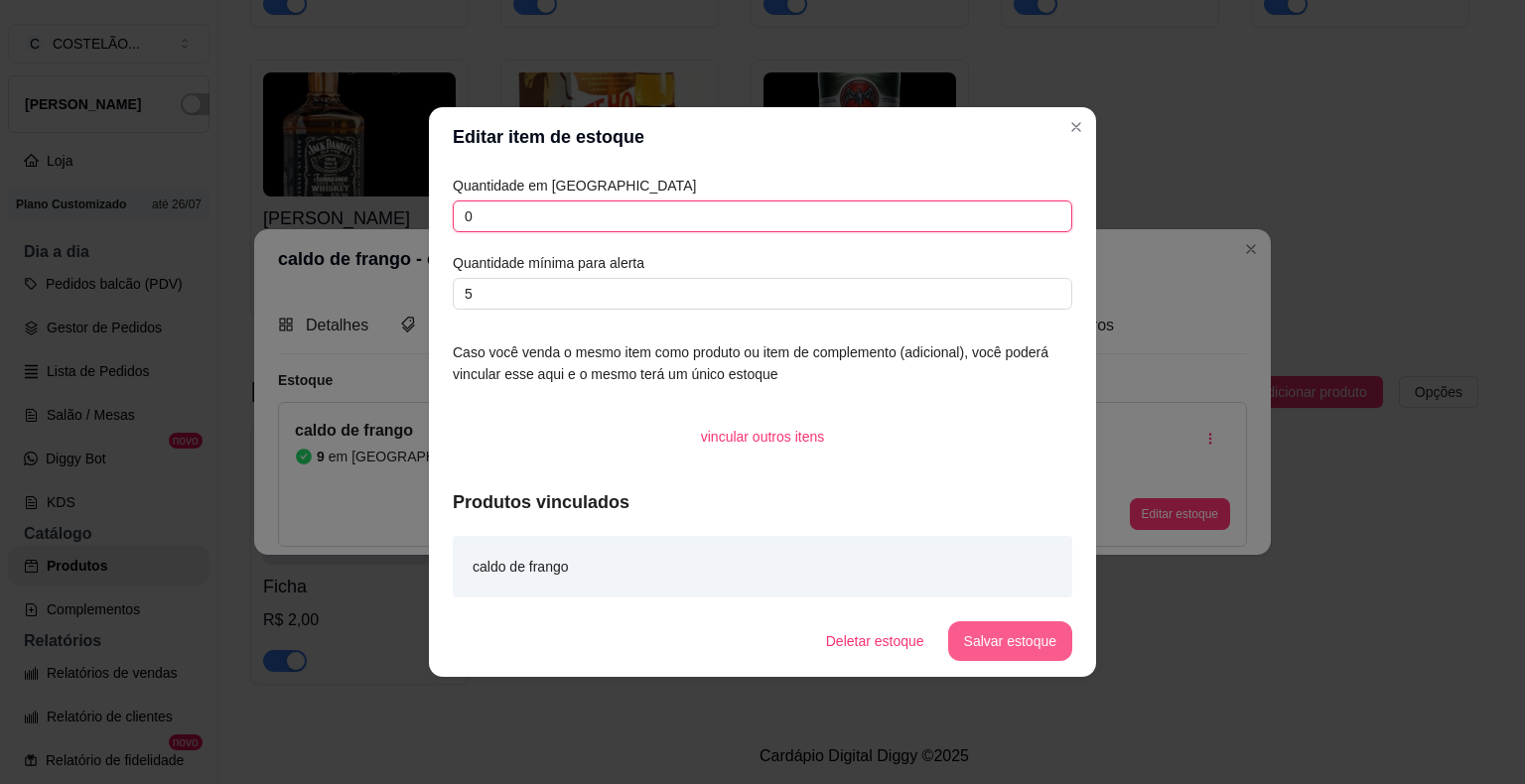 type on "0" 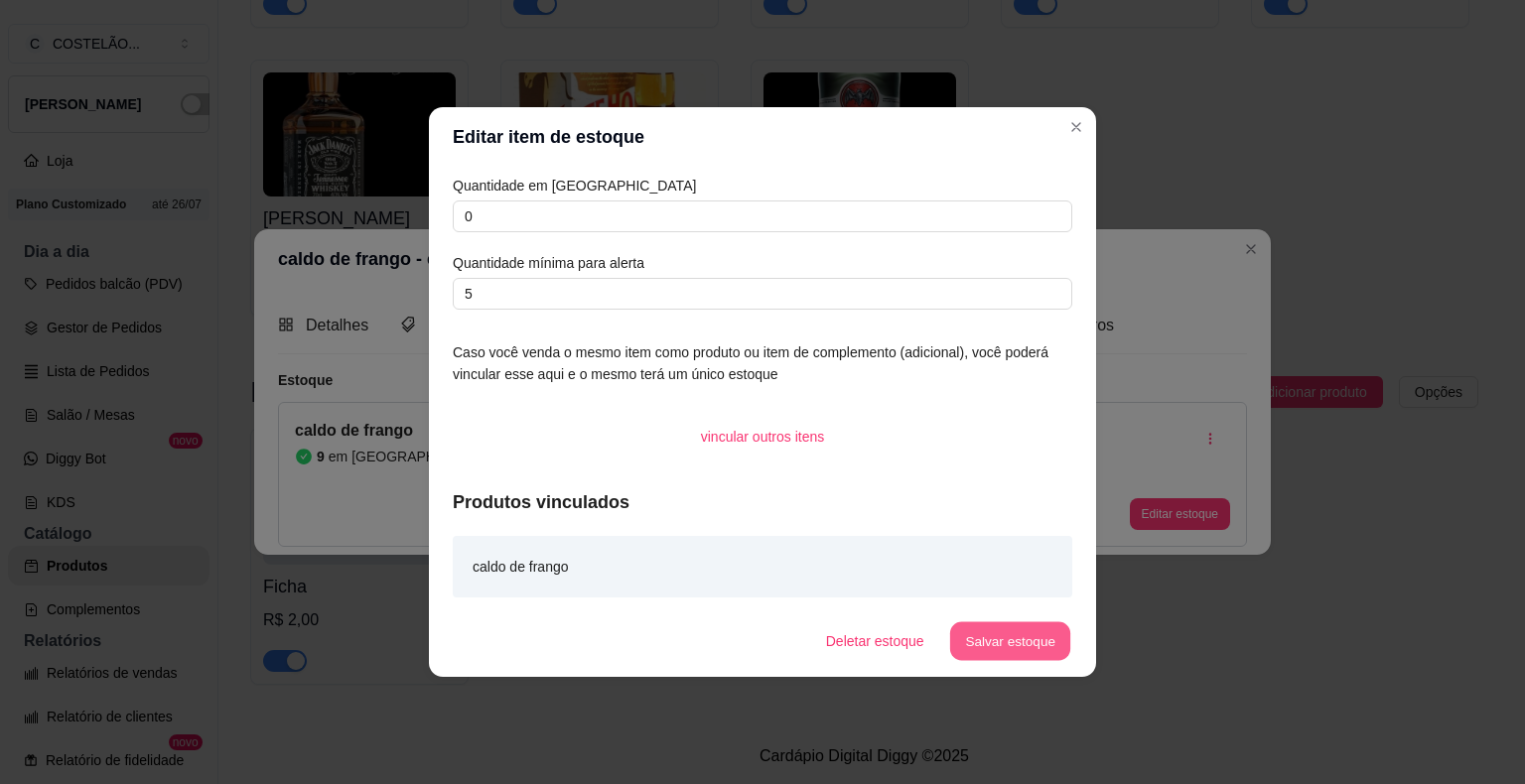 click on "Salvar estoque" at bounding box center (1010, 641) 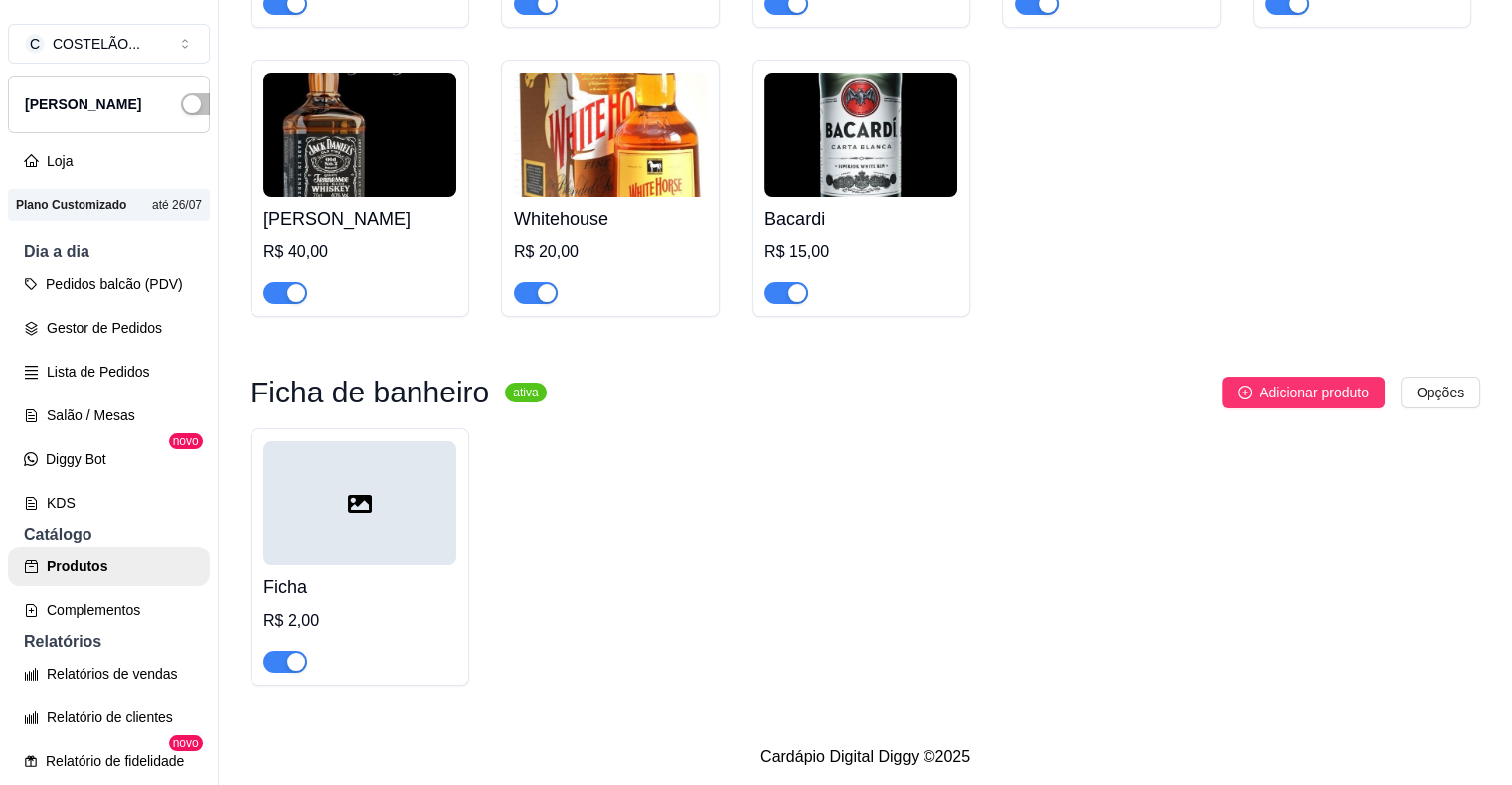 click on "Caldo de feijão    12 em estoque R$ 28,00 R$ 25,00 caldo de frango   0 em estoque R$ 28,00 R$ 26,00 caldo de carne   0 em estoque R$ 28,00 R$ 26,00 caldo verde   11 em estoque R$ 28,00 R$ 26,00 caldo de camarao   1 em estoque R$ 28,00 R$ 26,00" at bounding box center [865, -793] 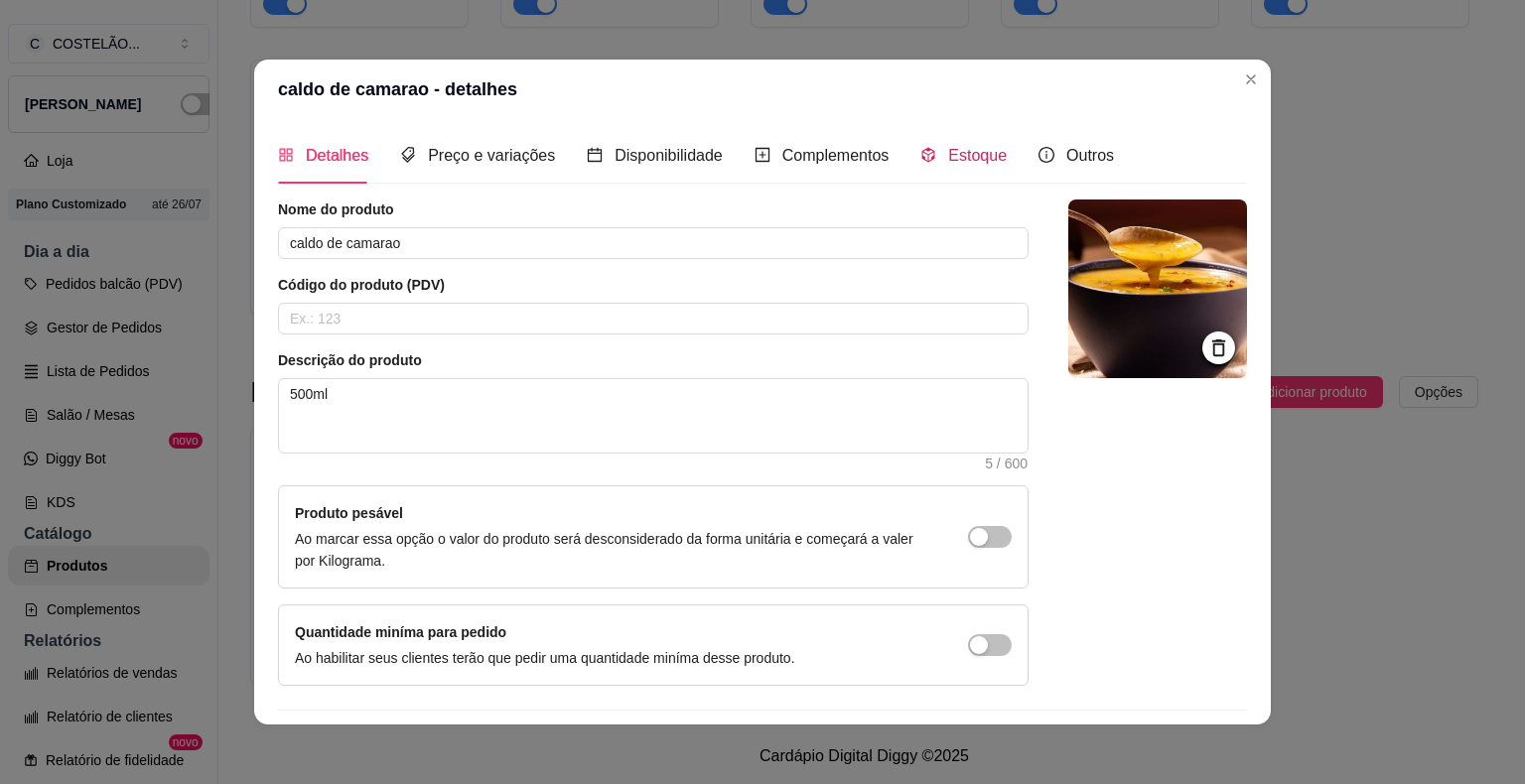 click on "Estoque" at bounding box center [977, 155] 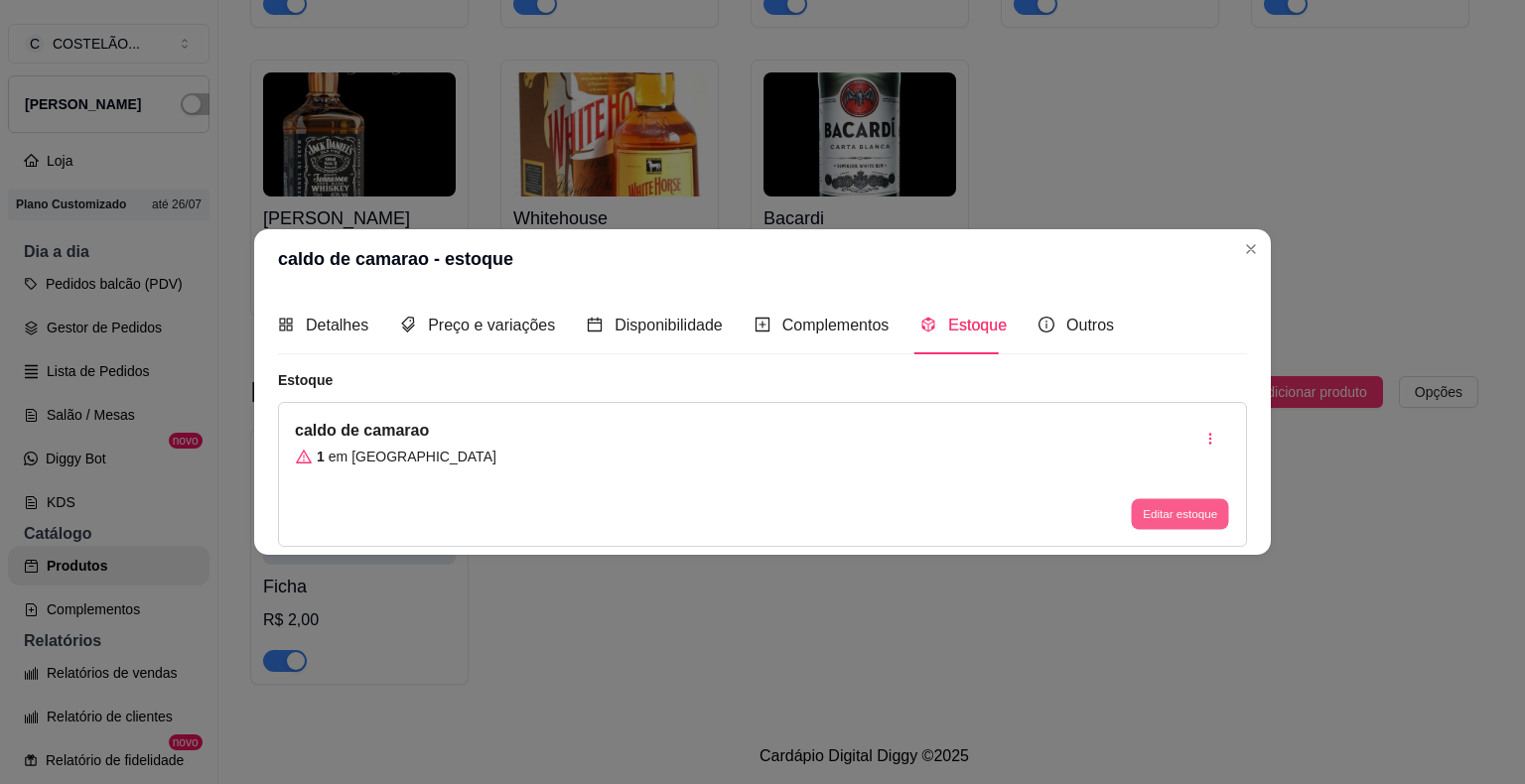 click on "Editar estoque" at bounding box center [1179, 513] 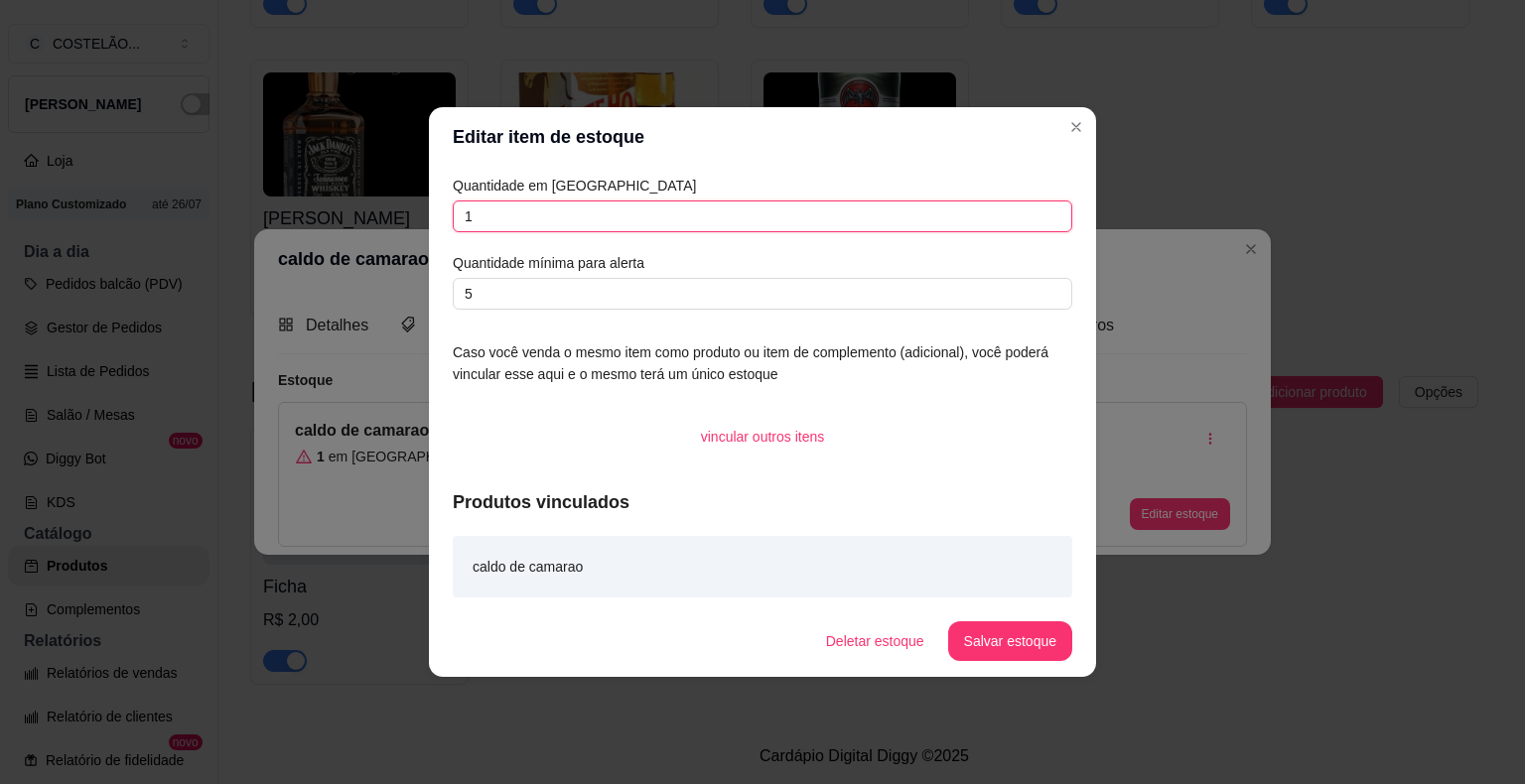 click on "1" at bounding box center [762, 216] 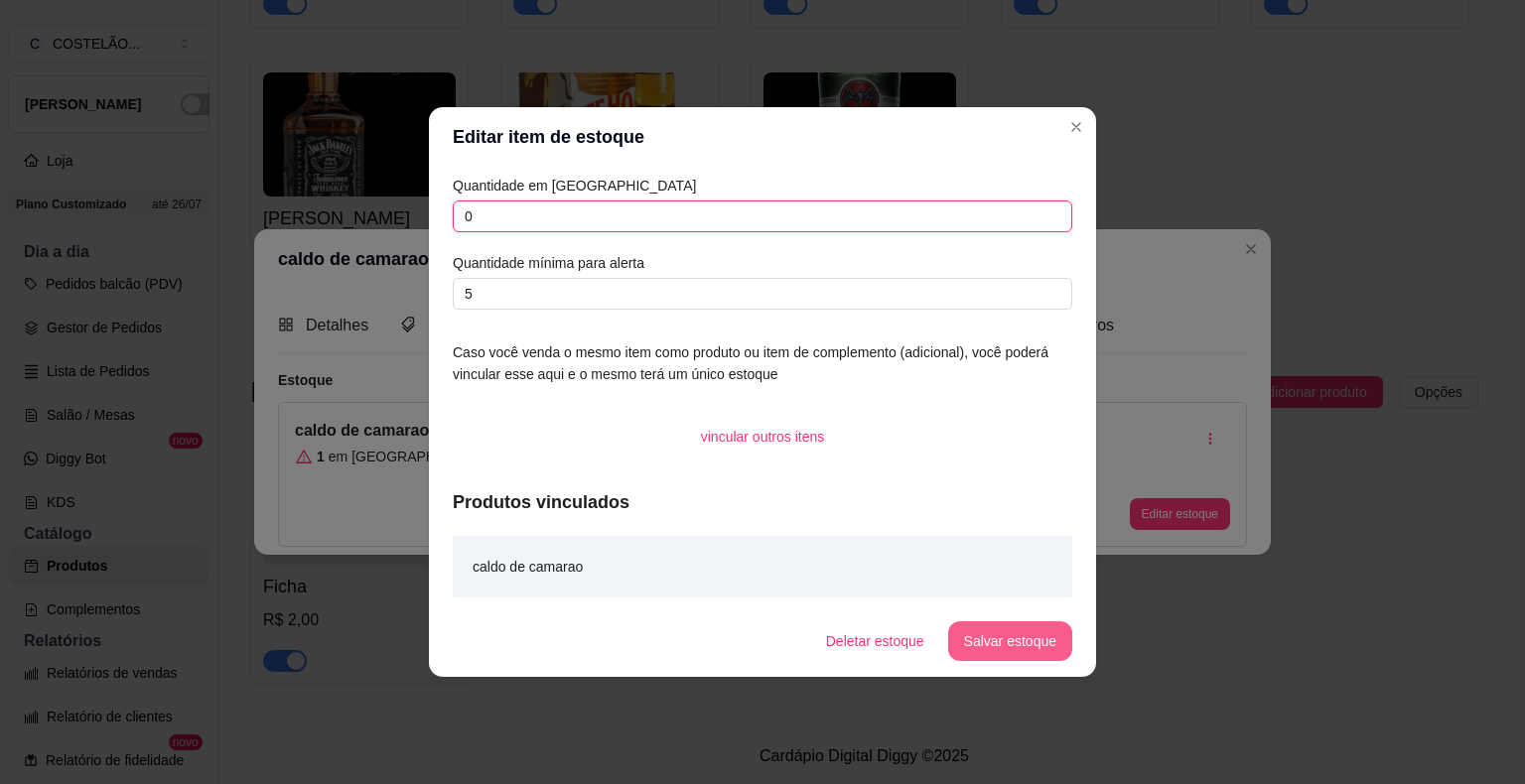 type on "0" 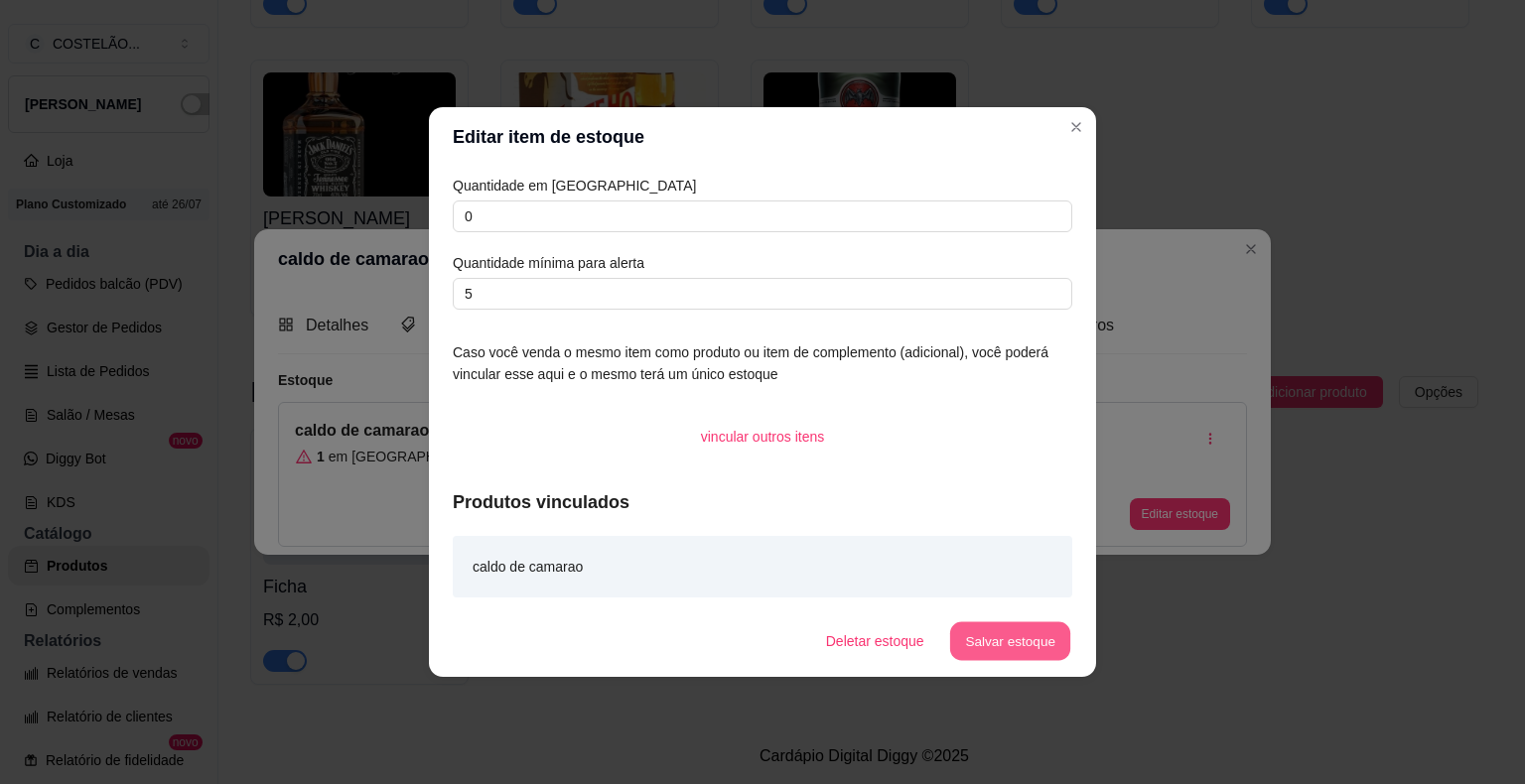 click on "Salvar estoque" at bounding box center (1010, 641) 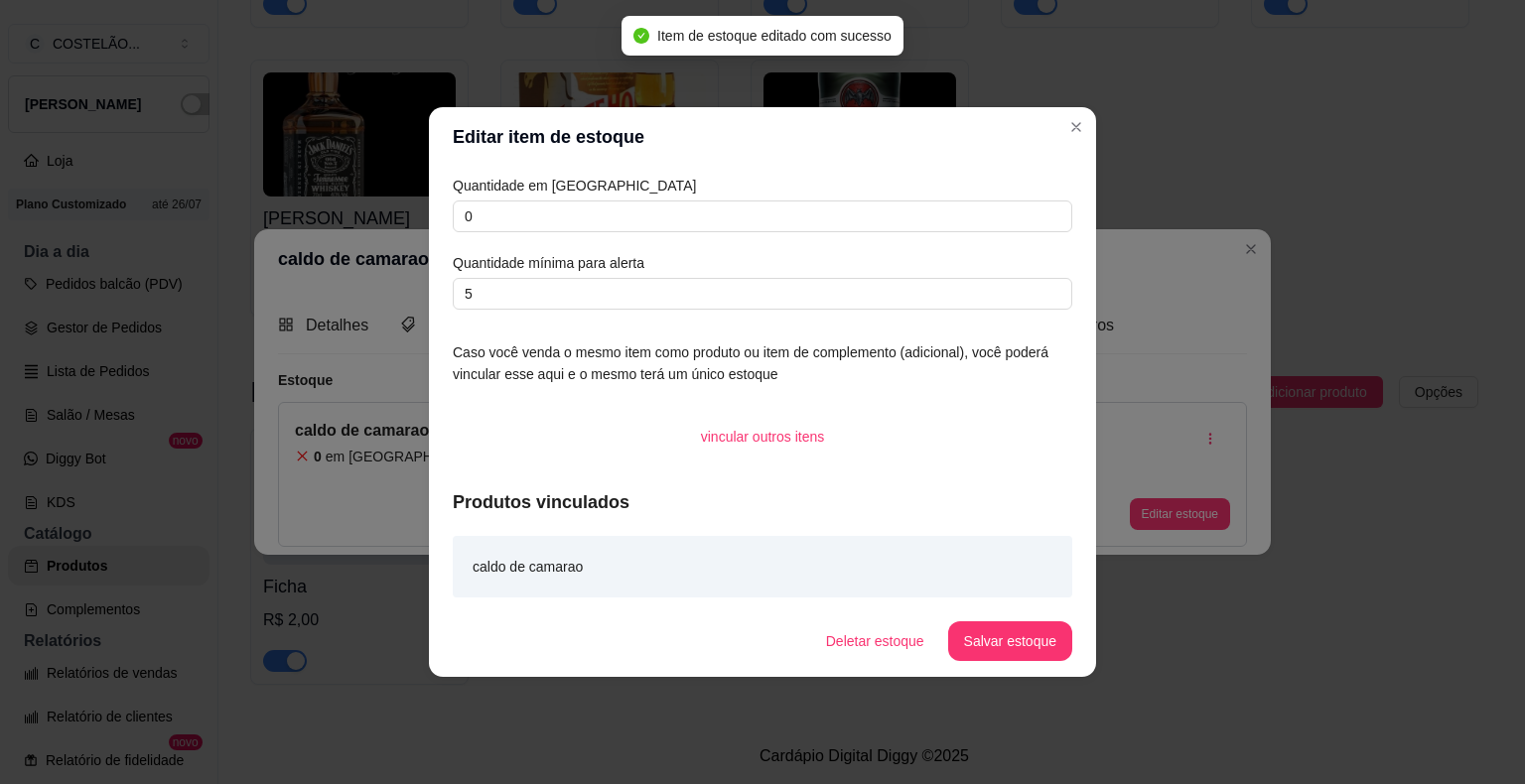 click on "Editar item de estoque" at bounding box center [762, 137] 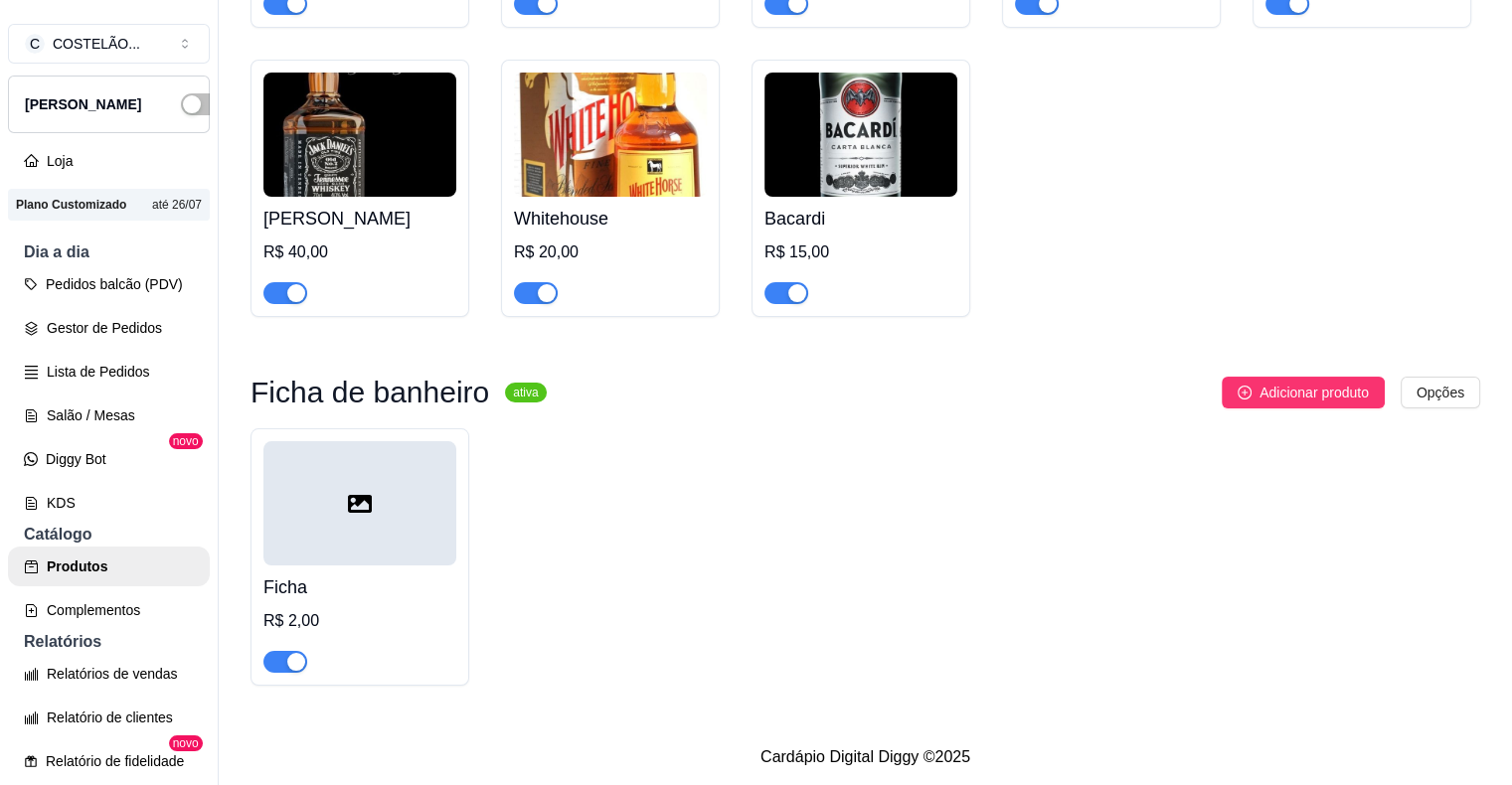 click at bounding box center [786, -654] 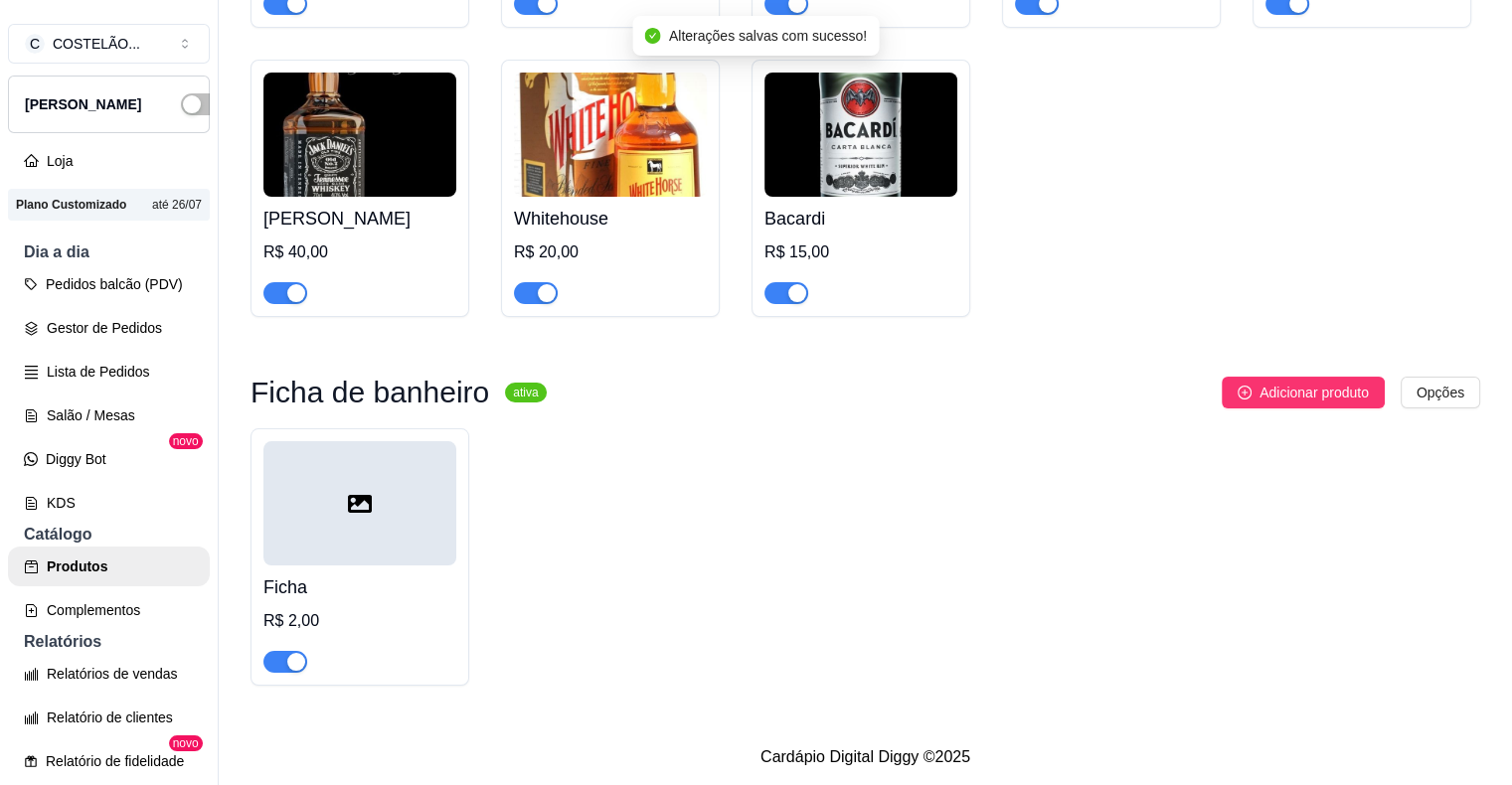 click at bounding box center [525, -654] 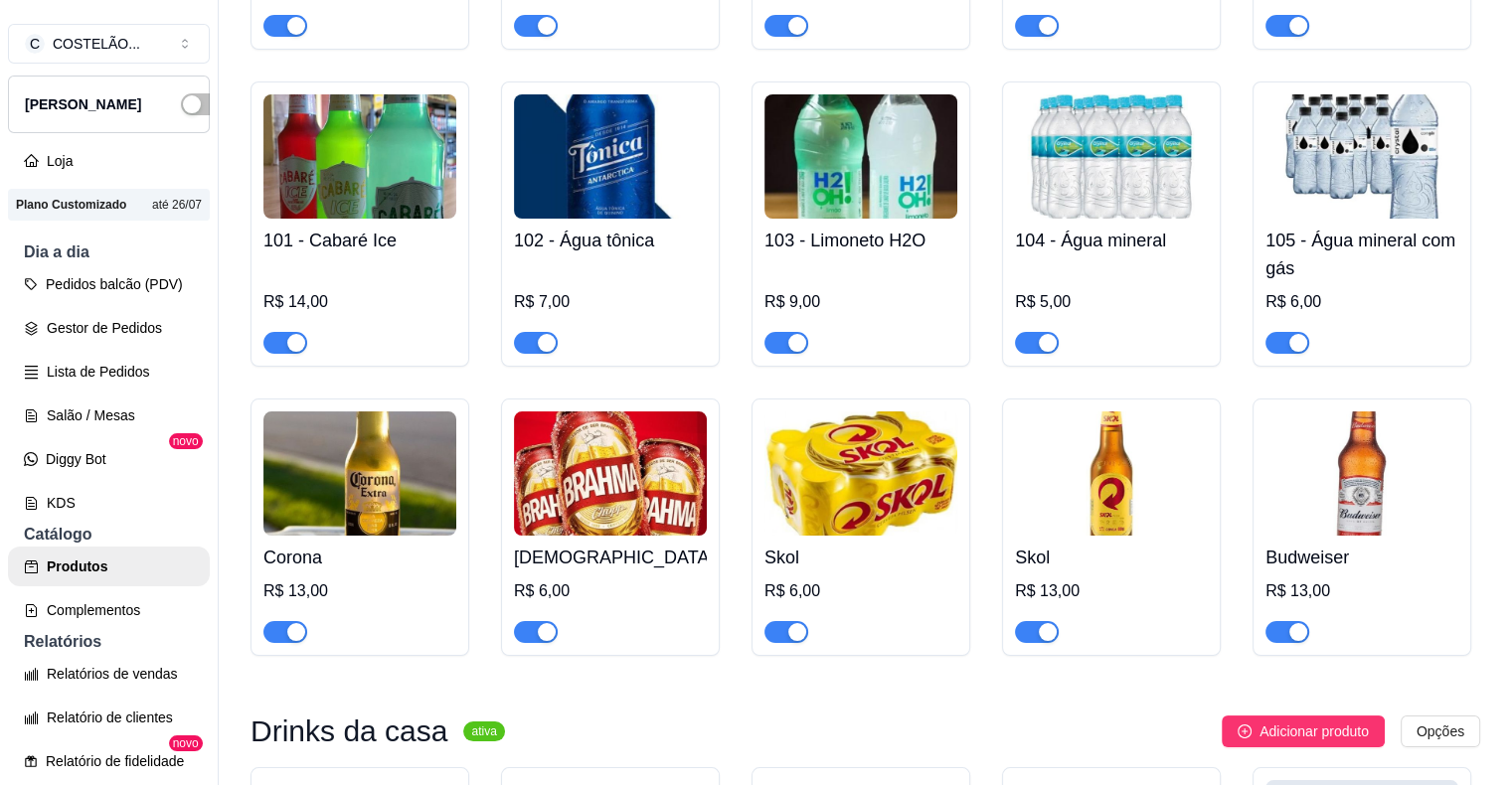 scroll, scrollTop: 11791, scrollLeft: 0, axis: vertical 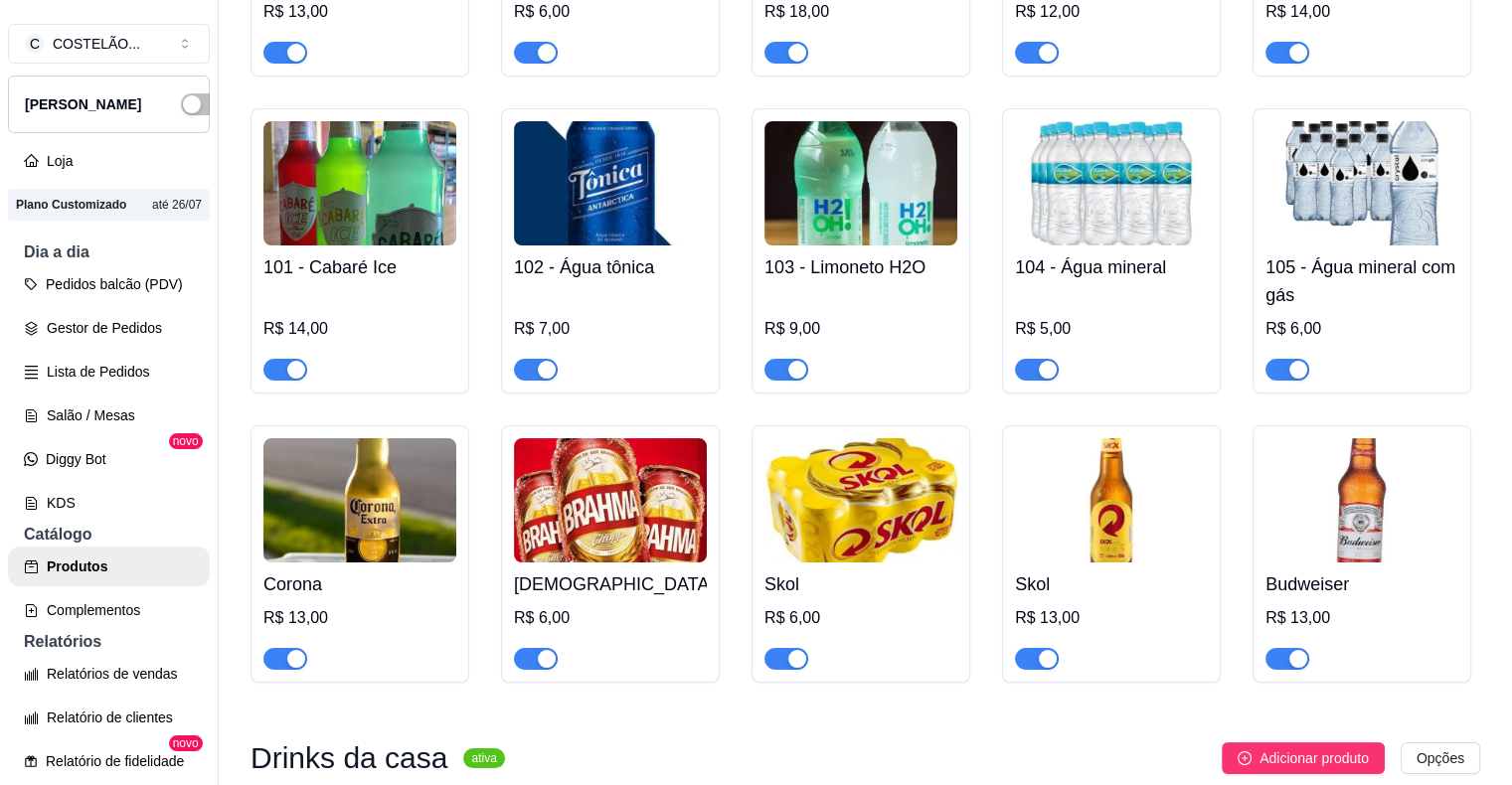click at bounding box center [1287, -2032] 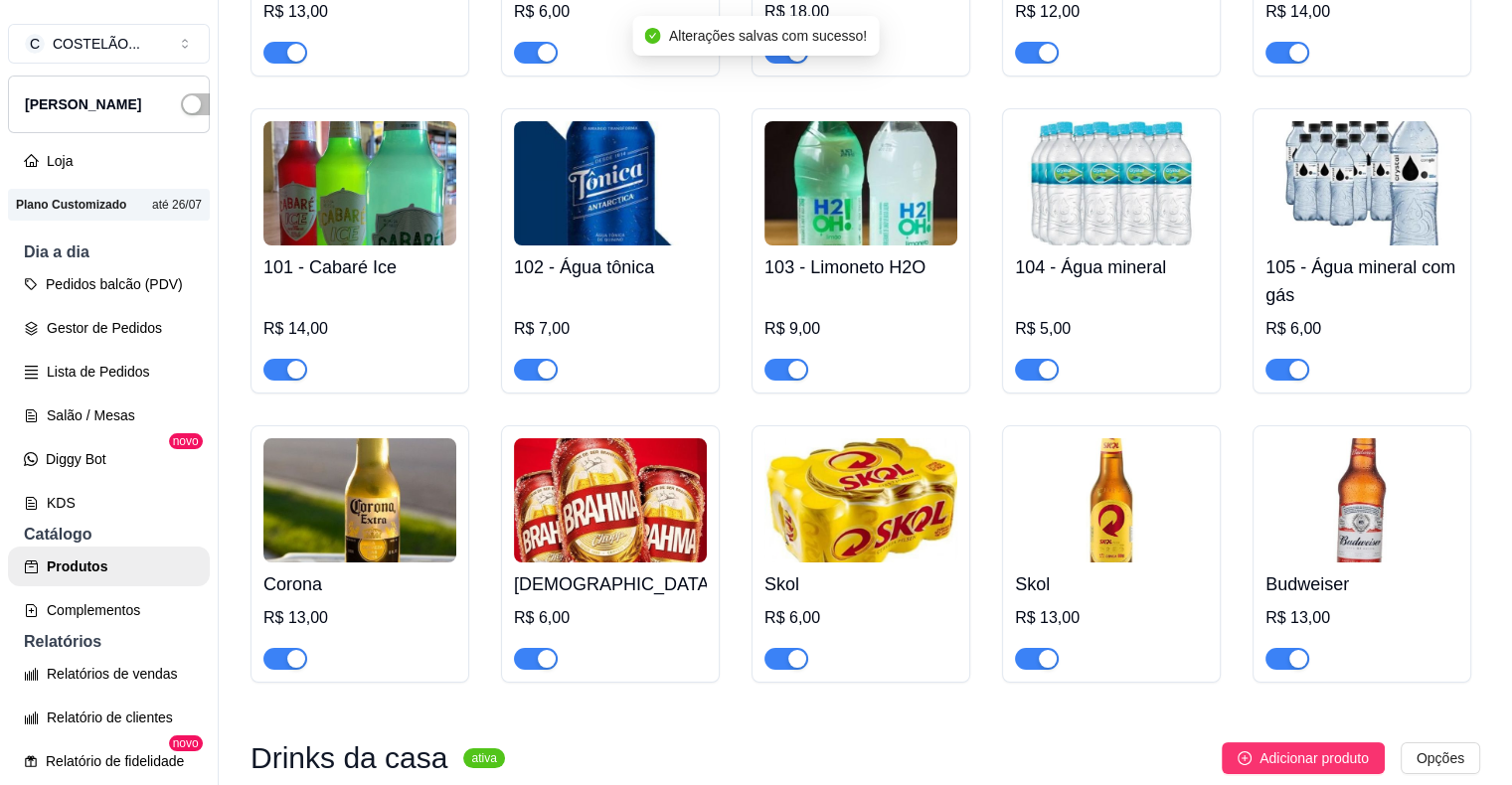 click on "78 - Camarão (prato individual)" at bounding box center [1362, -2120] 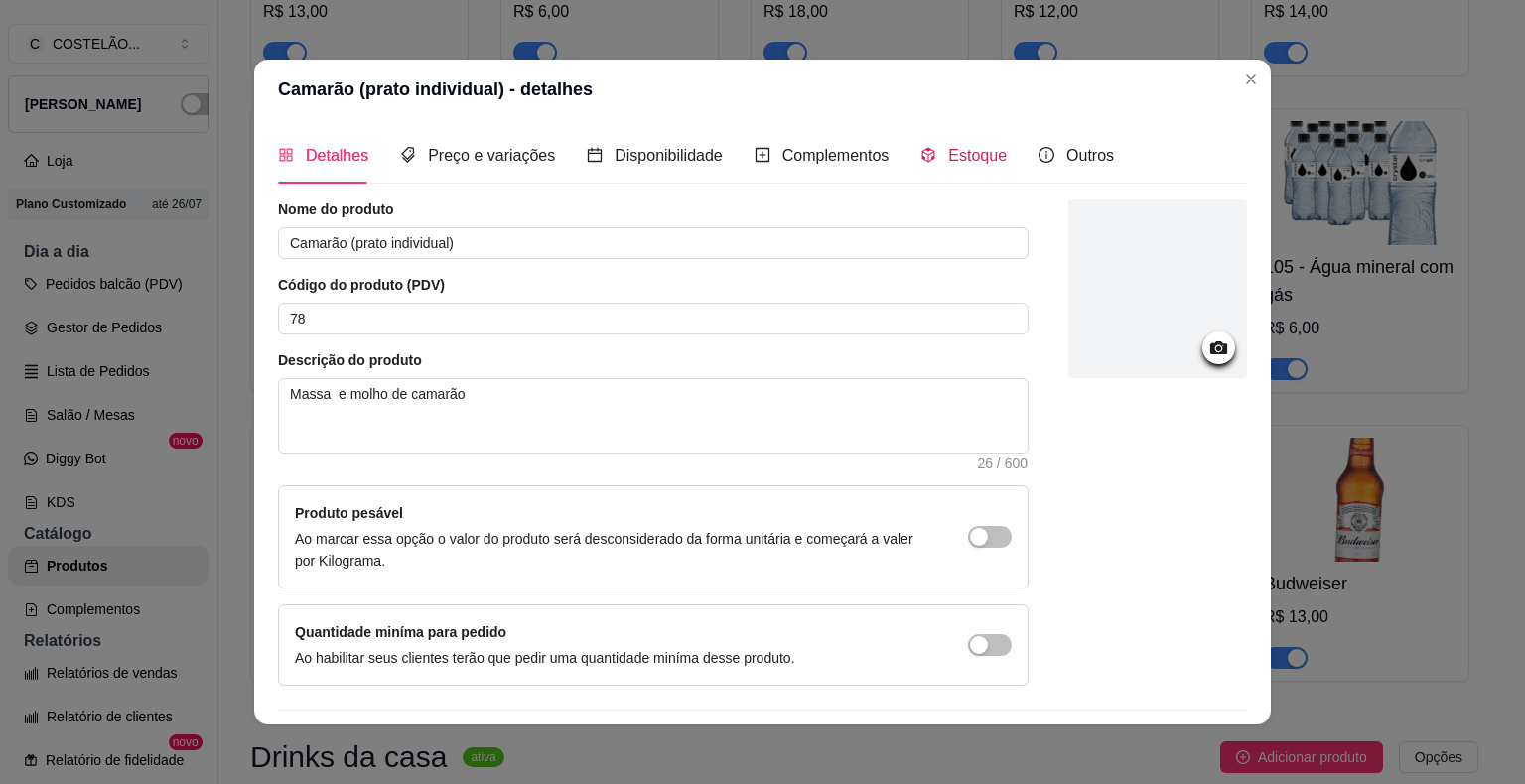 click on "Estoque" at bounding box center (977, 155) 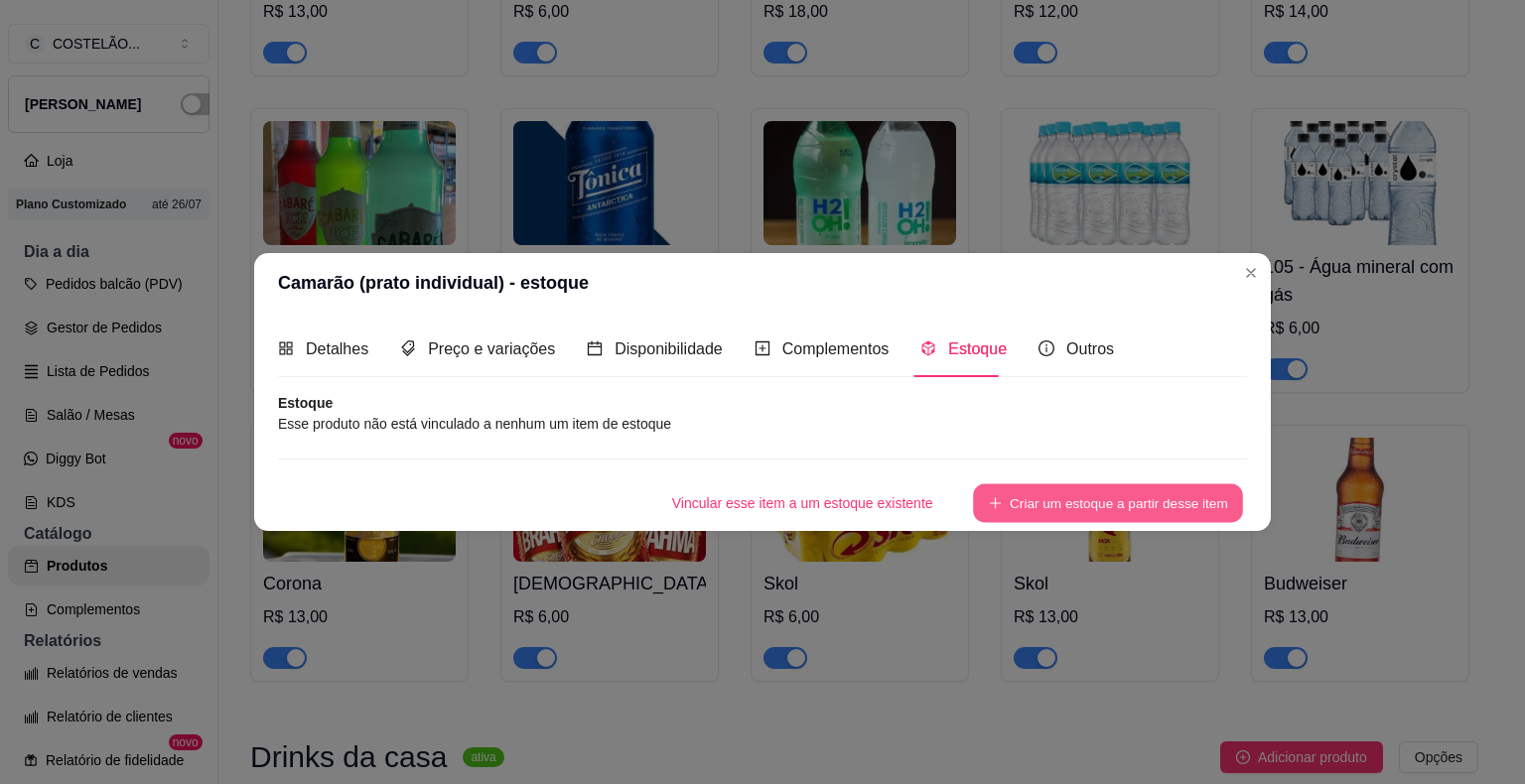 click on "Criar um estoque a partir desse item" at bounding box center [1108, 503] 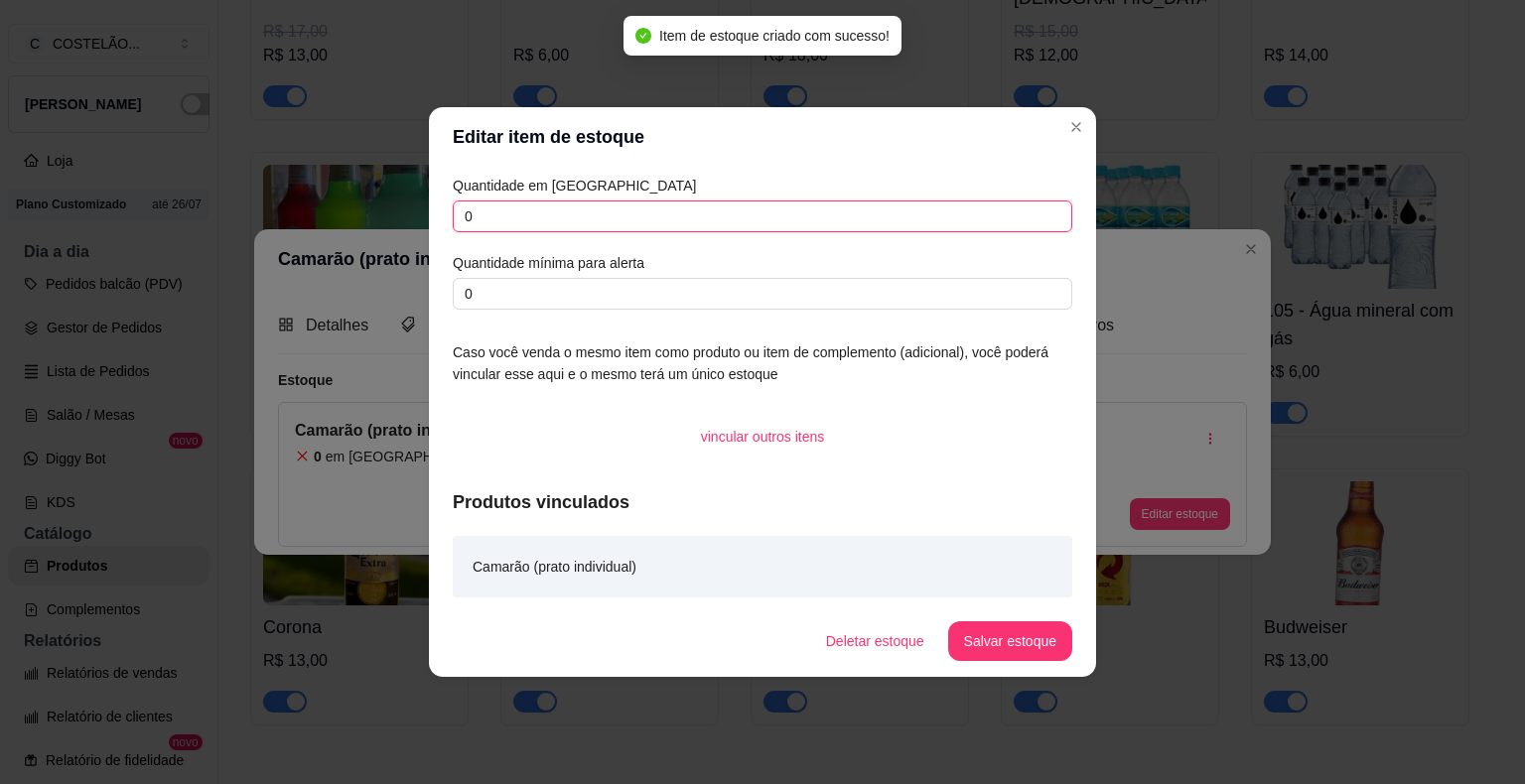 click on "0" at bounding box center (762, 216) 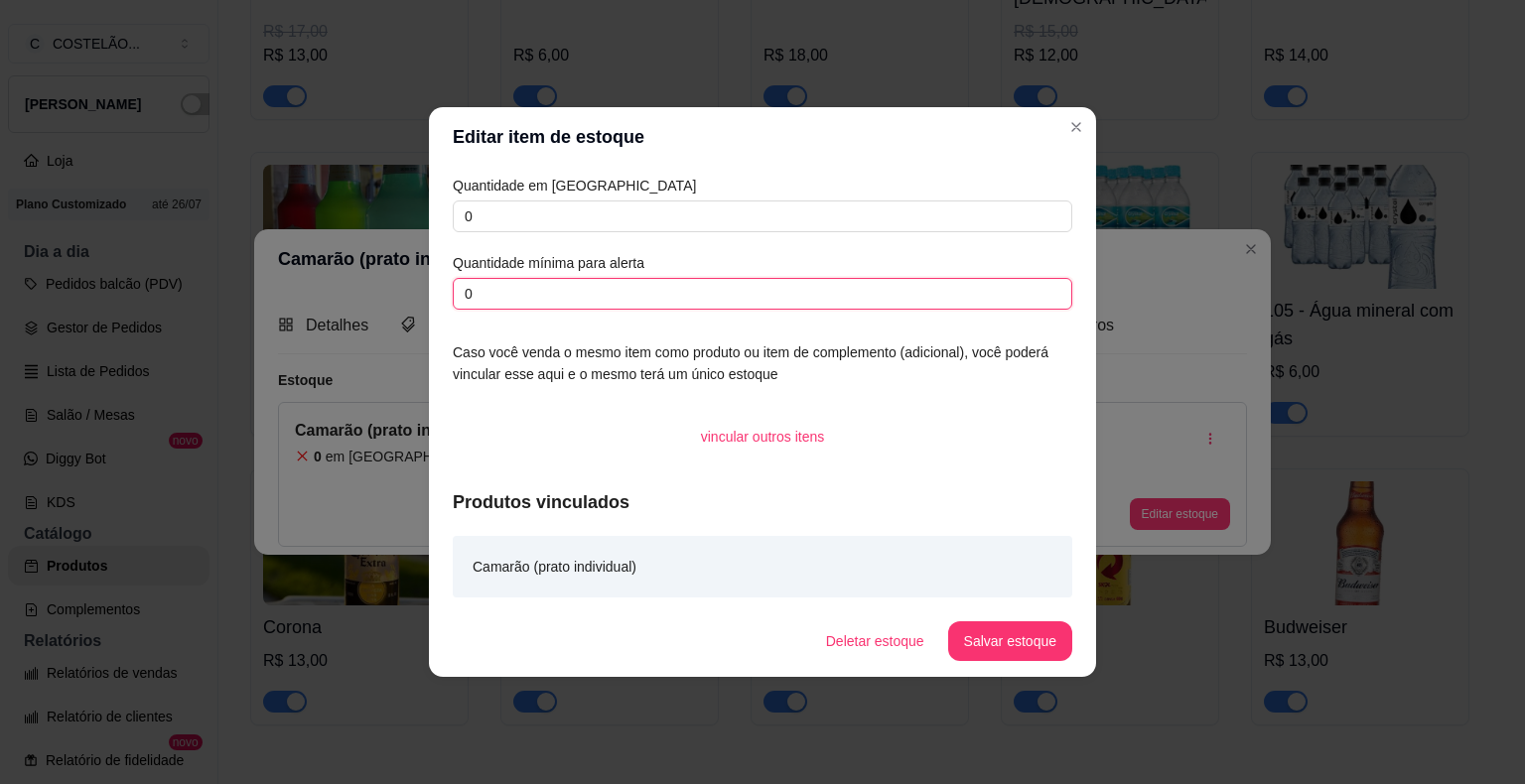 click on "0" at bounding box center [762, 294] 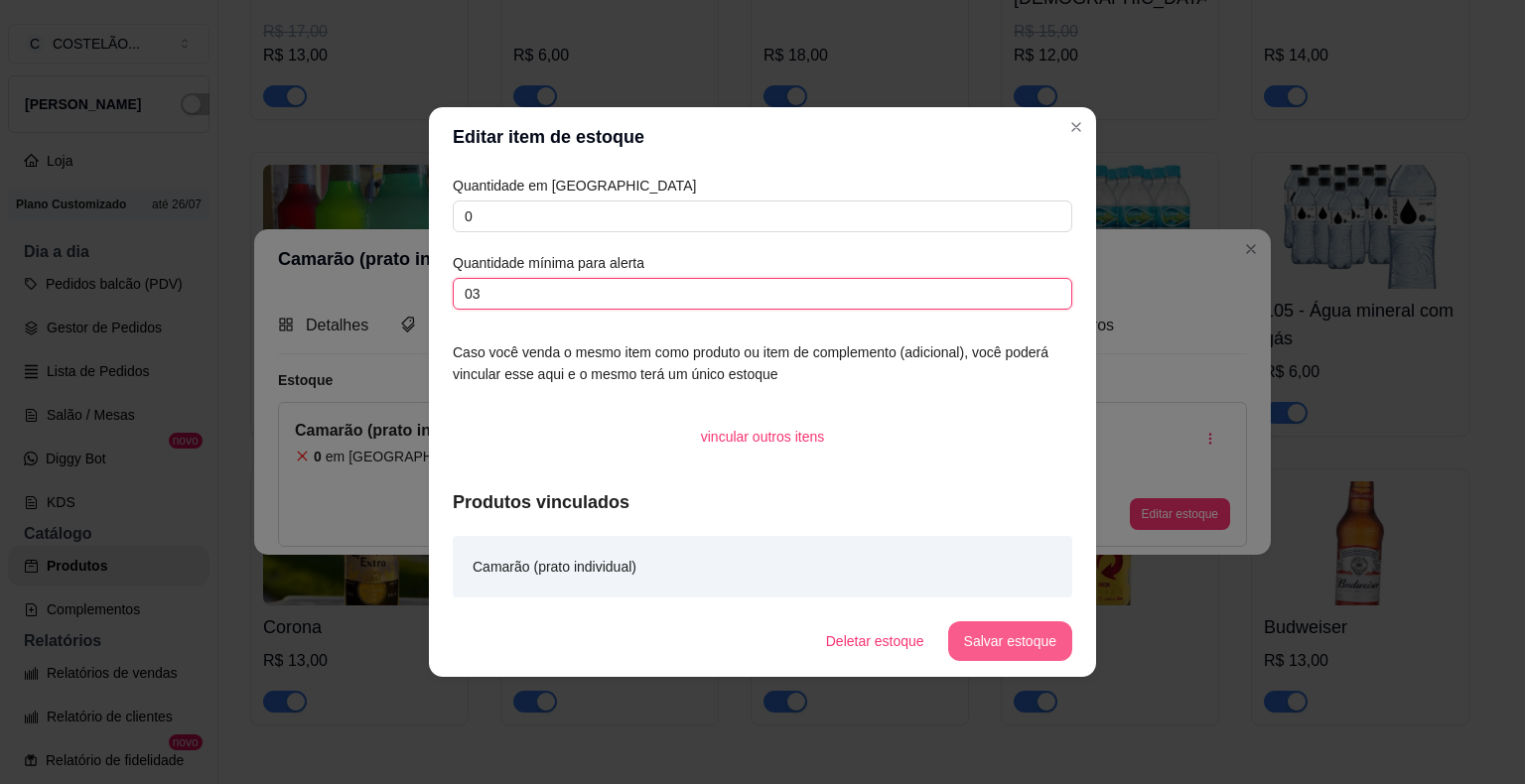 type on "03" 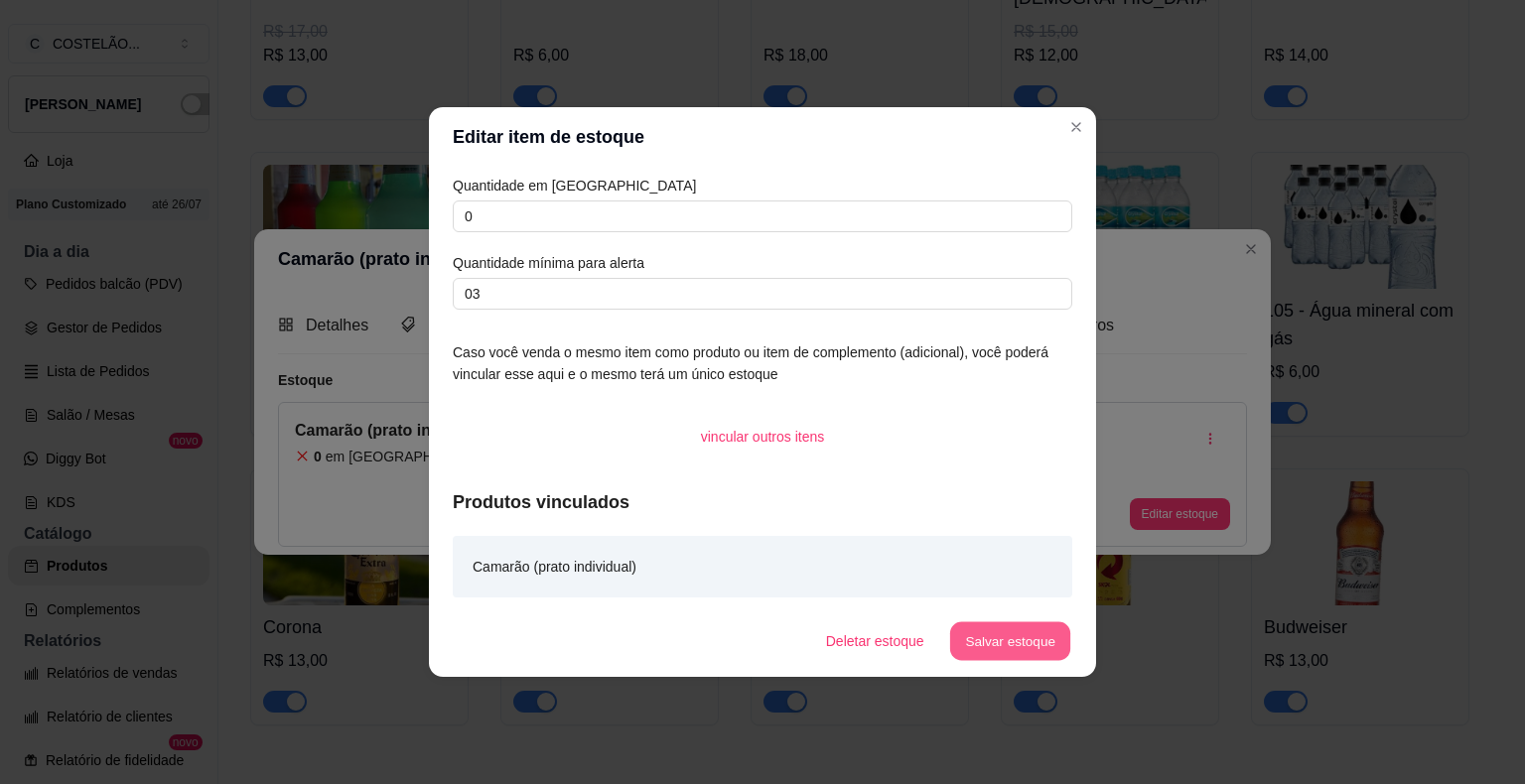 click on "Salvar estoque" at bounding box center [1010, 641] 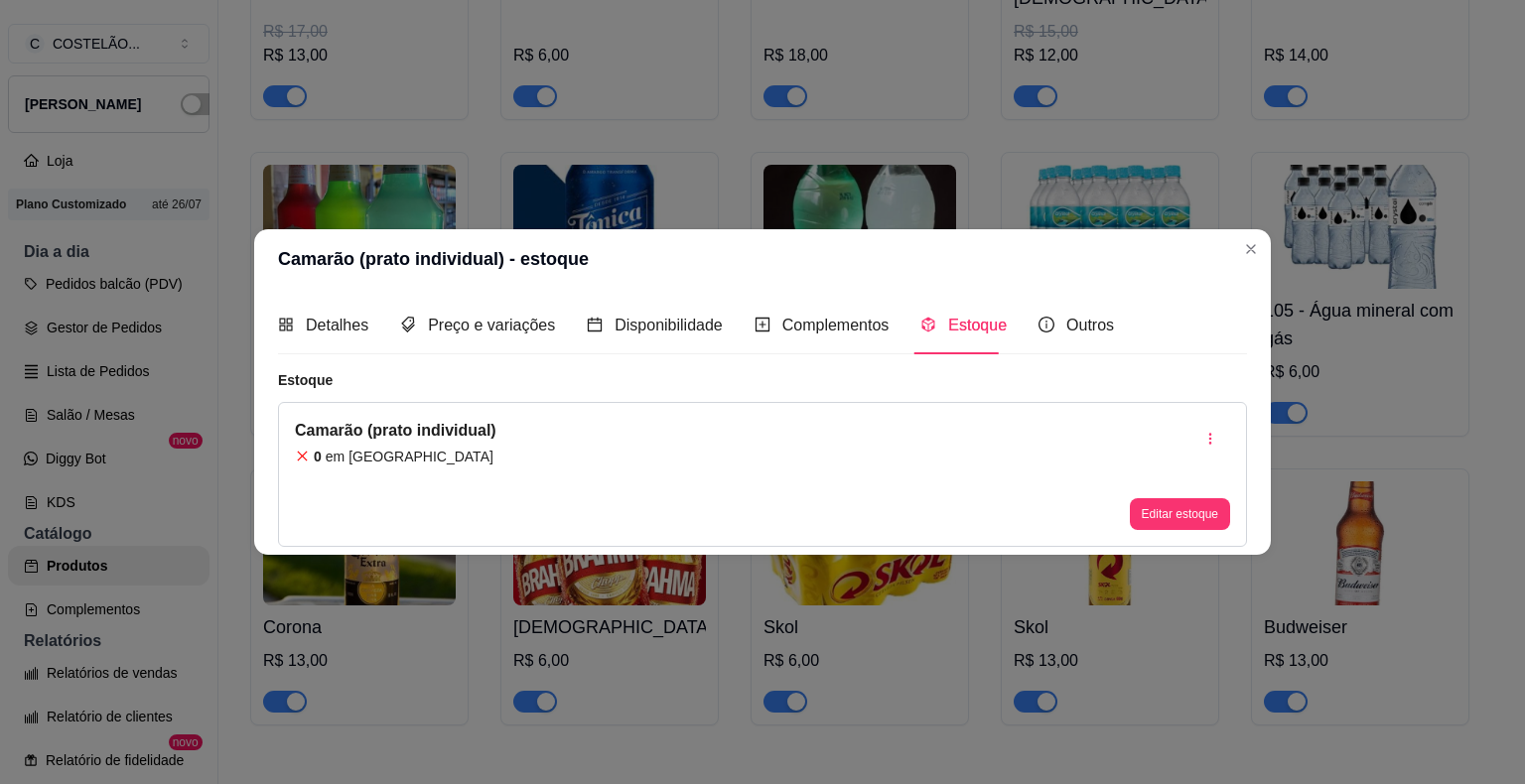 click on "Camarão (prato individual) - estoque" at bounding box center [762, 259] 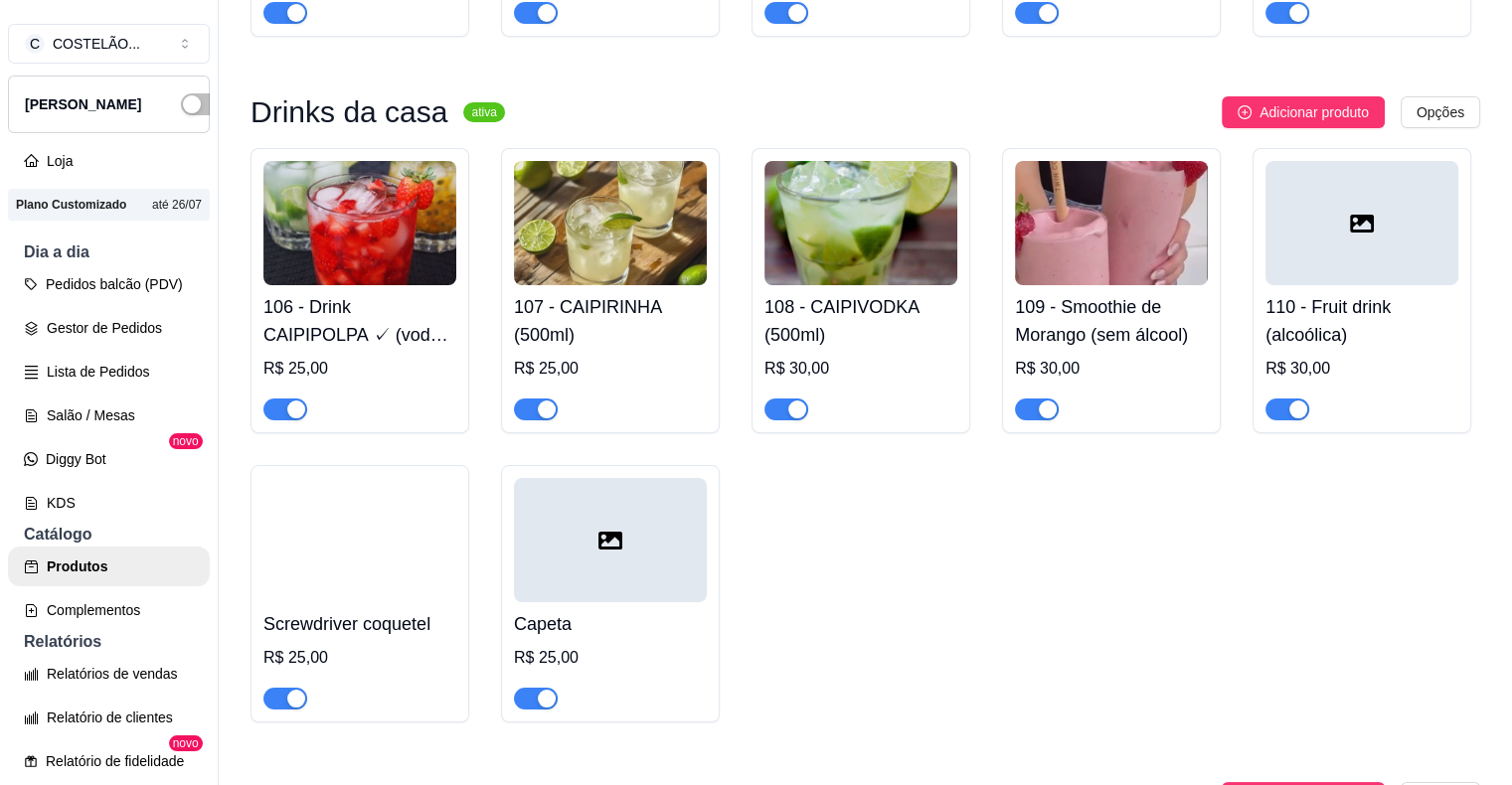 scroll, scrollTop: 12520, scrollLeft: 0, axis: vertical 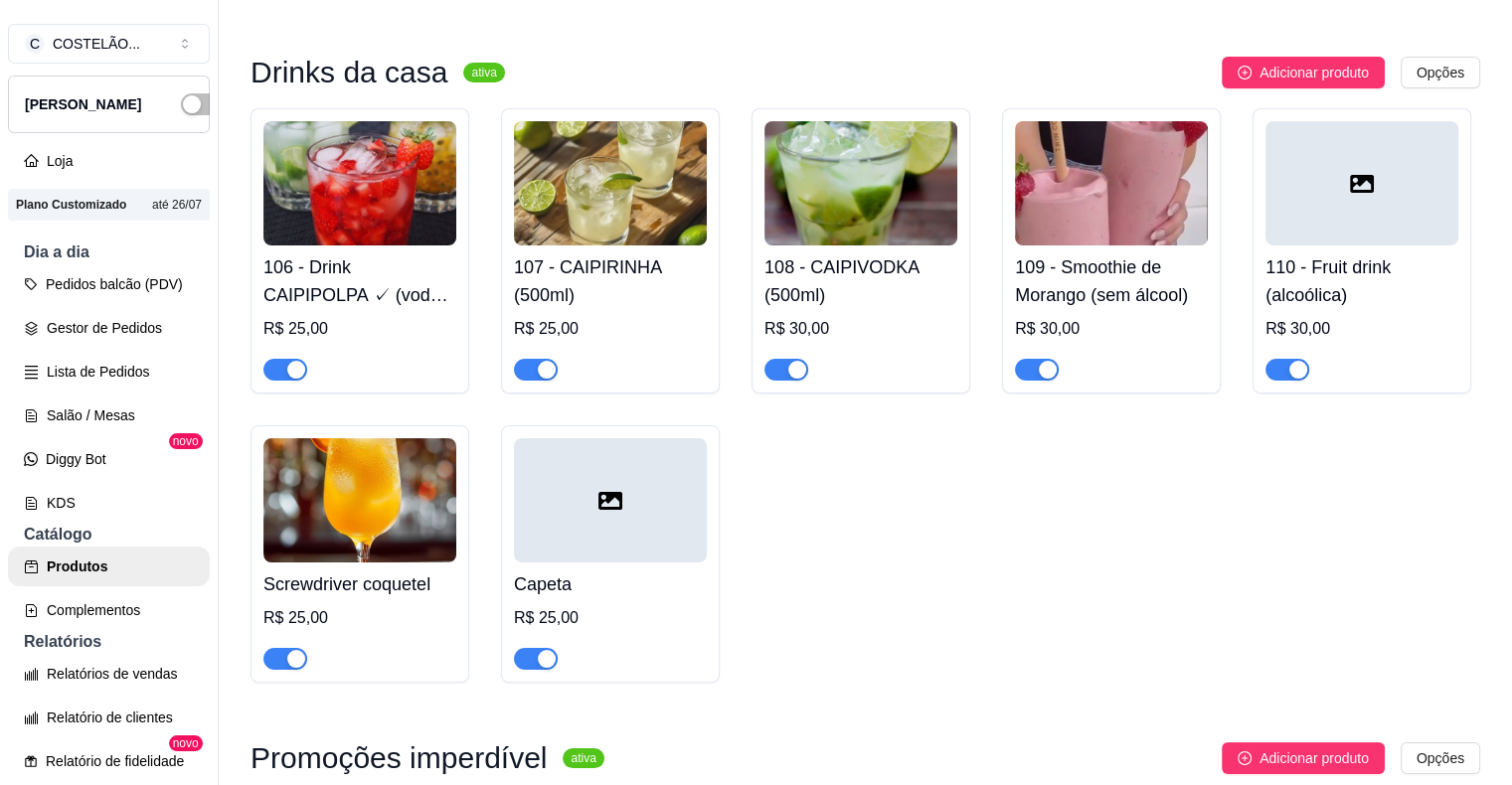 click at bounding box center (786, -1687) 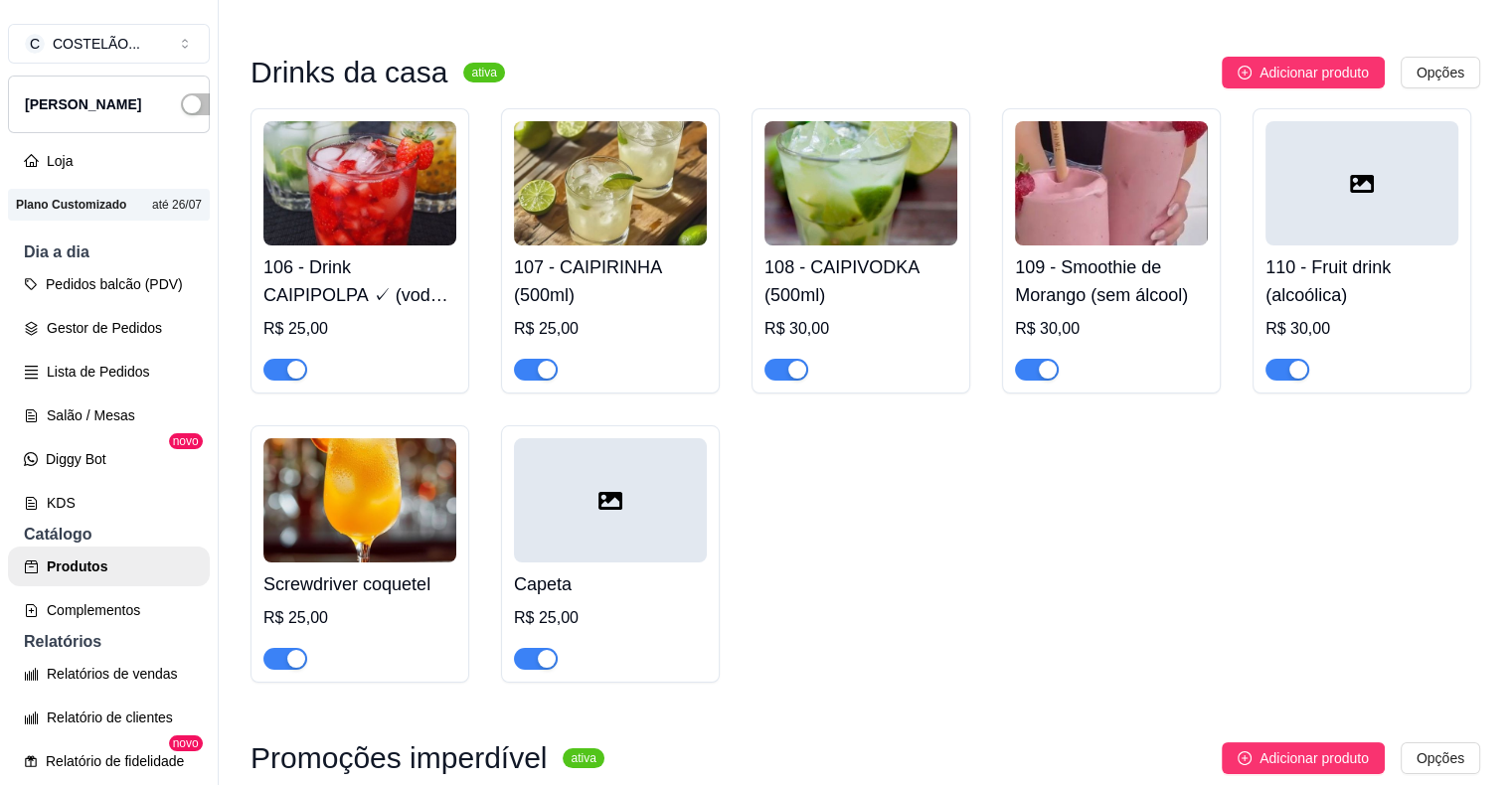 click at bounding box center [536, -1687] 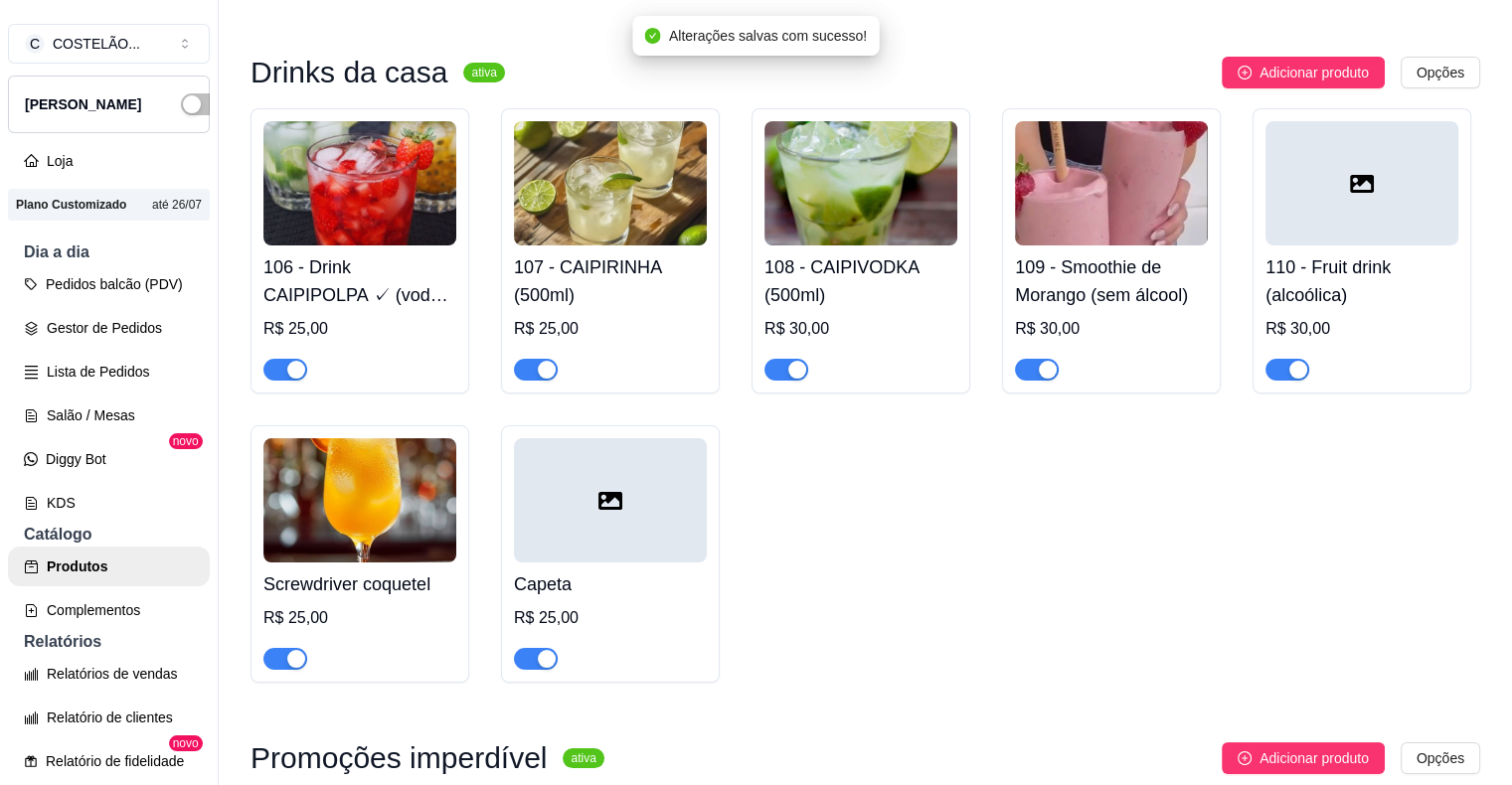 click on "R$ 15,00" at bounding box center [861, -1728] 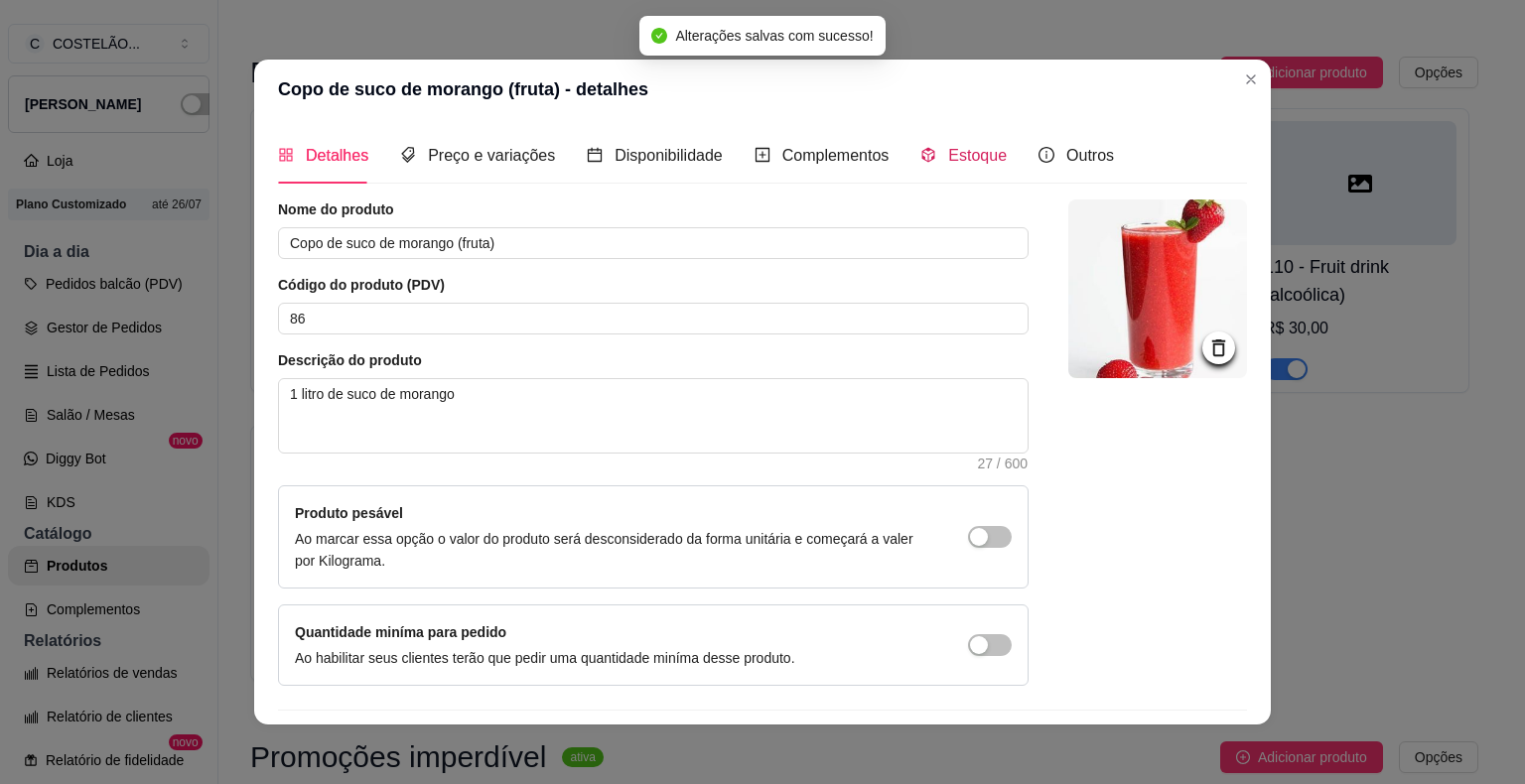 click on "Estoque" at bounding box center [977, 155] 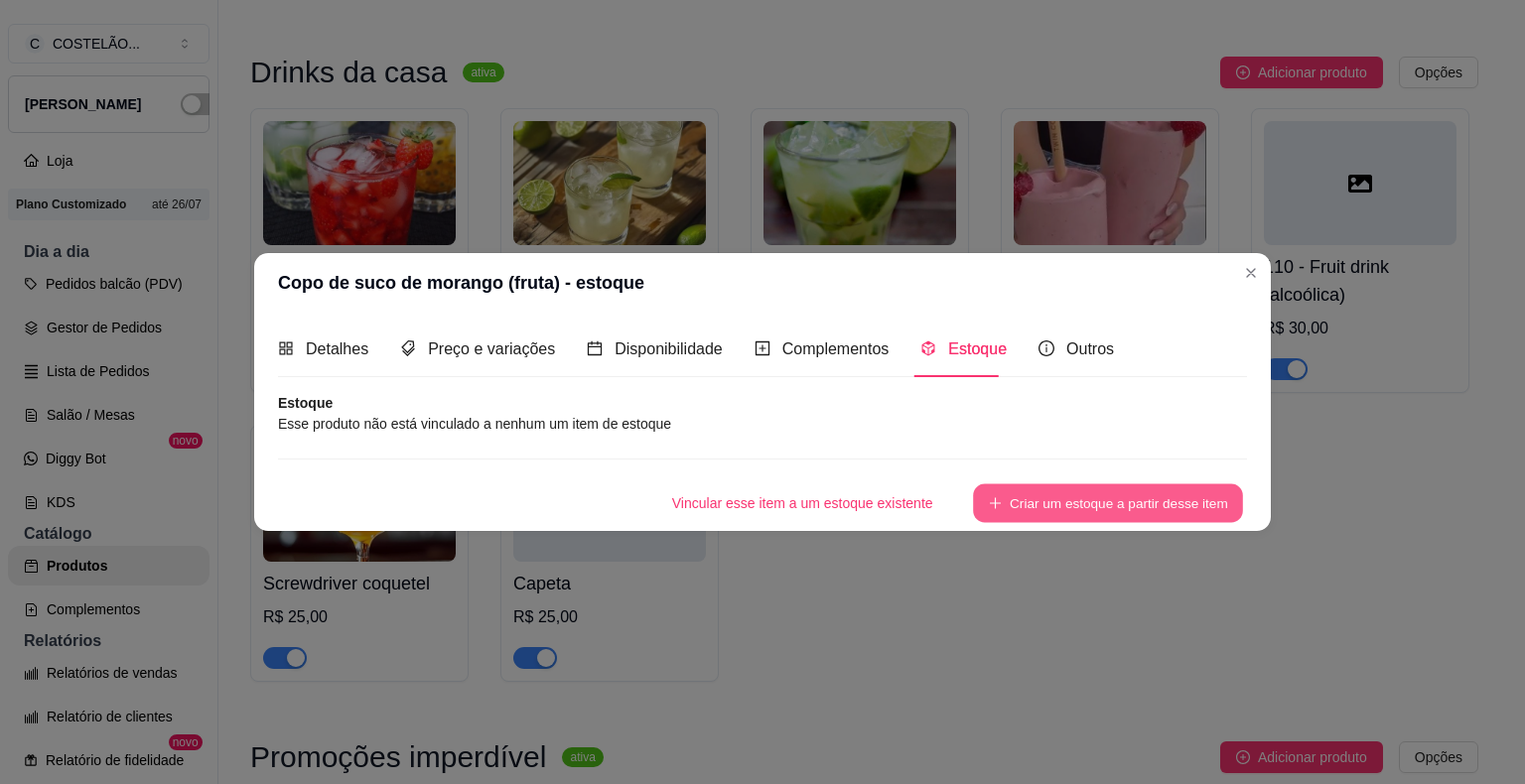 click on "Criar um estoque a partir desse item" at bounding box center (1108, 503) 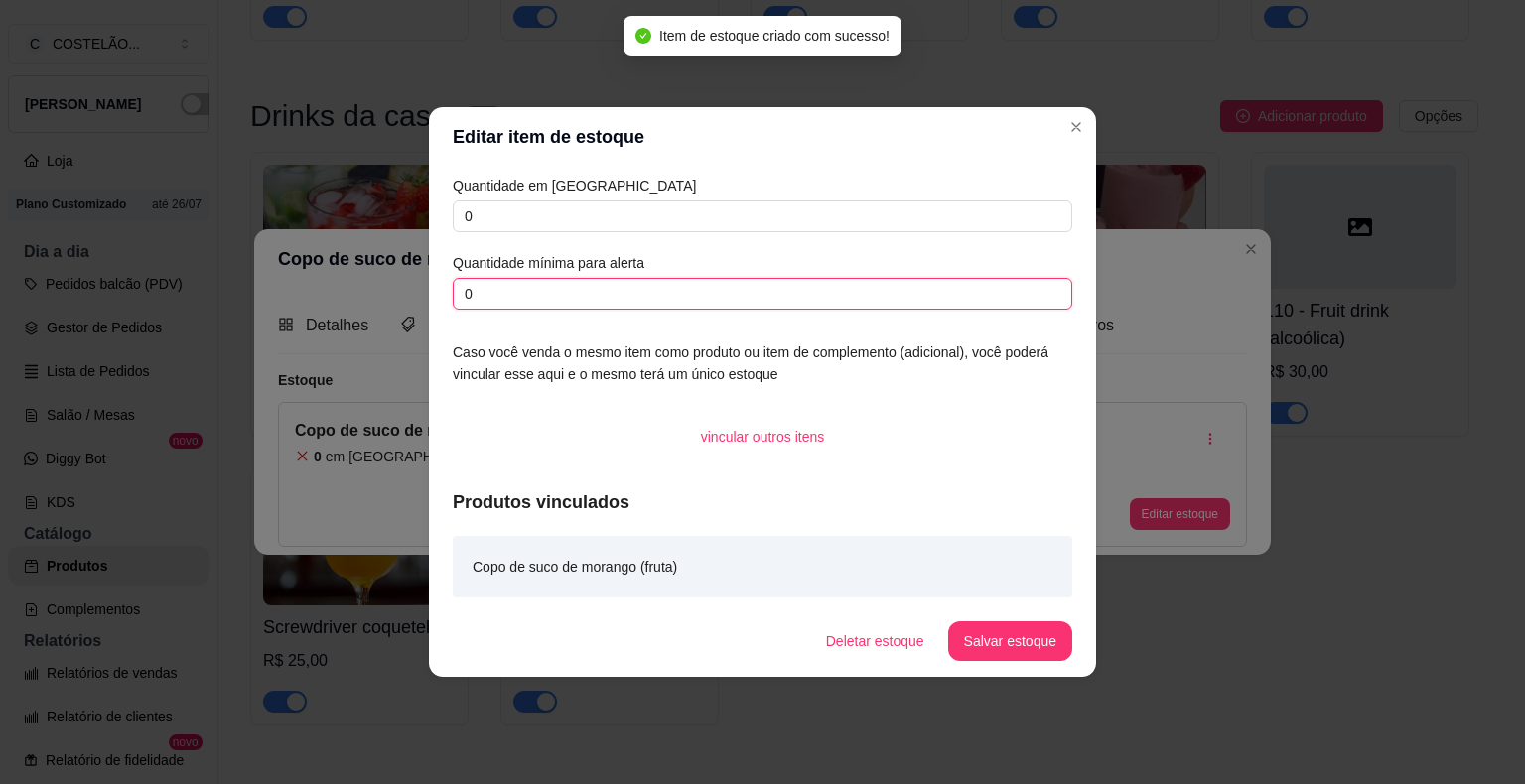 click on "0" at bounding box center (762, 294) 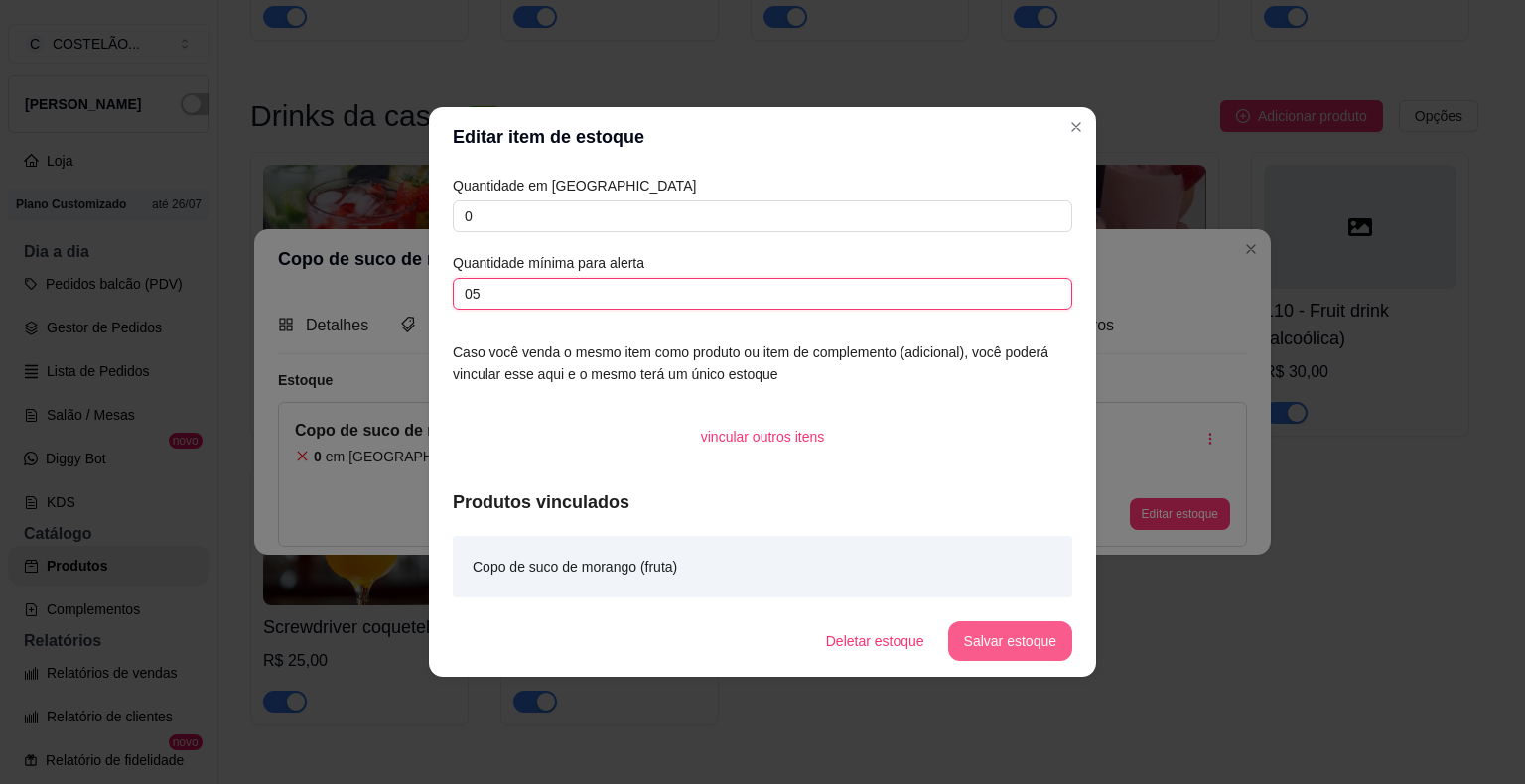 type on "05" 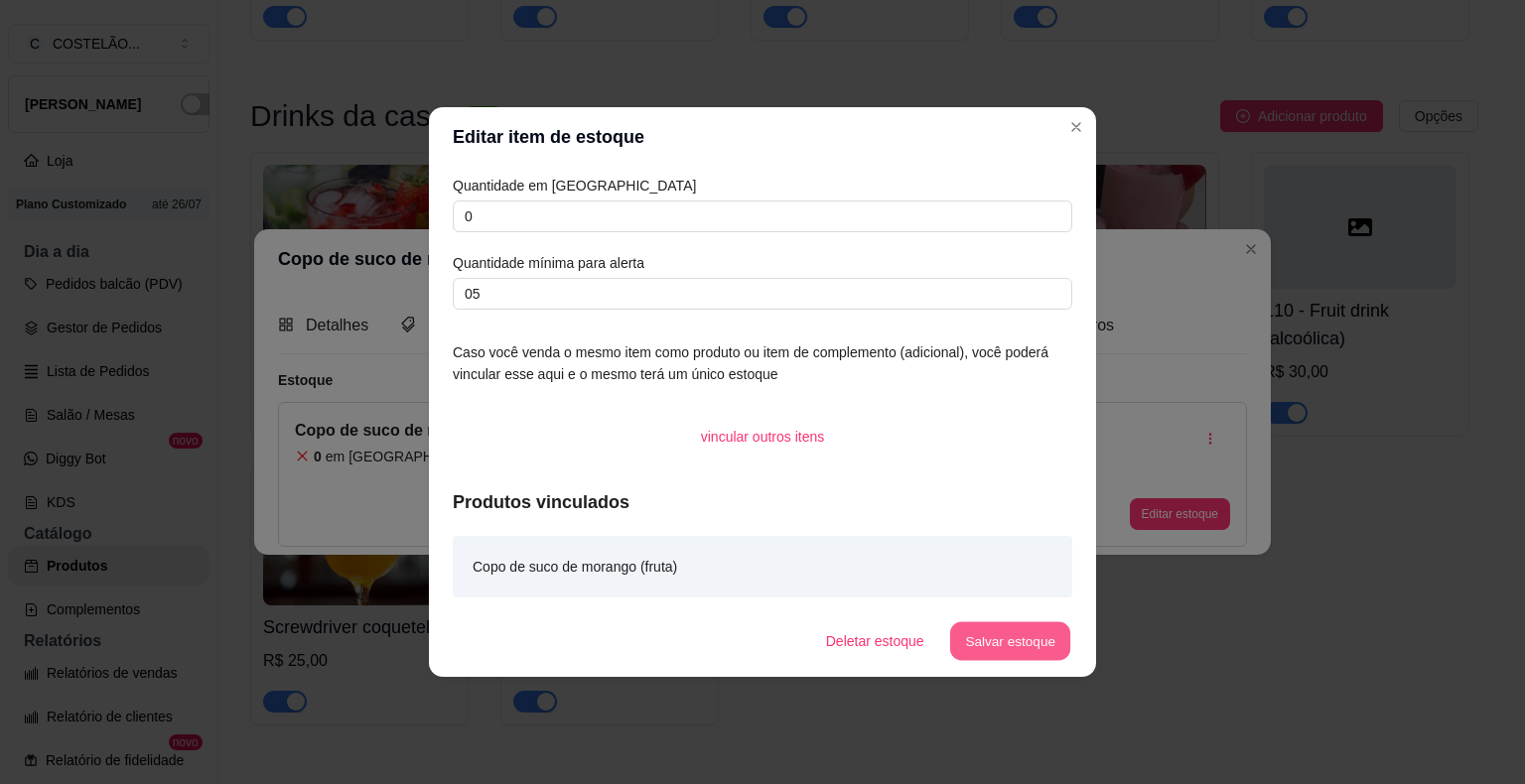 click on "Salvar estoque" at bounding box center [1010, 641] 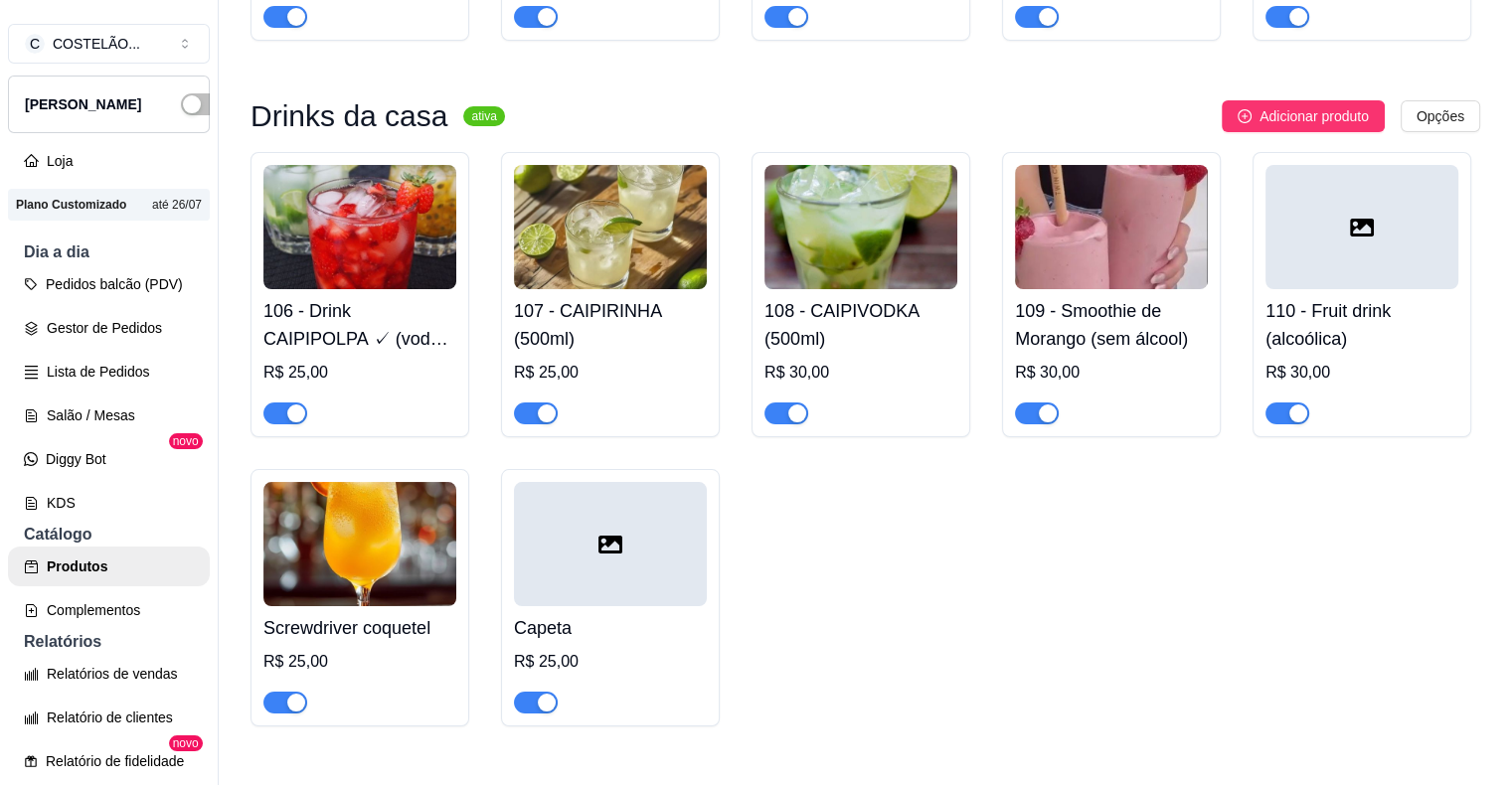 click on "85 - Jarra de suco de morango 🍓(fruta)" at bounding box center (610, -1776) 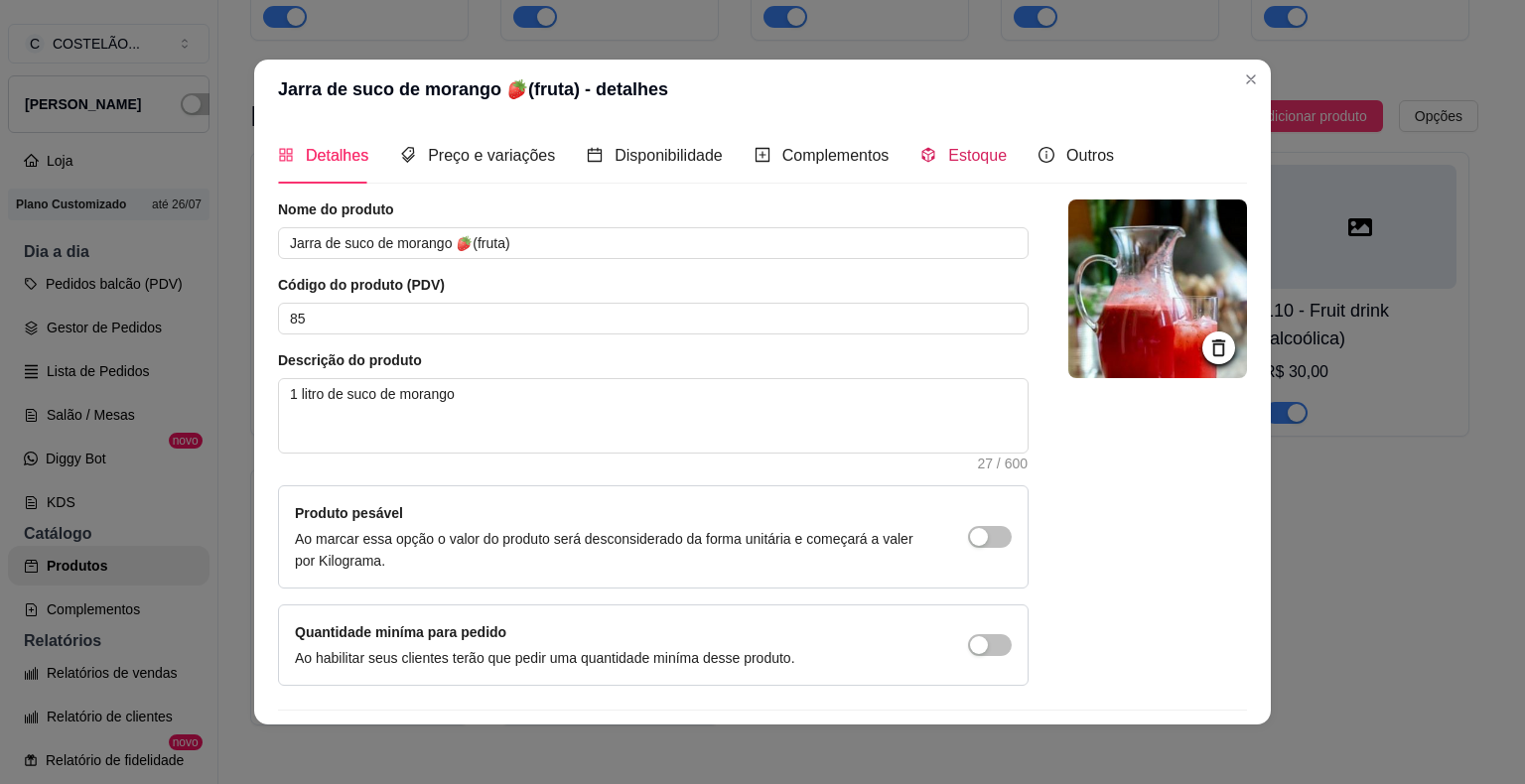 click on "Estoque" at bounding box center [977, 155] 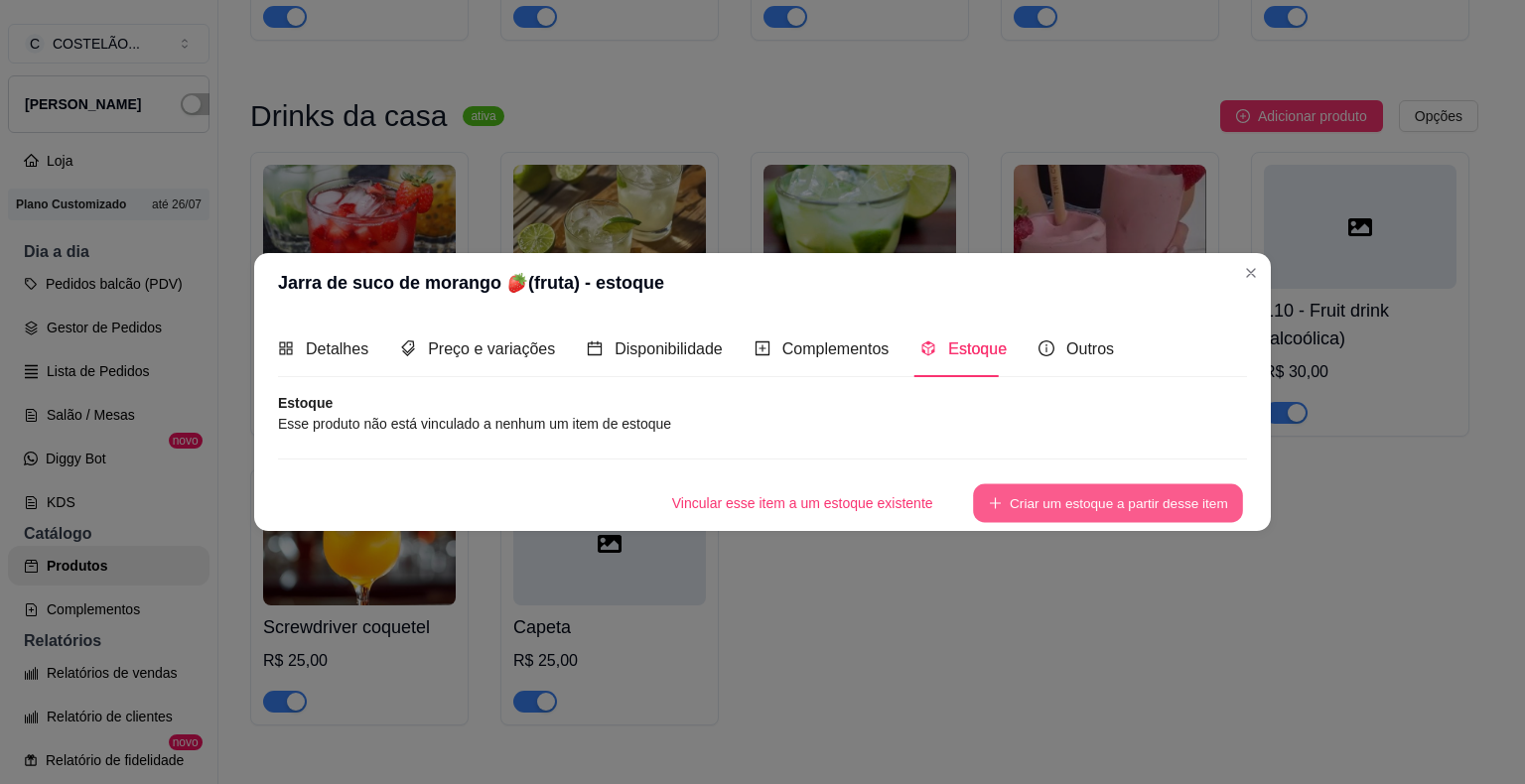 click on "Criar um estoque a partir desse item" at bounding box center (1108, 503) 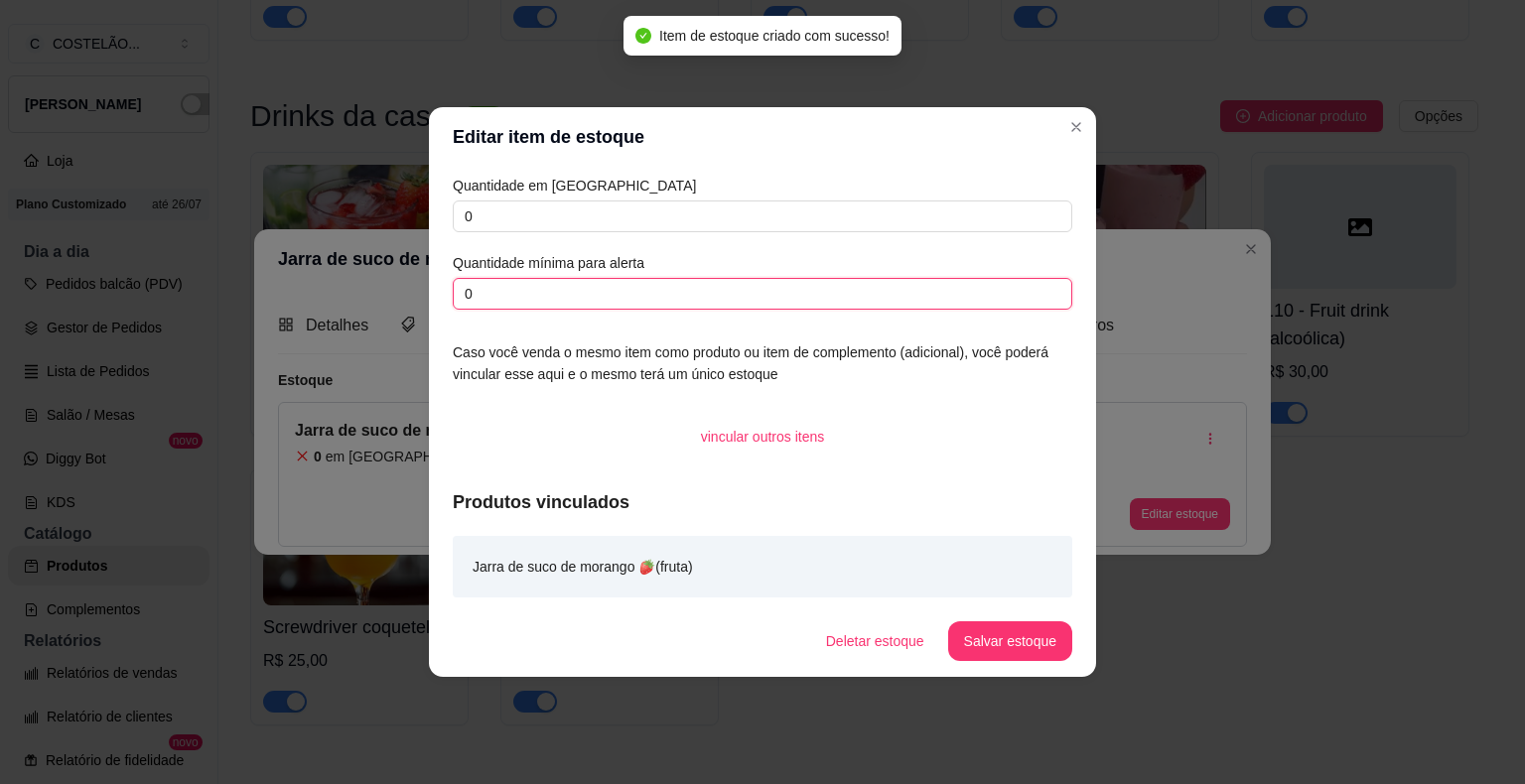click on "0" at bounding box center [762, 294] 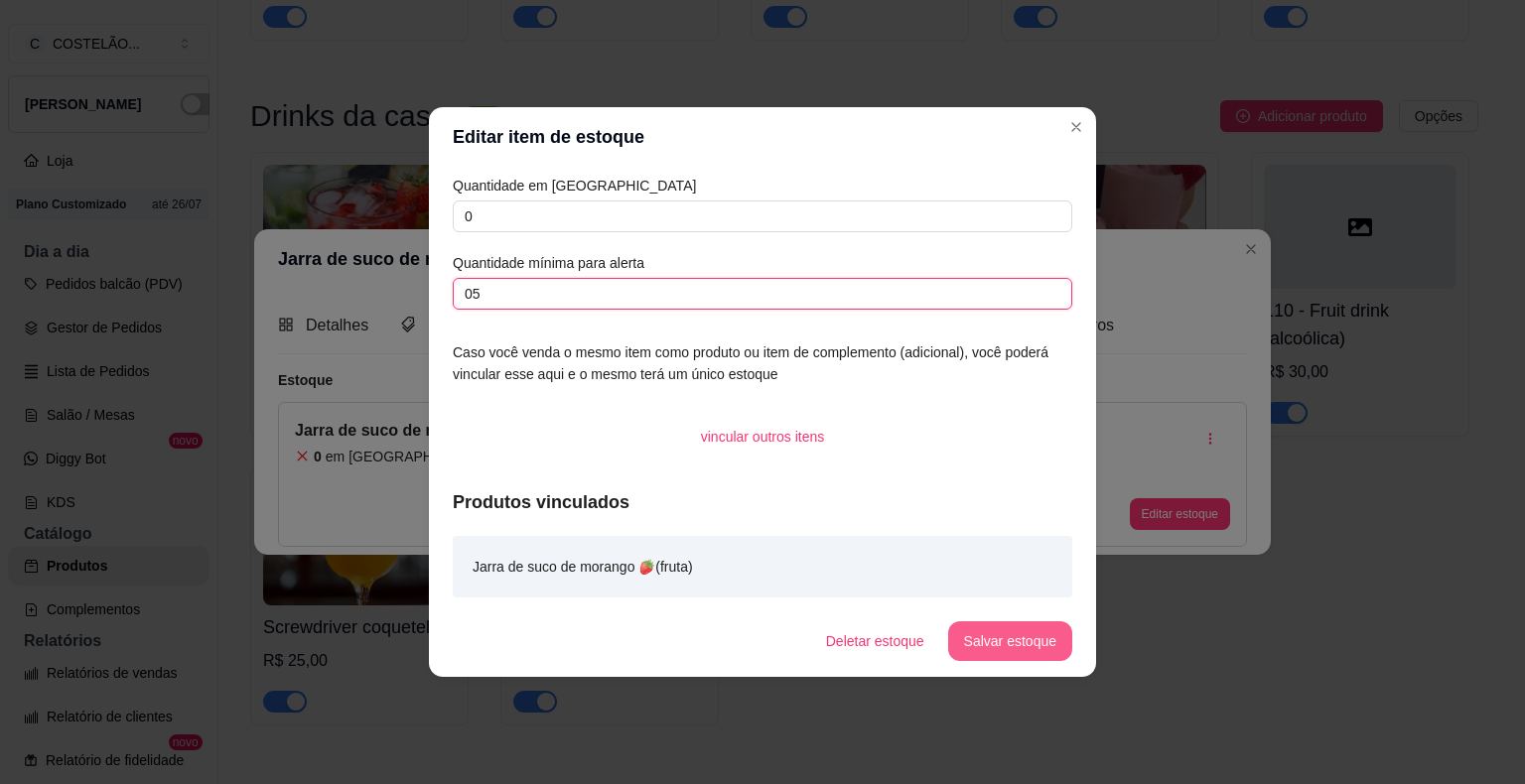 type on "05" 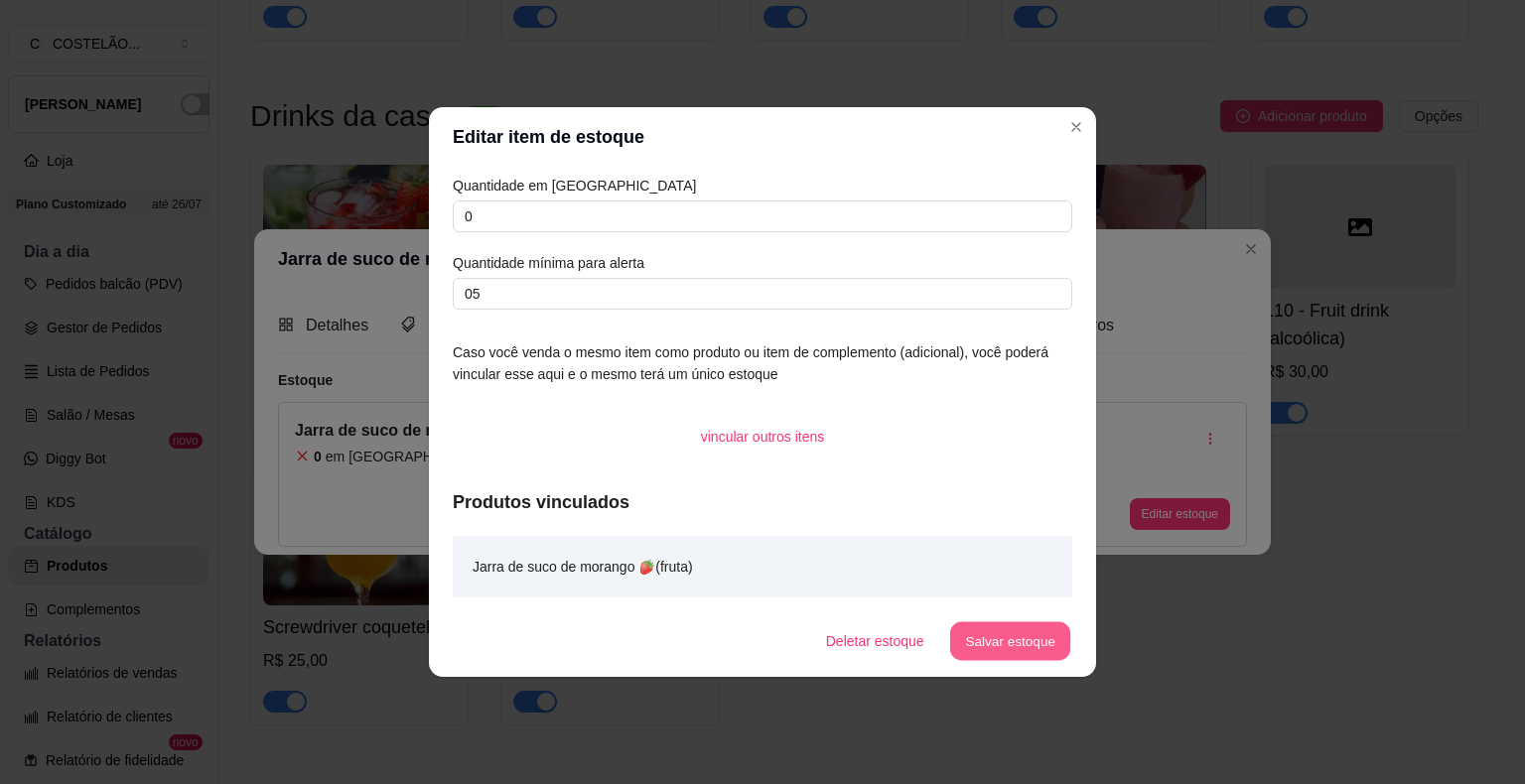 click on "Salvar estoque" at bounding box center [1010, 641] 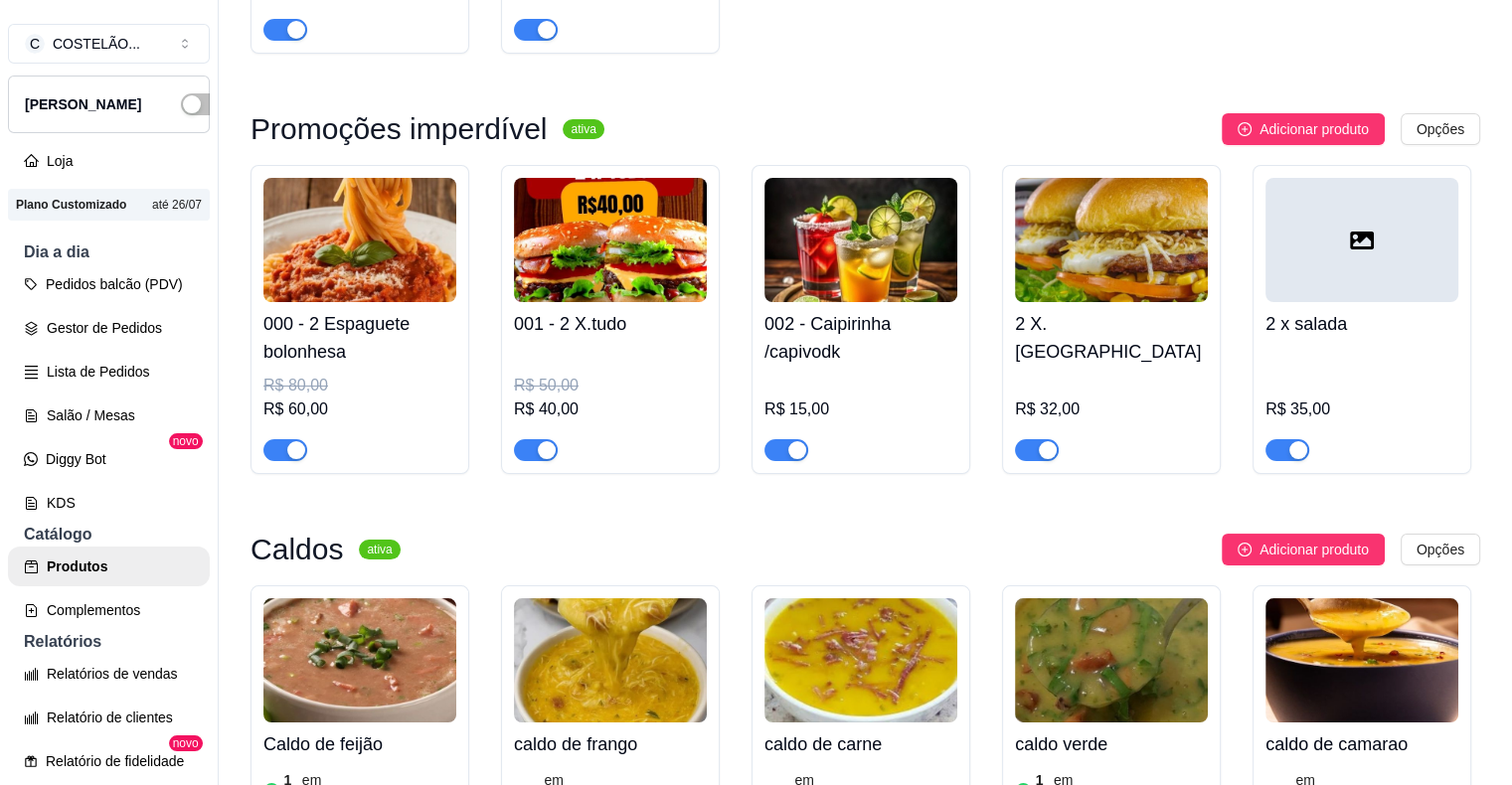 scroll, scrollTop: 13867, scrollLeft: 0, axis: vertical 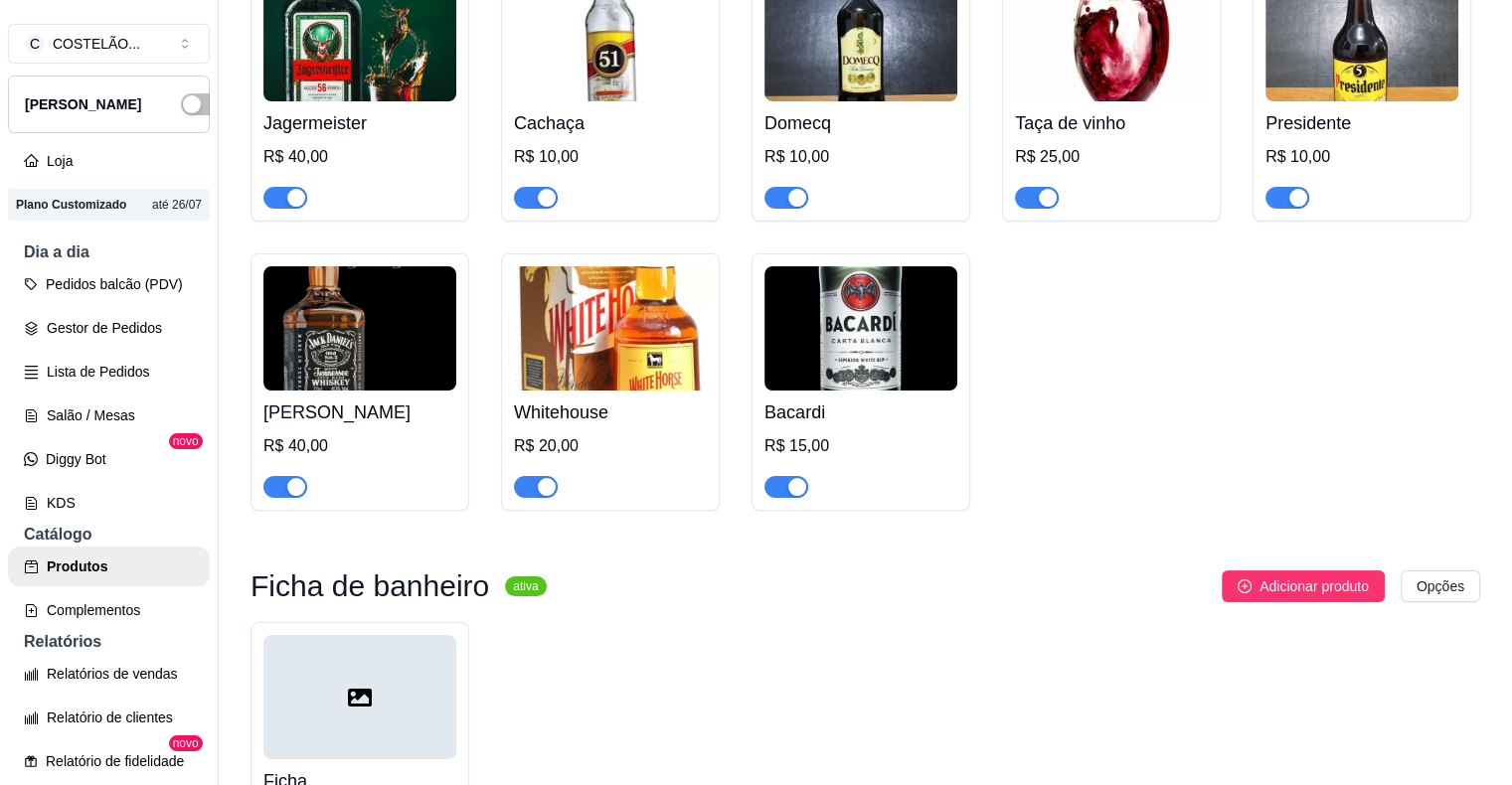 click at bounding box center (1111, -2161) 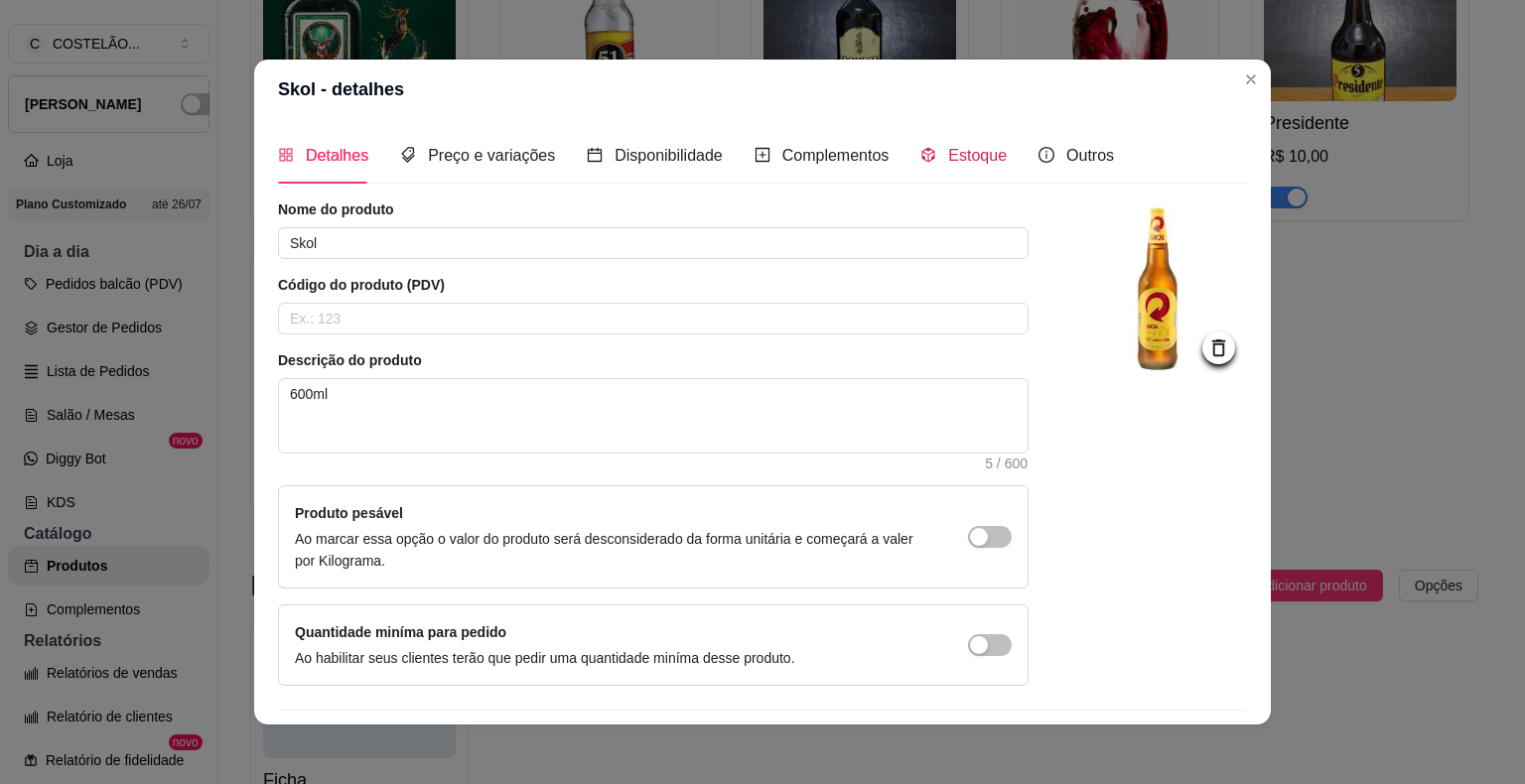 click on "Estoque" at bounding box center (963, 155) 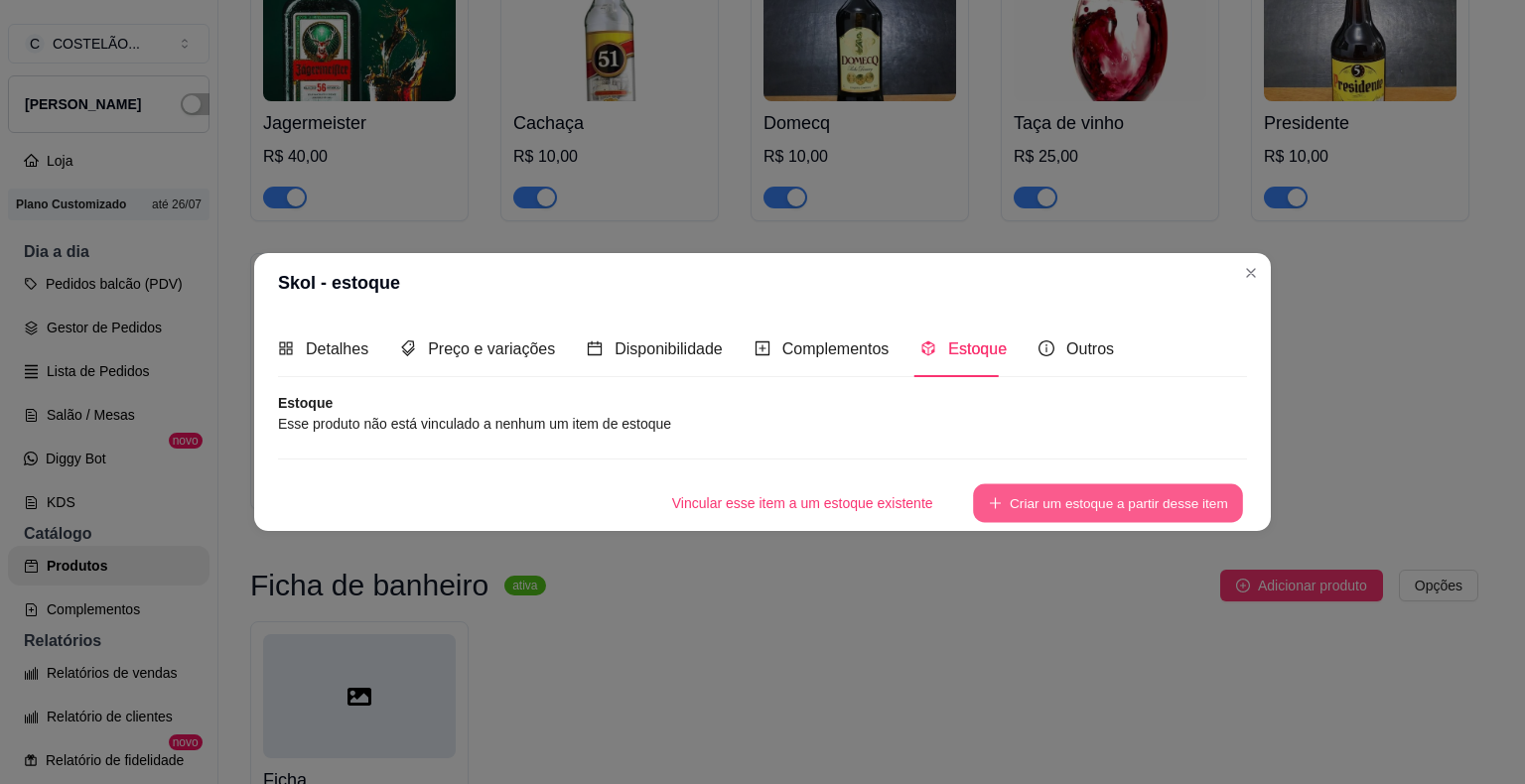 click on "Criar um estoque a partir desse item" at bounding box center [1108, 503] 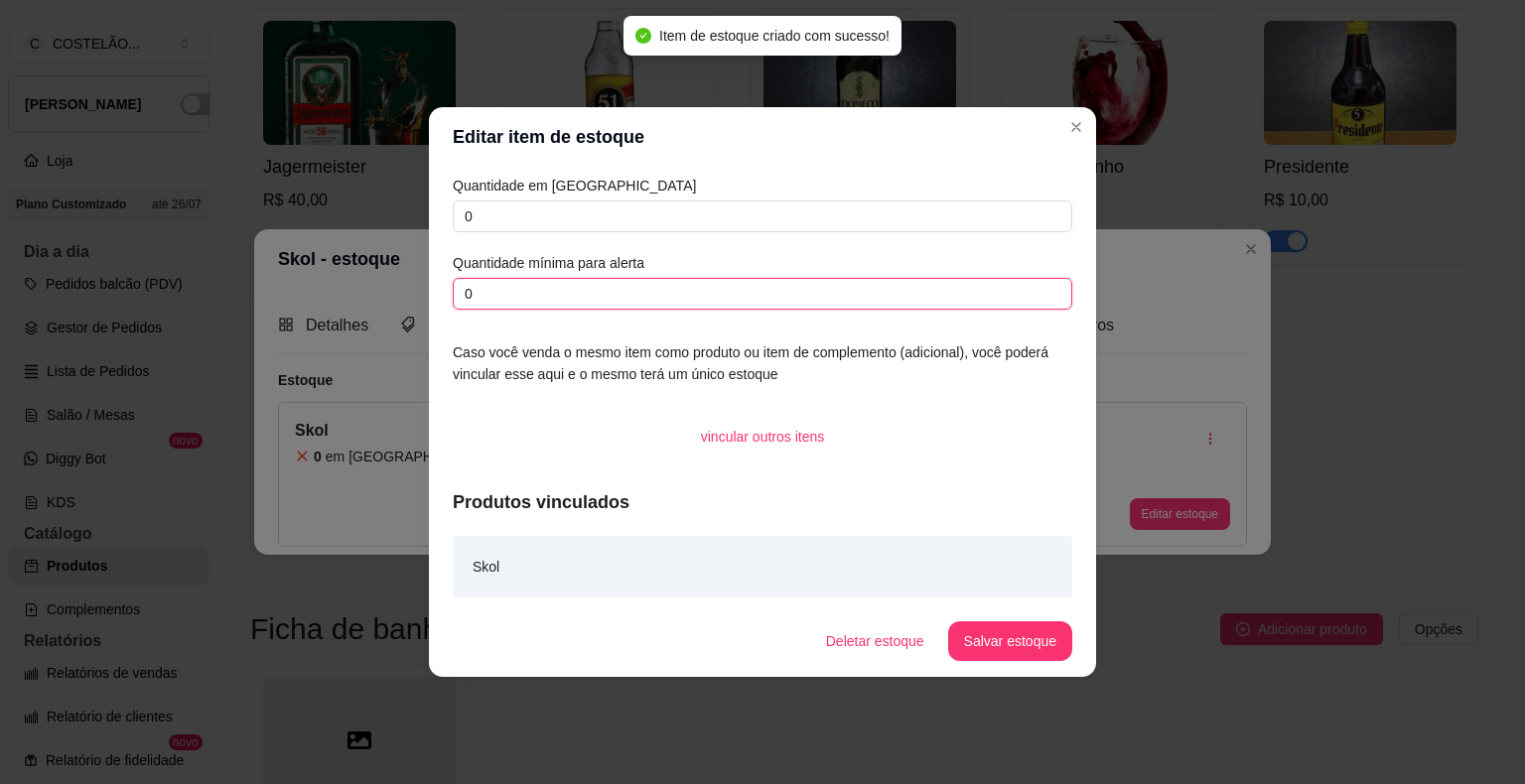 click on "0" at bounding box center [762, 294] 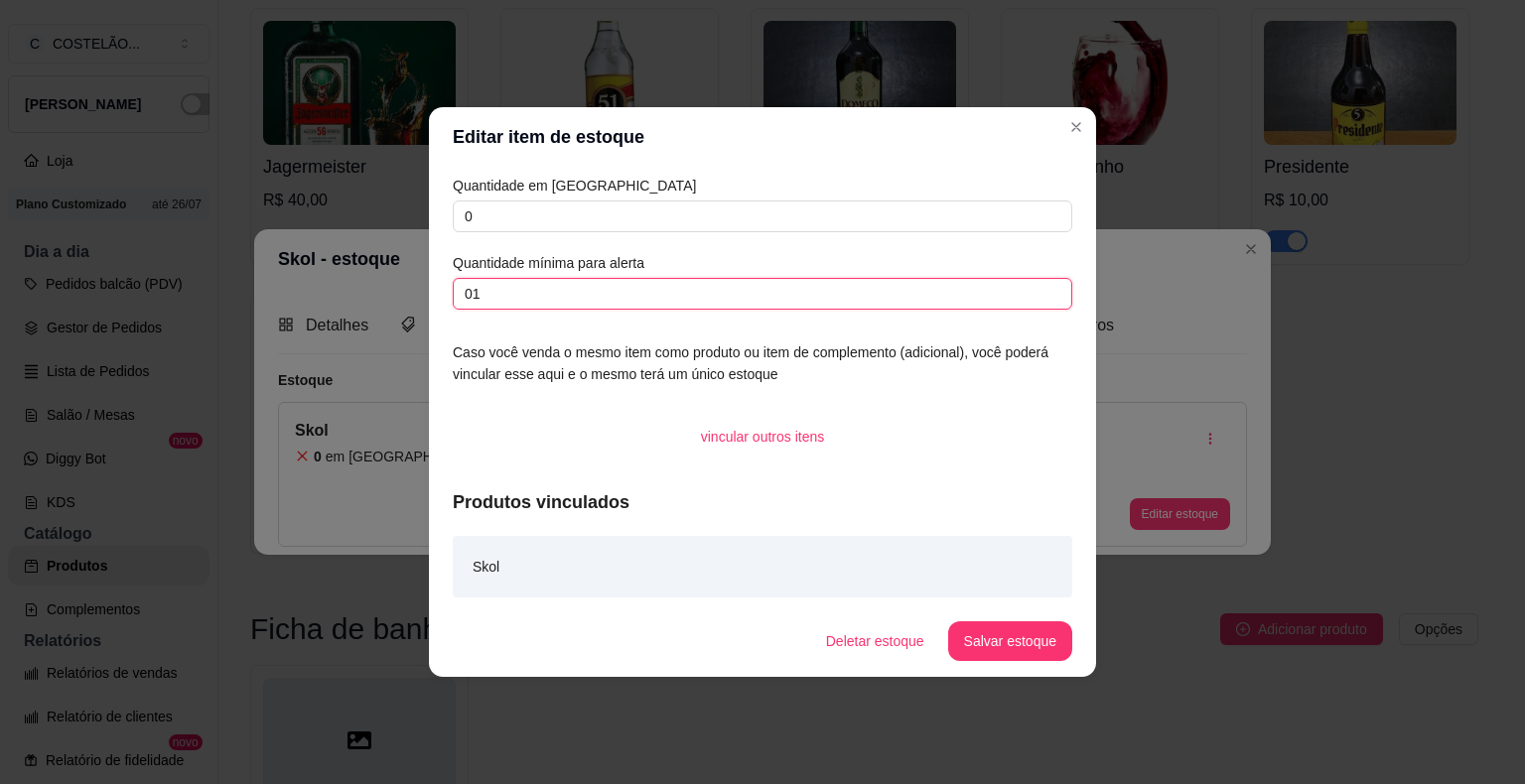 type on "0" 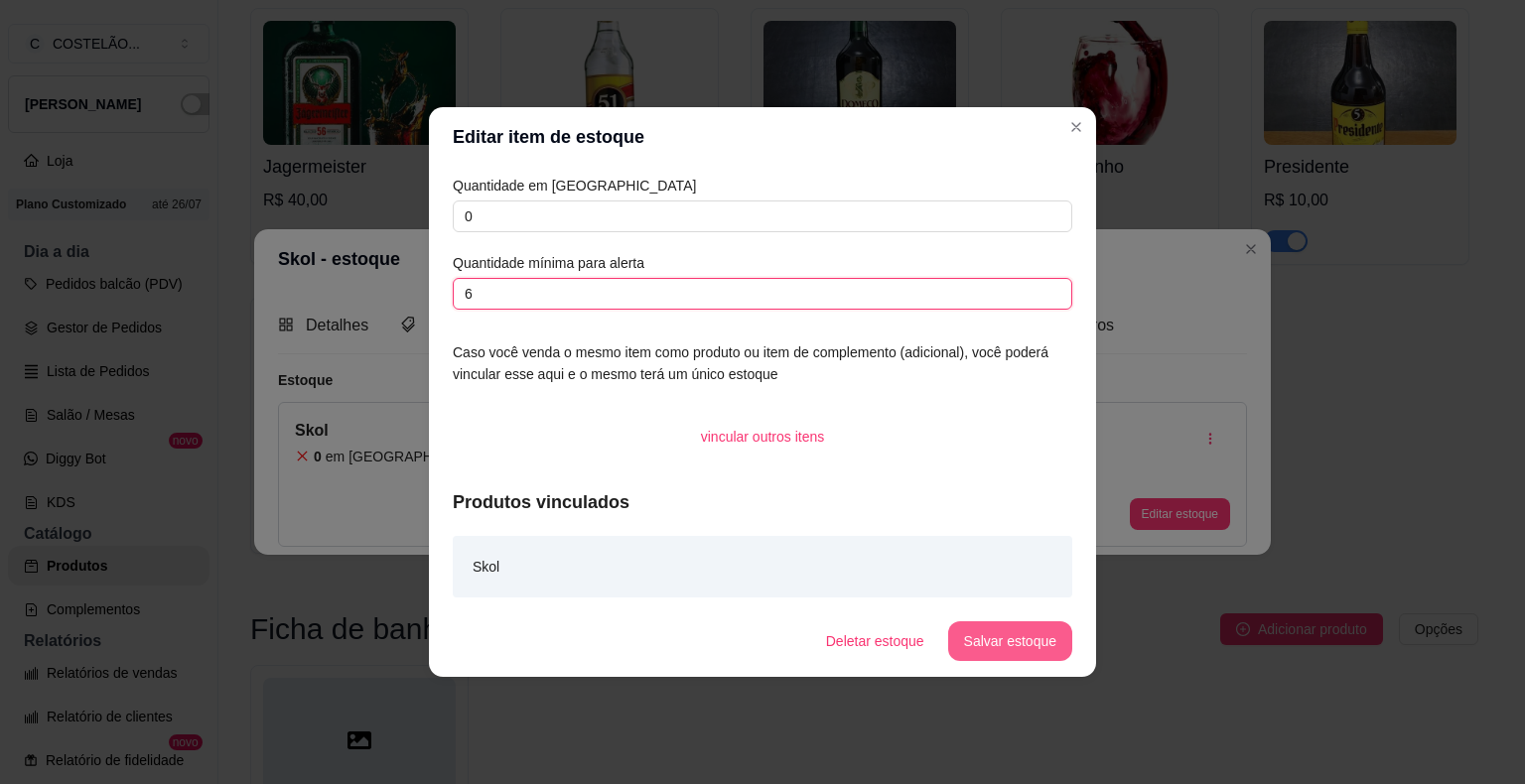 type on "6" 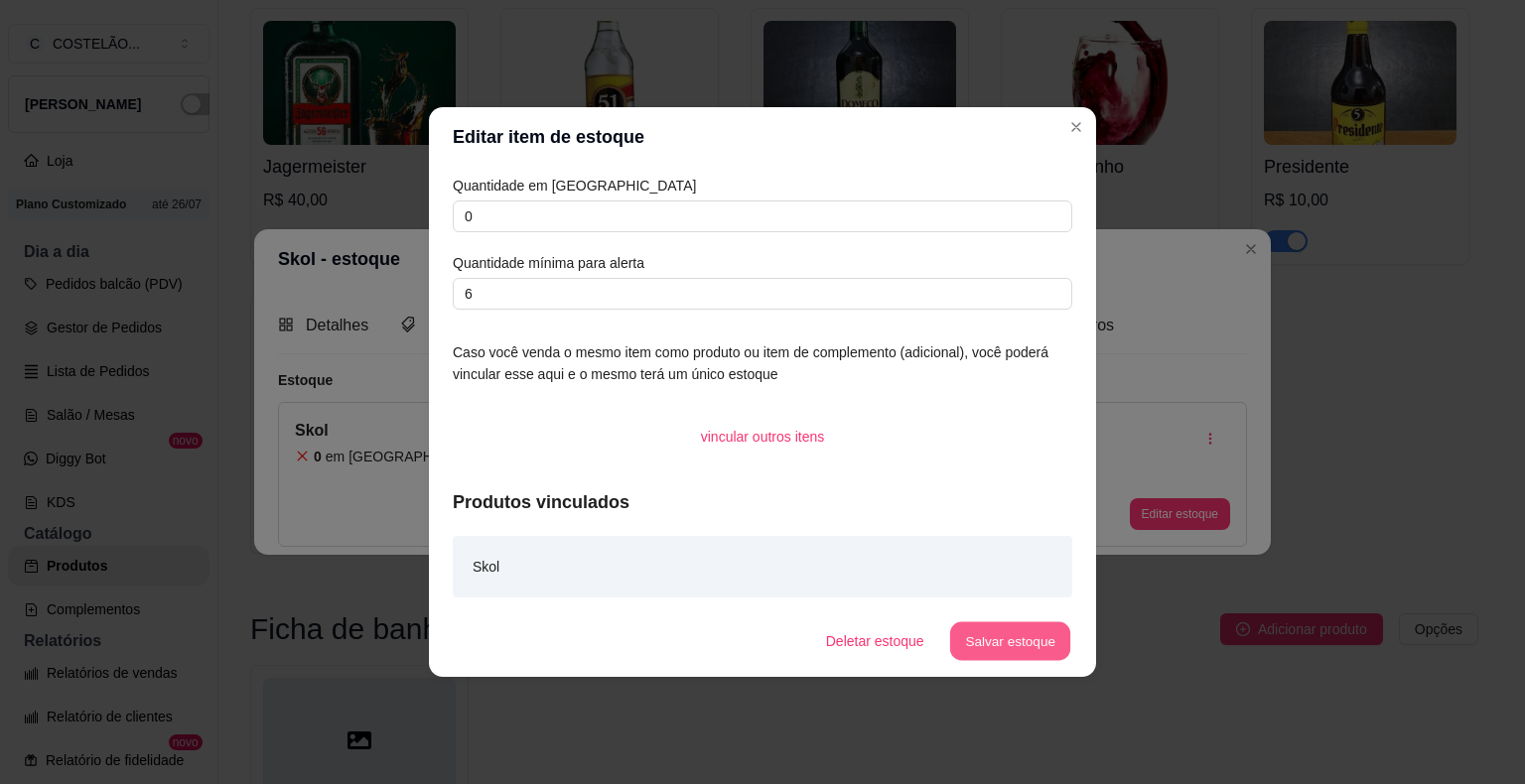 click on "Salvar estoque" at bounding box center (1010, 641) 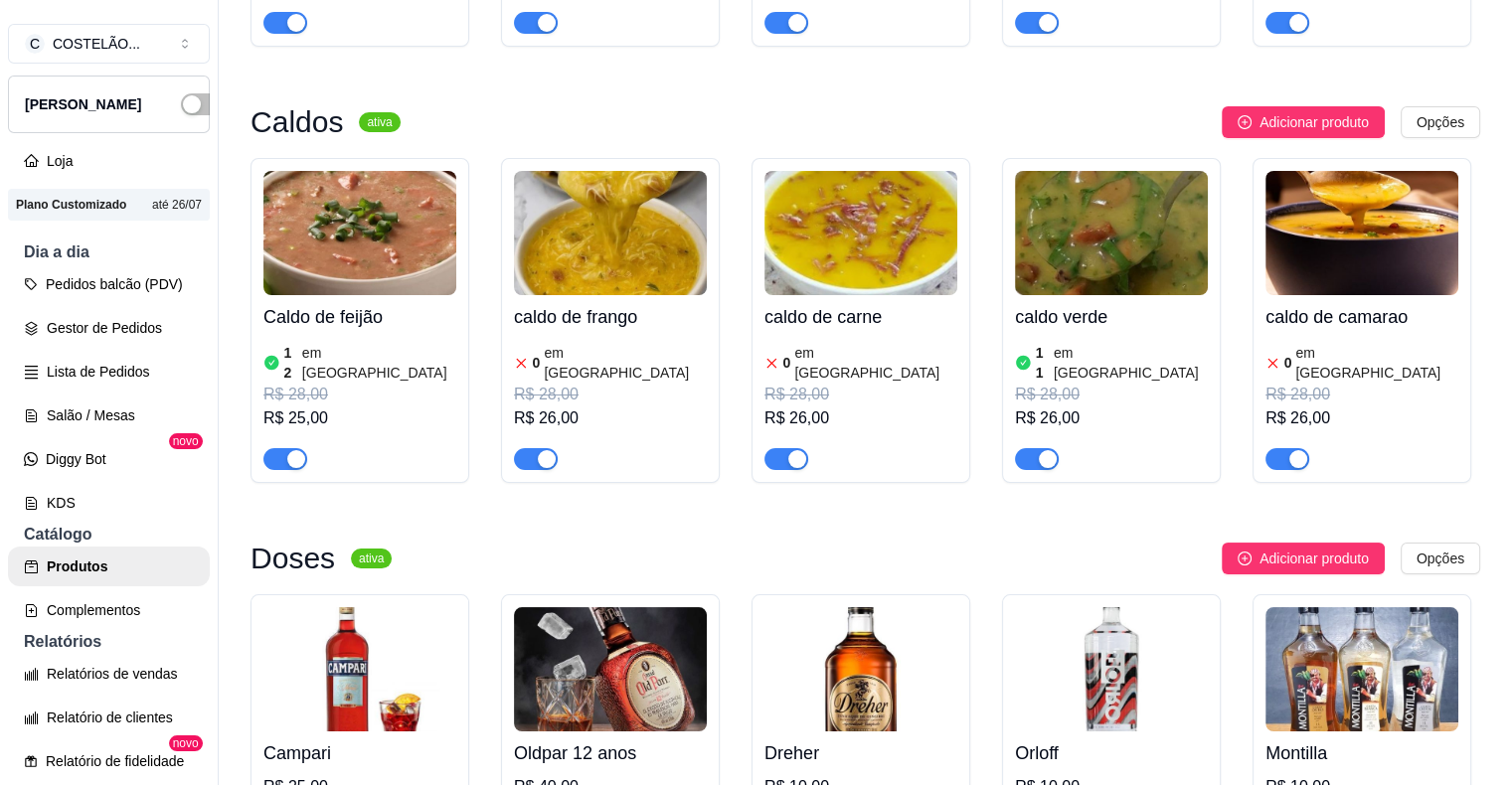 scroll, scrollTop: 13661, scrollLeft: 0, axis: vertical 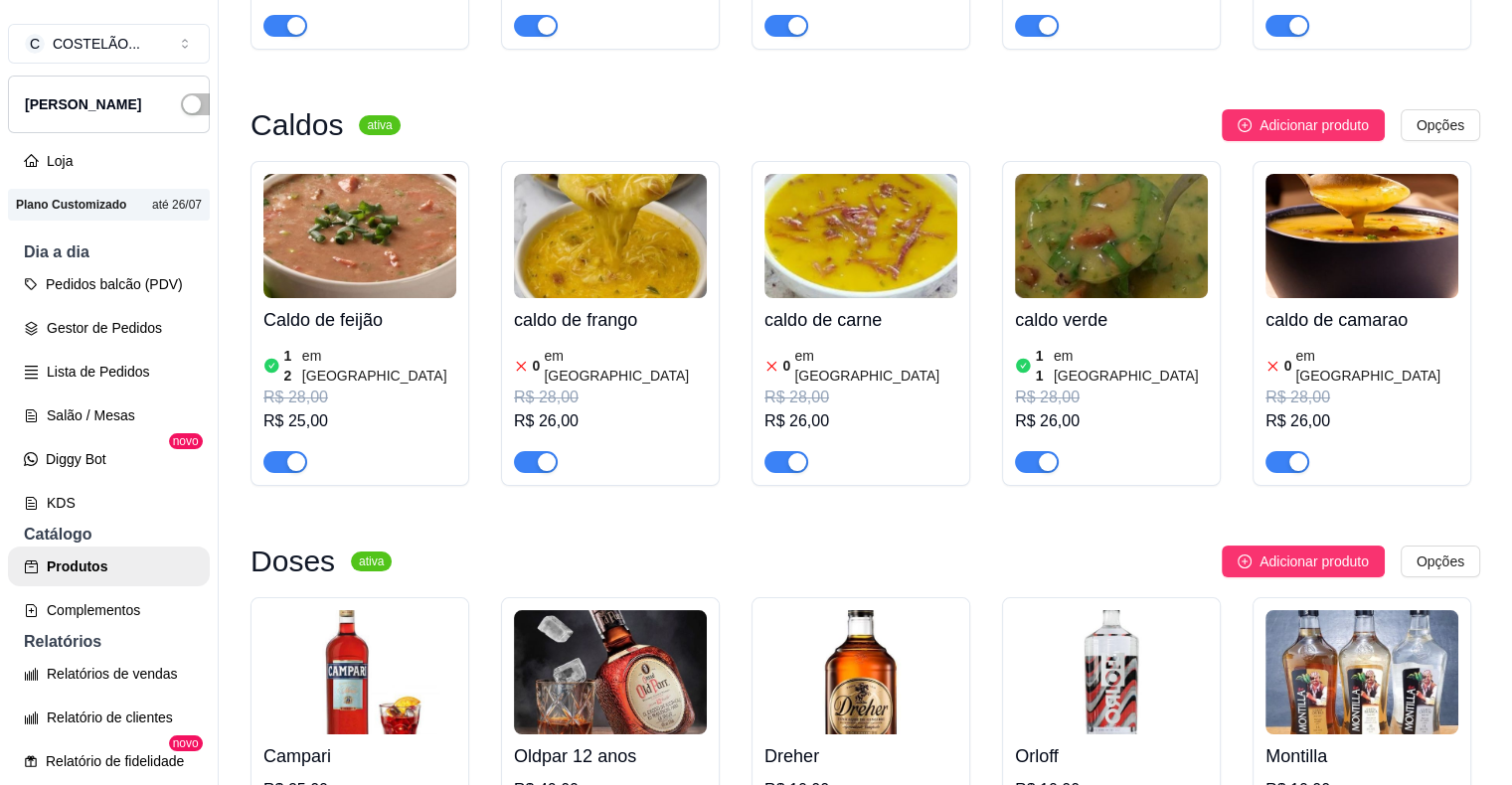 click on "96 - Amstel" at bounding box center [360, -1856] 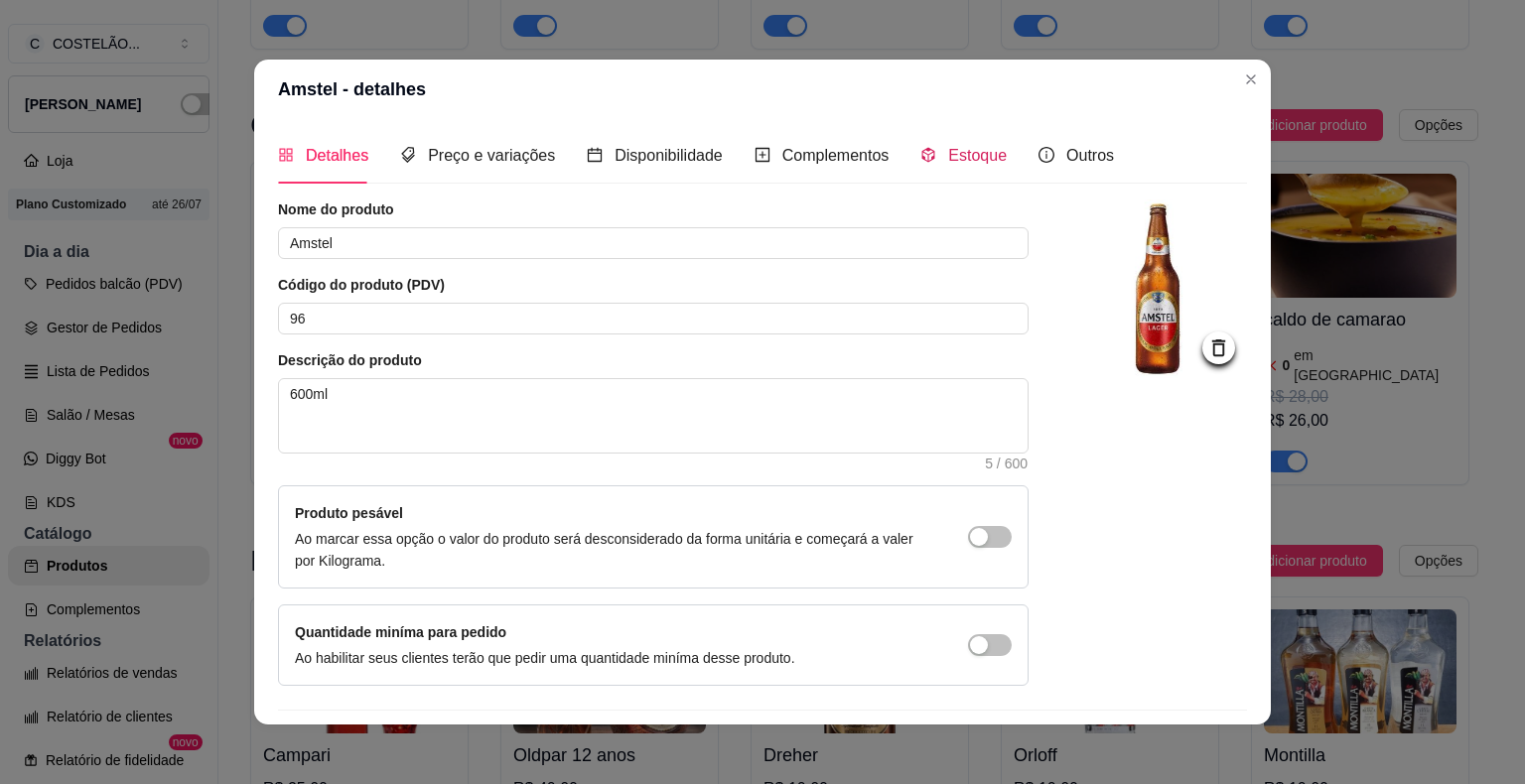 click at bounding box center (928, 155) 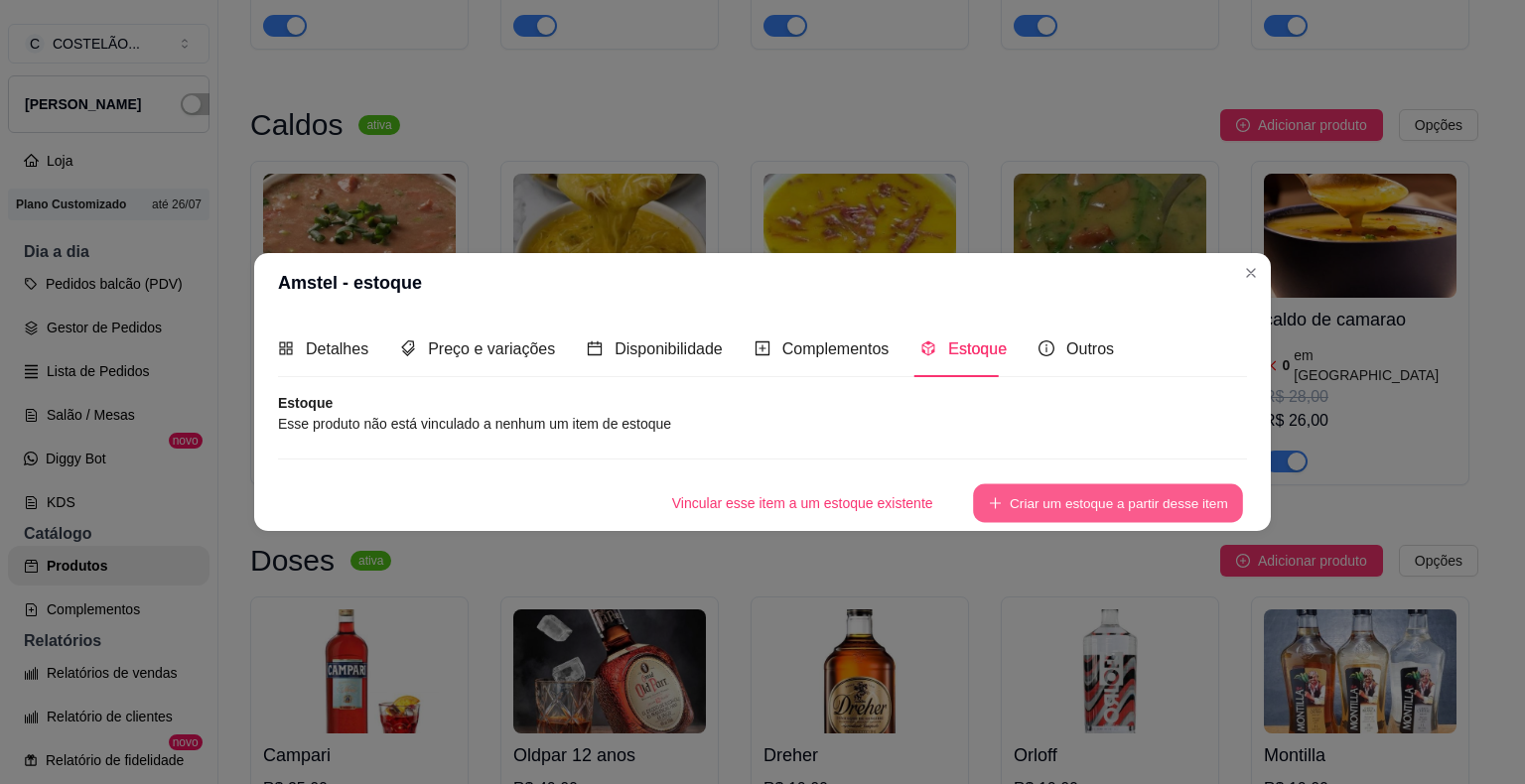 click on "Criar um estoque a partir desse item" at bounding box center (1108, 503) 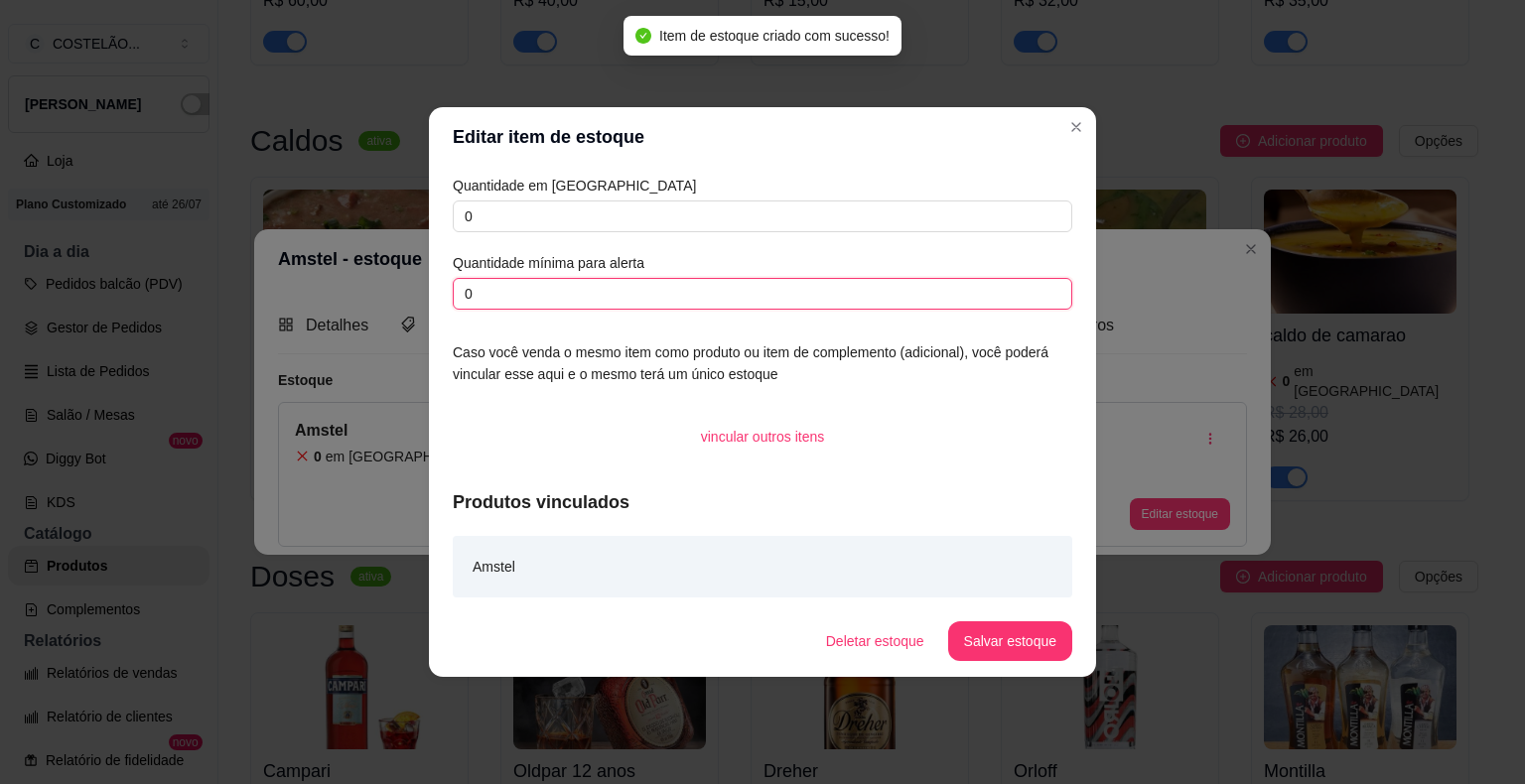 click on "0" at bounding box center (762, 294) 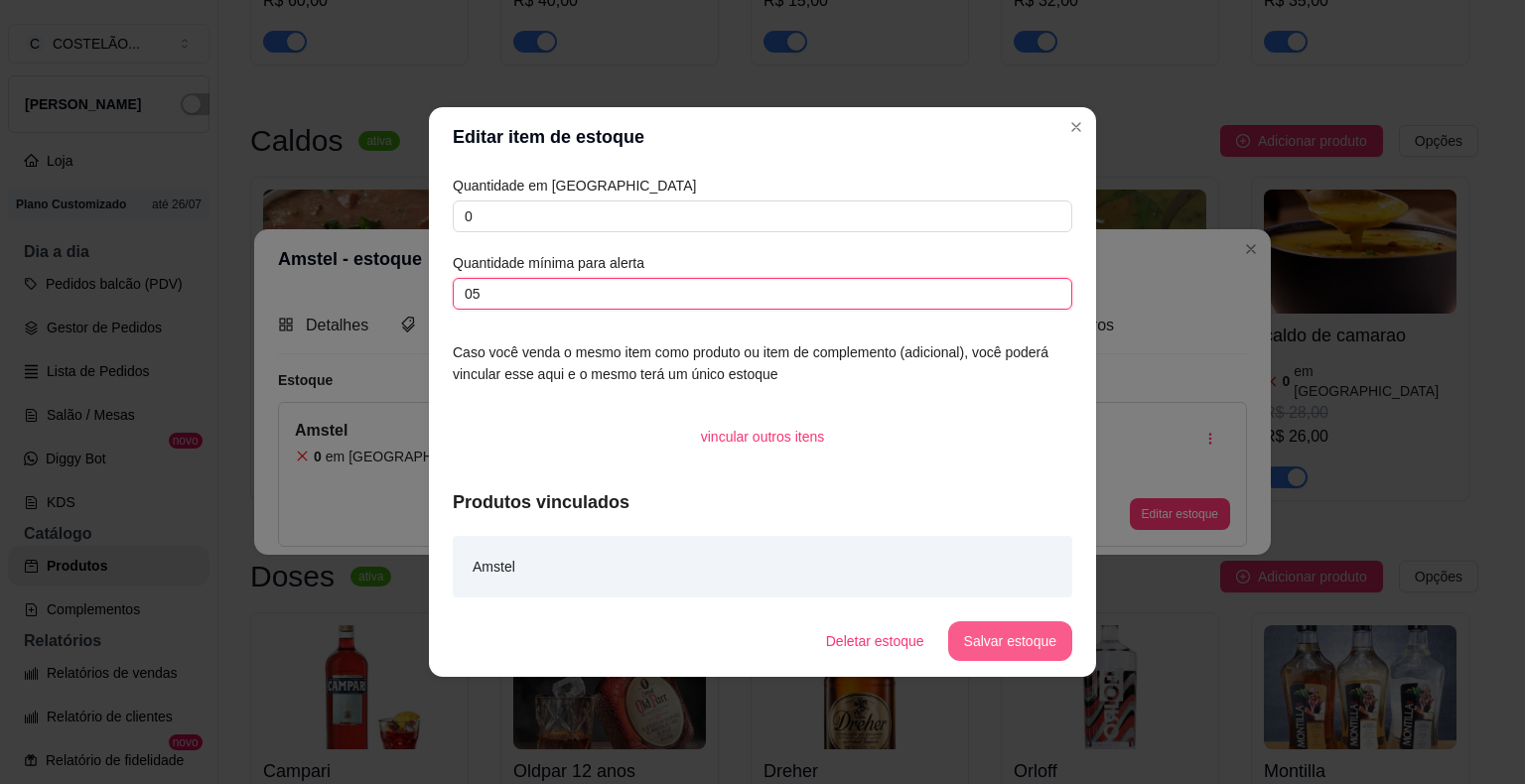 type on "05" 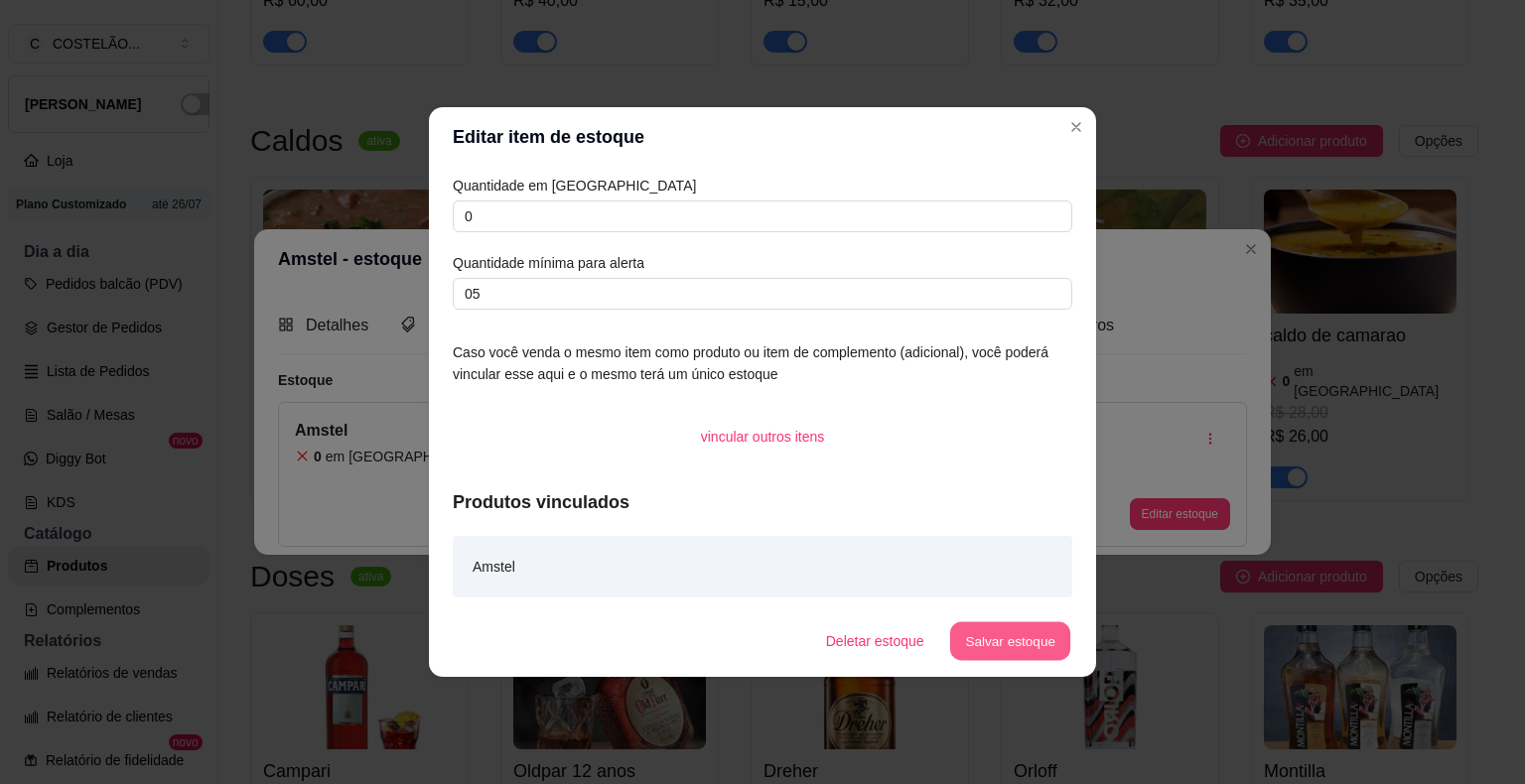 click on "Salvar estoque" at bounding box center (1010, 641) 